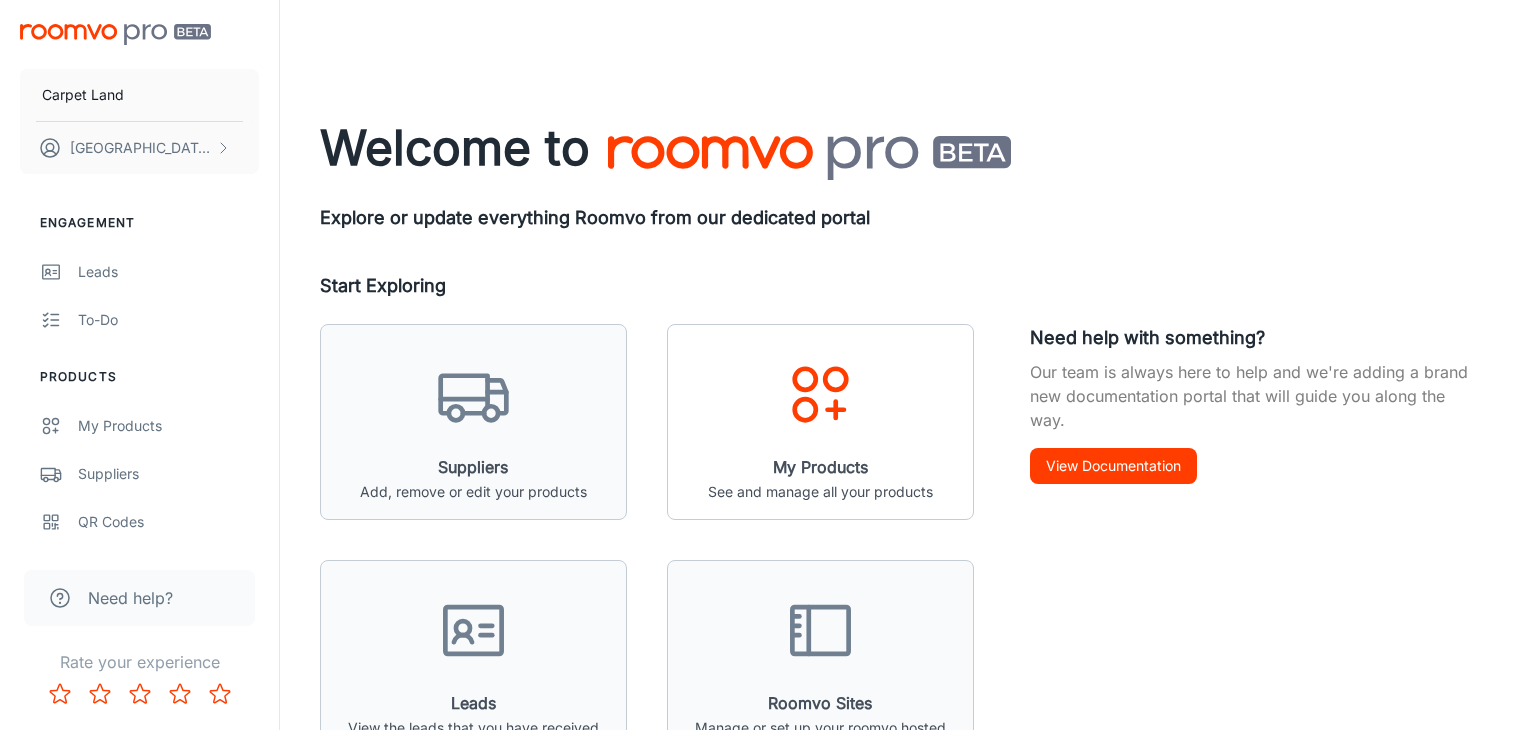 scroll, scrollTop: 0, scrollLeft: 0, axis: both 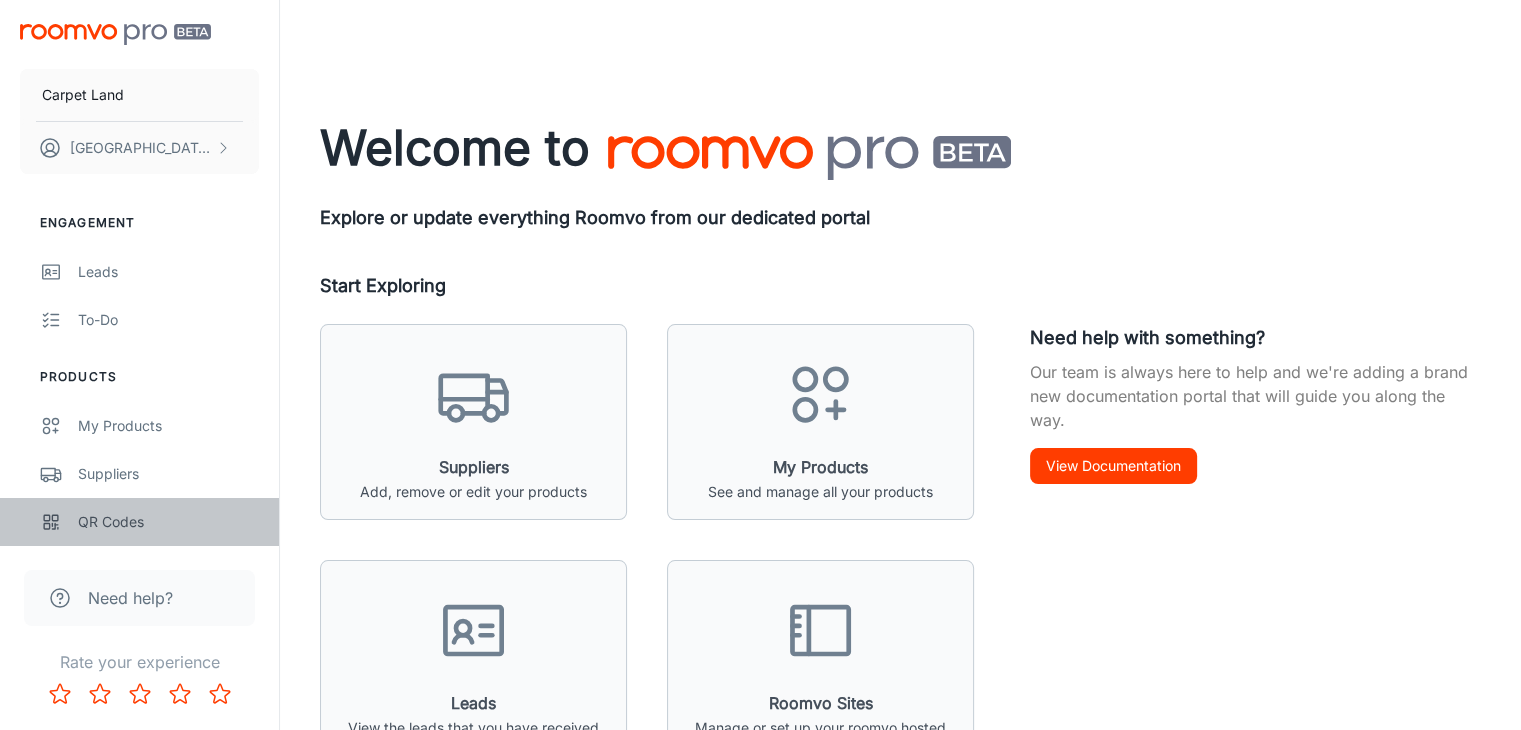 click on "QR Codes" at bounding box center (168, 522) 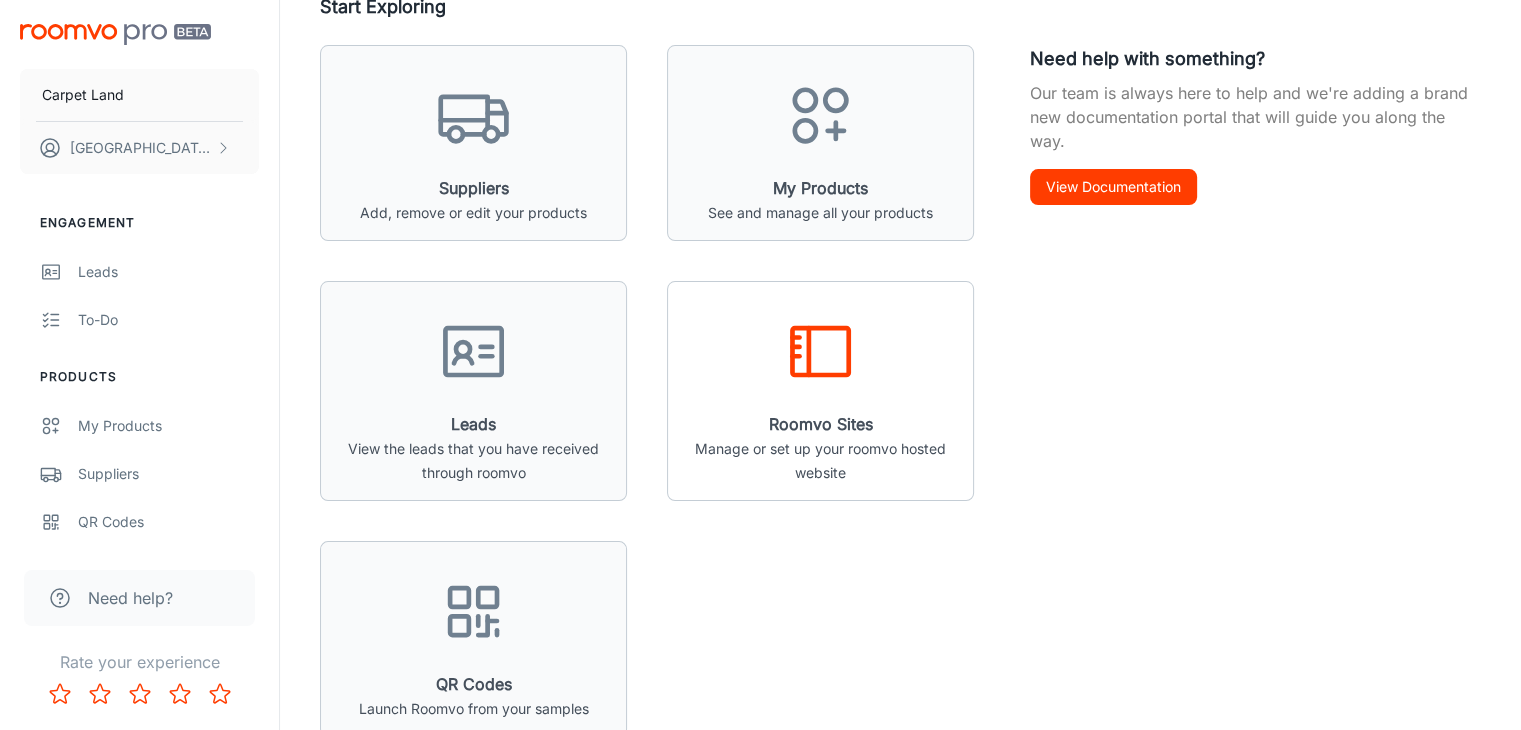 scroll, scrollTop: 365, scrollLeft: 0, axis: vertical 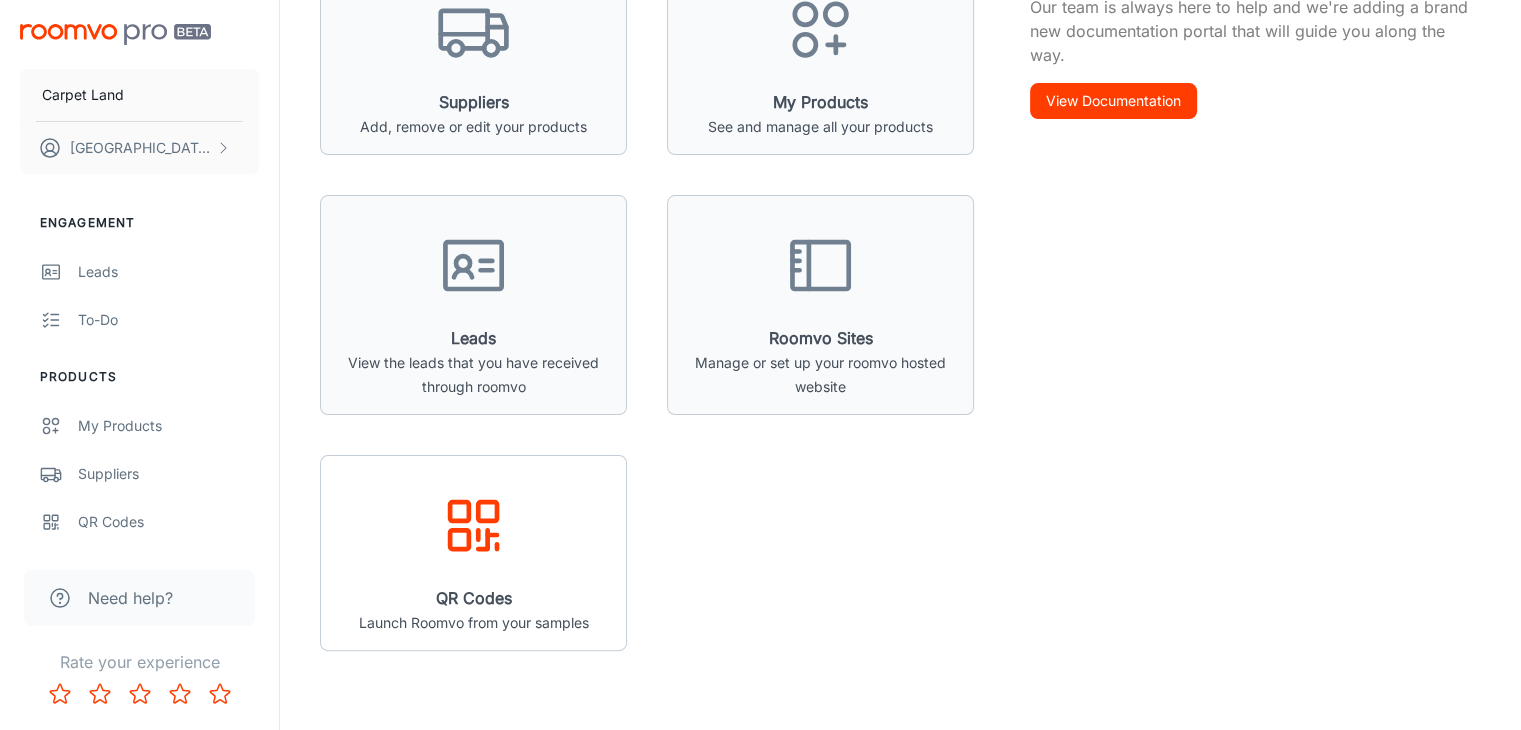 click on "QR Codes Launch Roomvo from your samples" at bounding box center [473, 561] 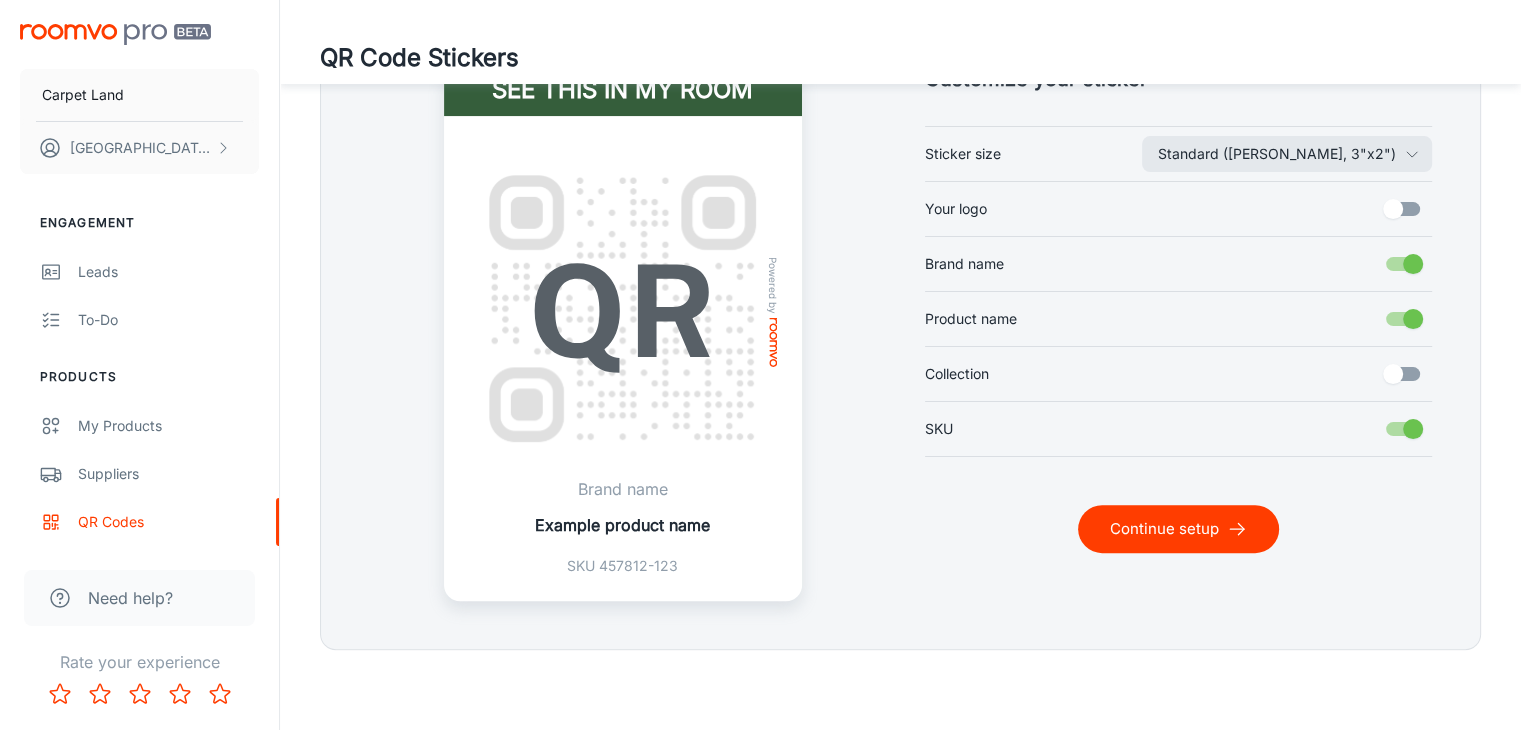 scroll, scrollTop: 387, scrollLeft: 0, axis: vertical 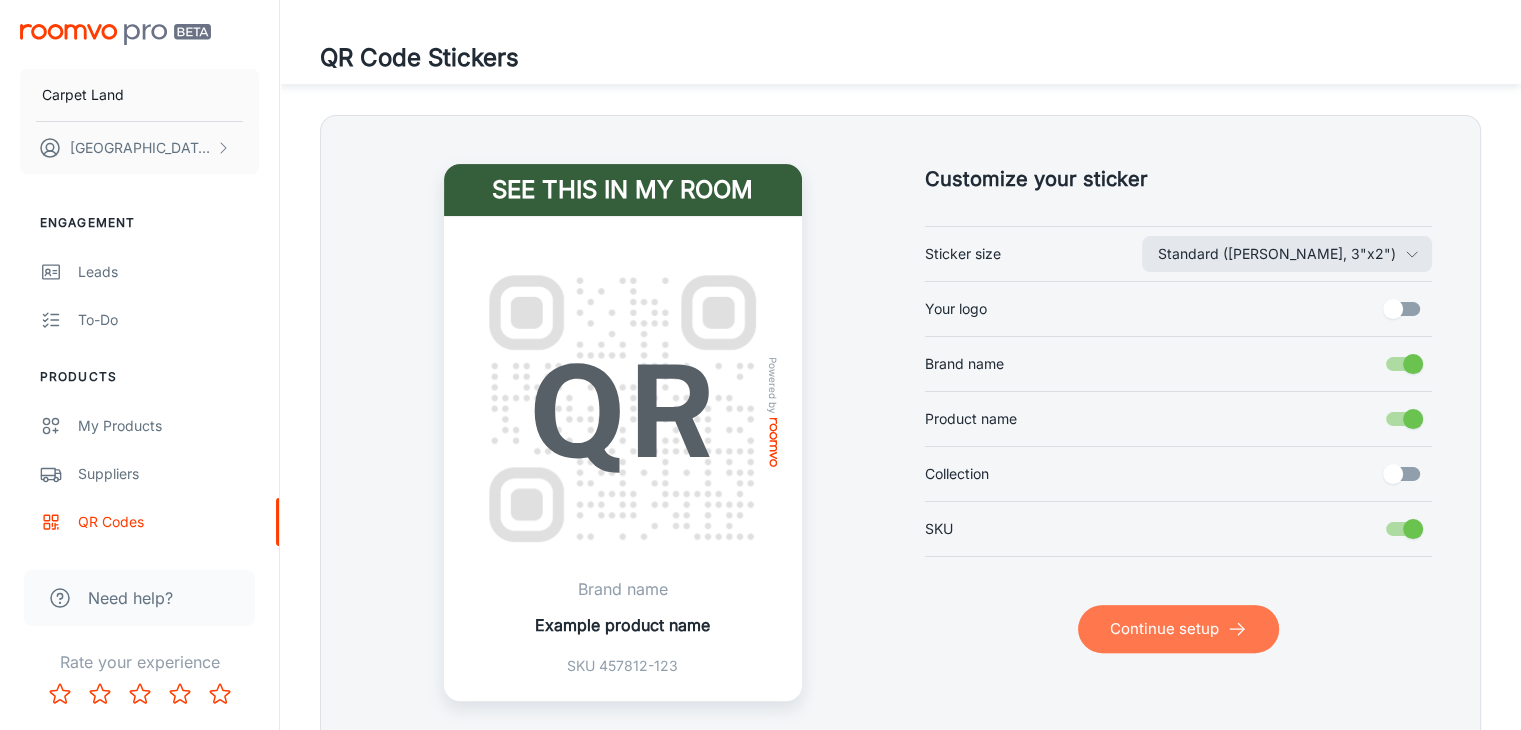 click on "Continue setup" at bounding box center [1178, 629] 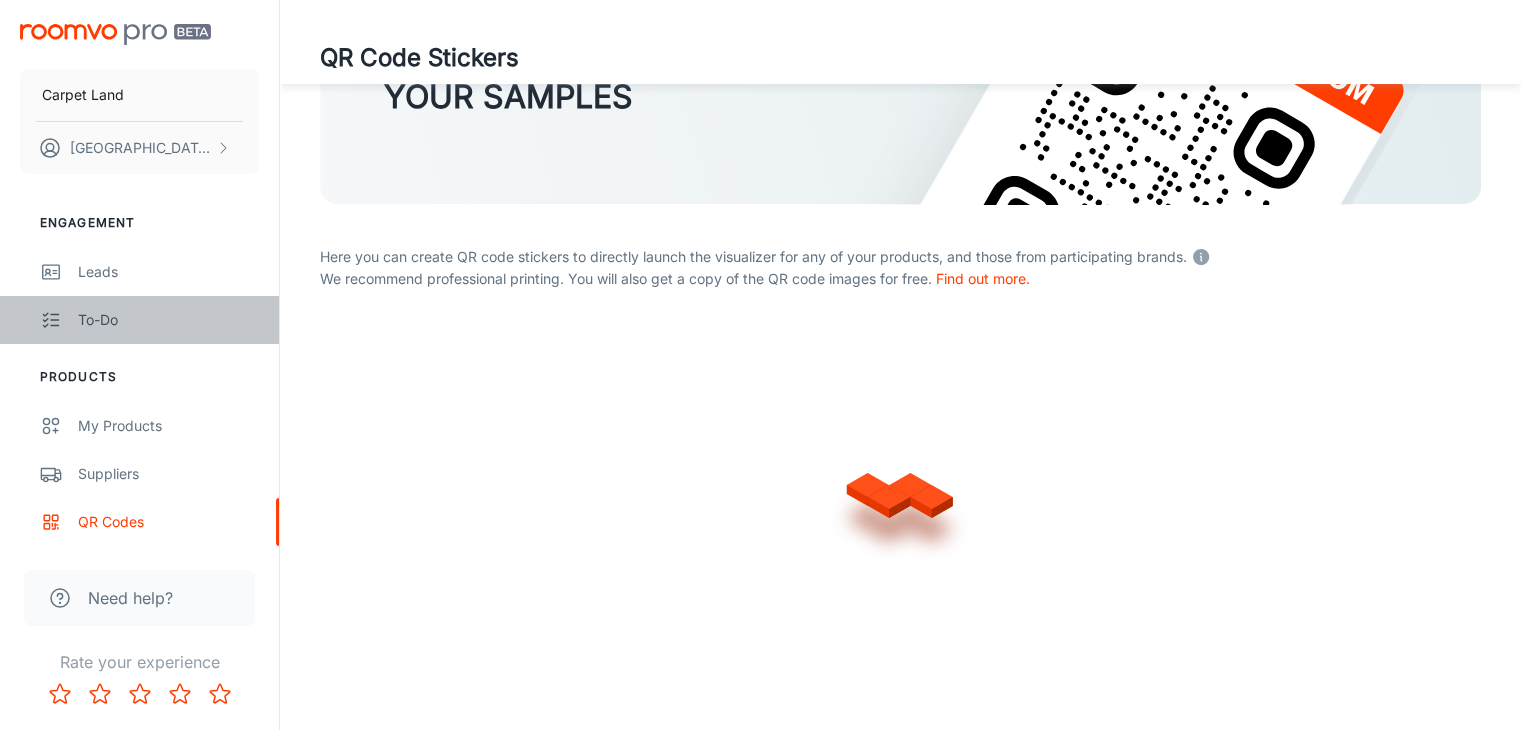 click 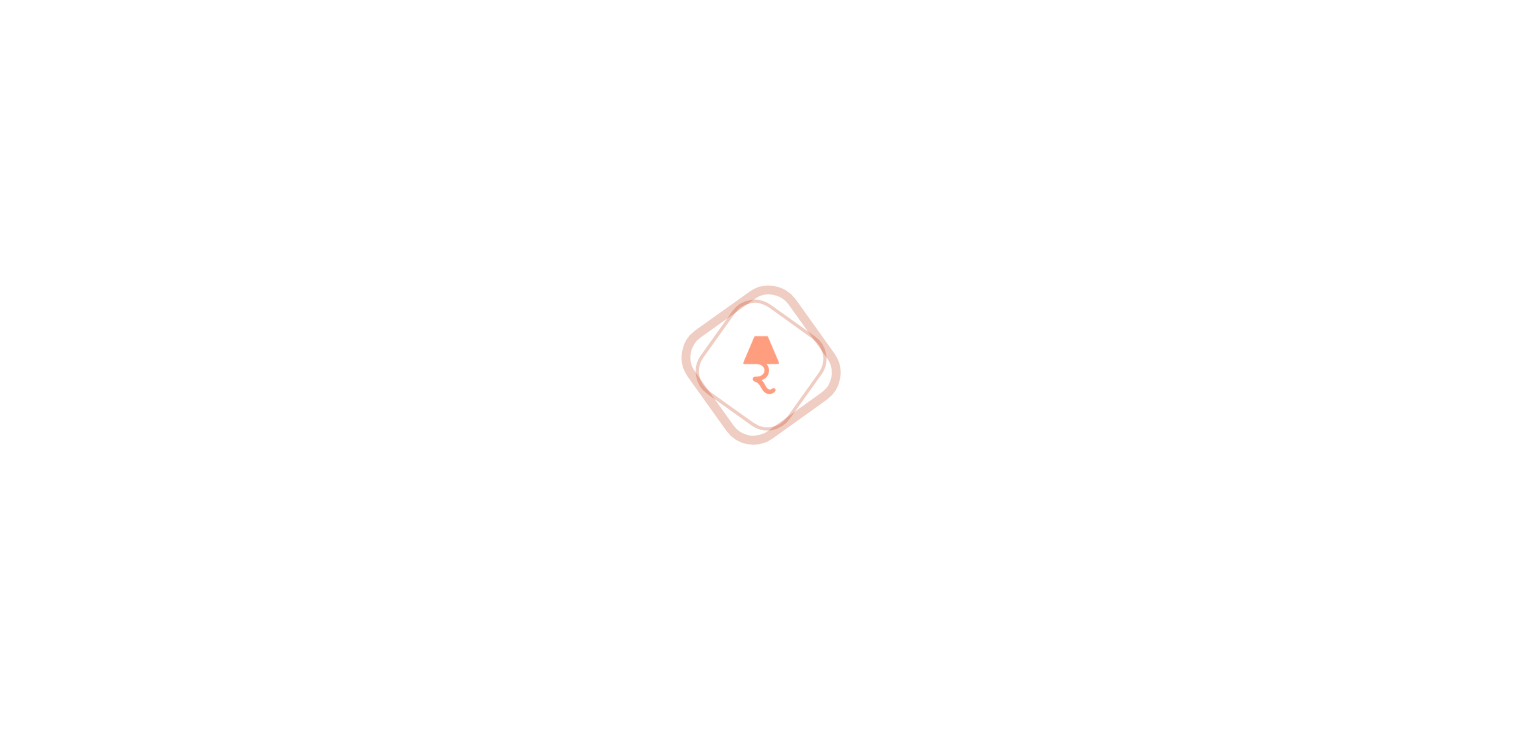 scroll, scrollTop: 0, scrollLeft: 0, axis: both 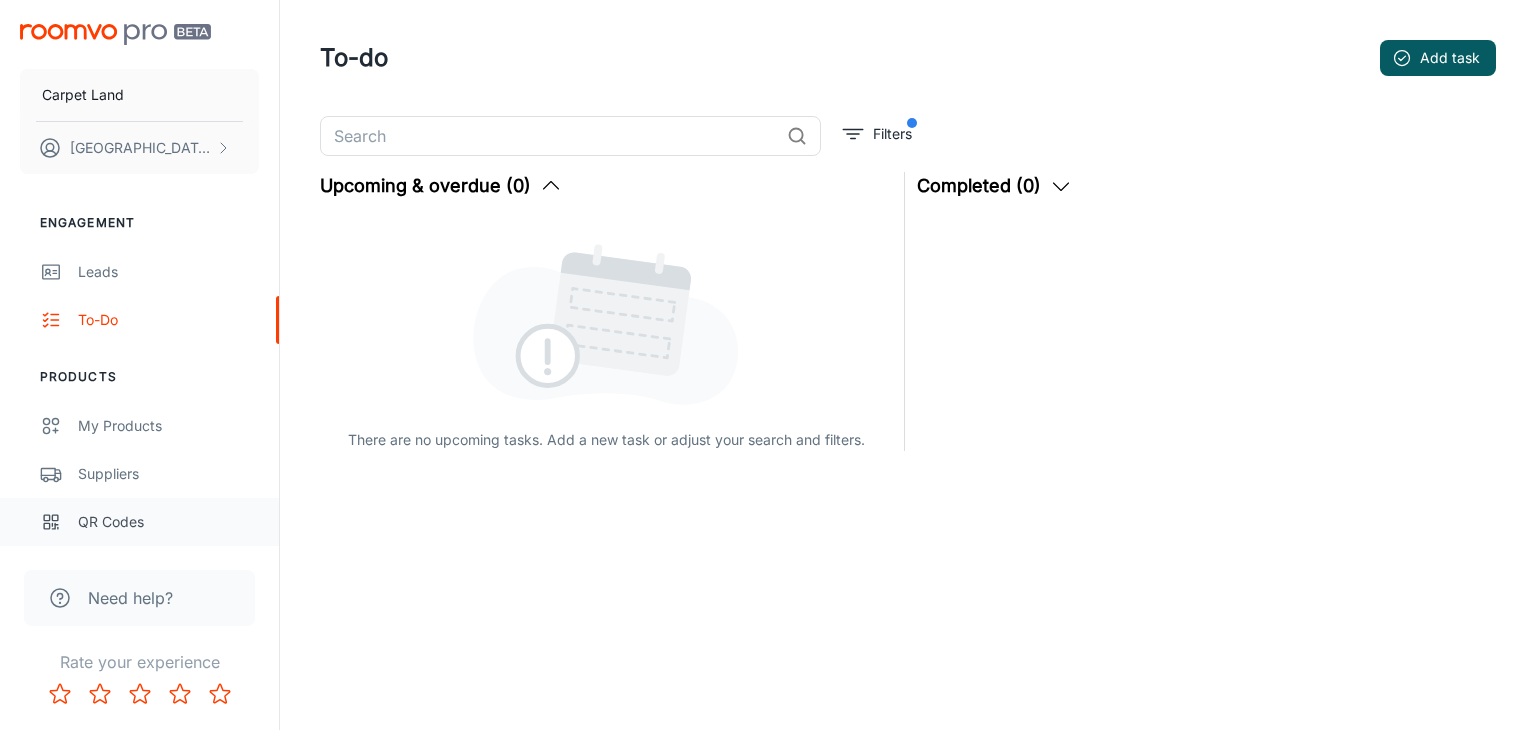 click on "QR Codes" at bounding box center (168, 522) 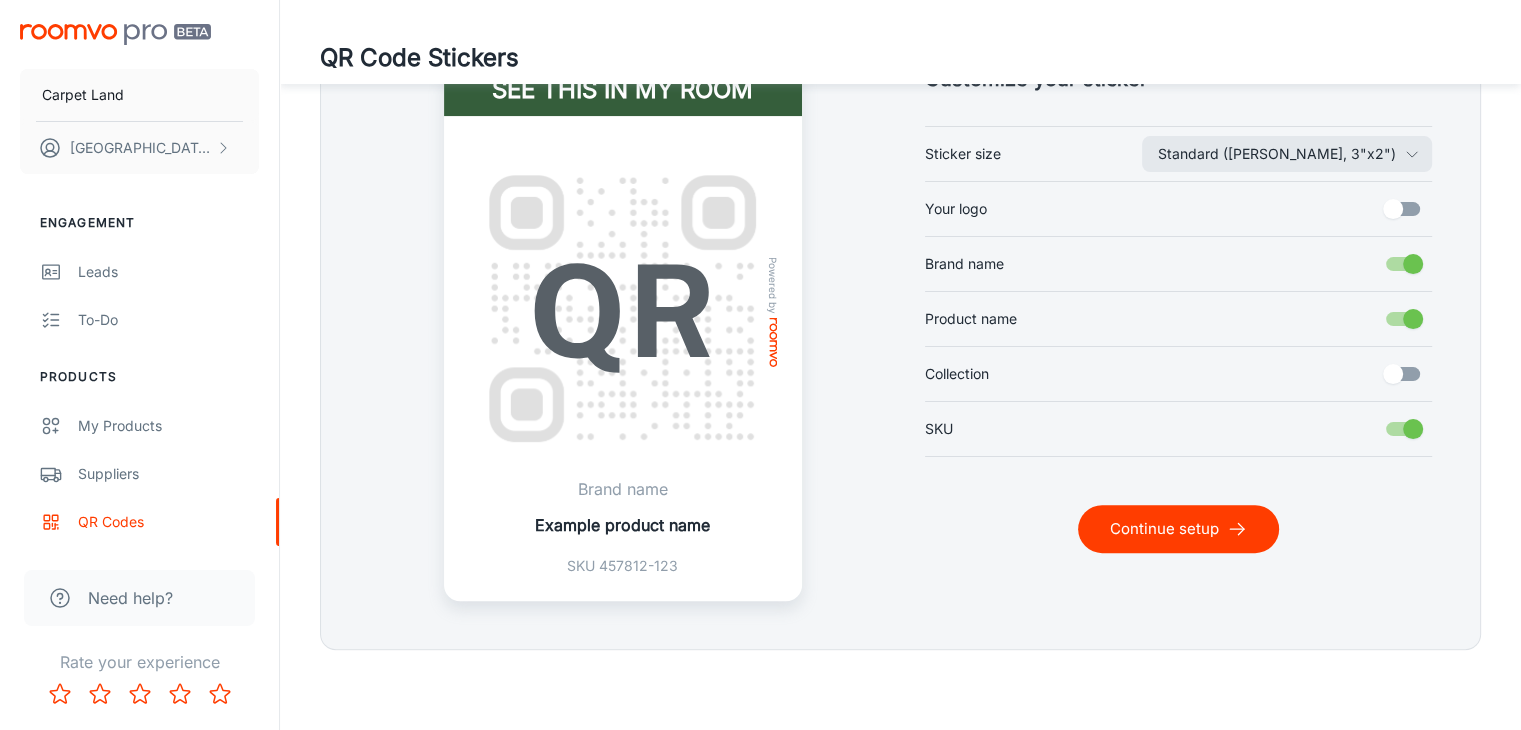 click on "Continue setup" at bounding box center (1178, 529) 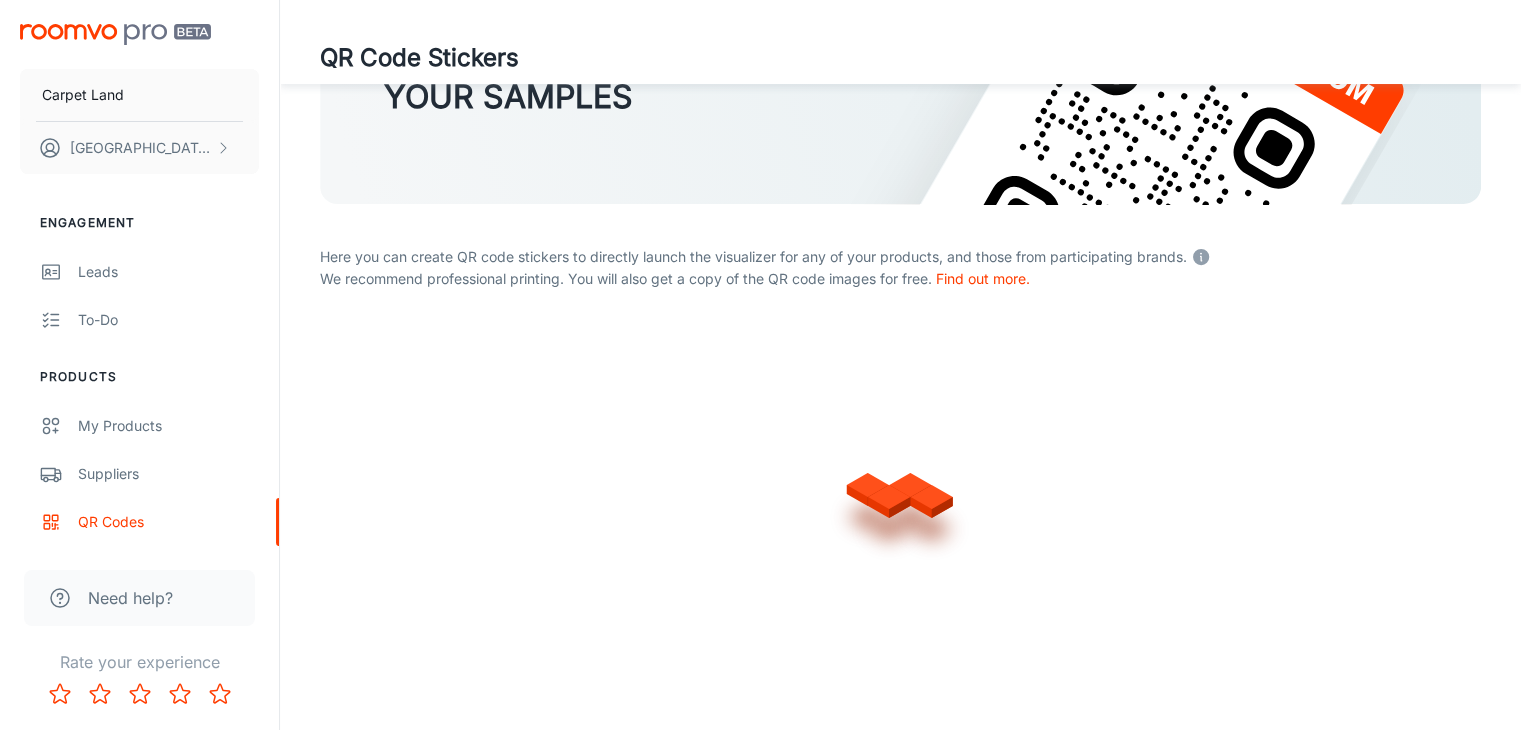 scroll, scrollTop: 487, scrollLeft: 0, axis: vertical 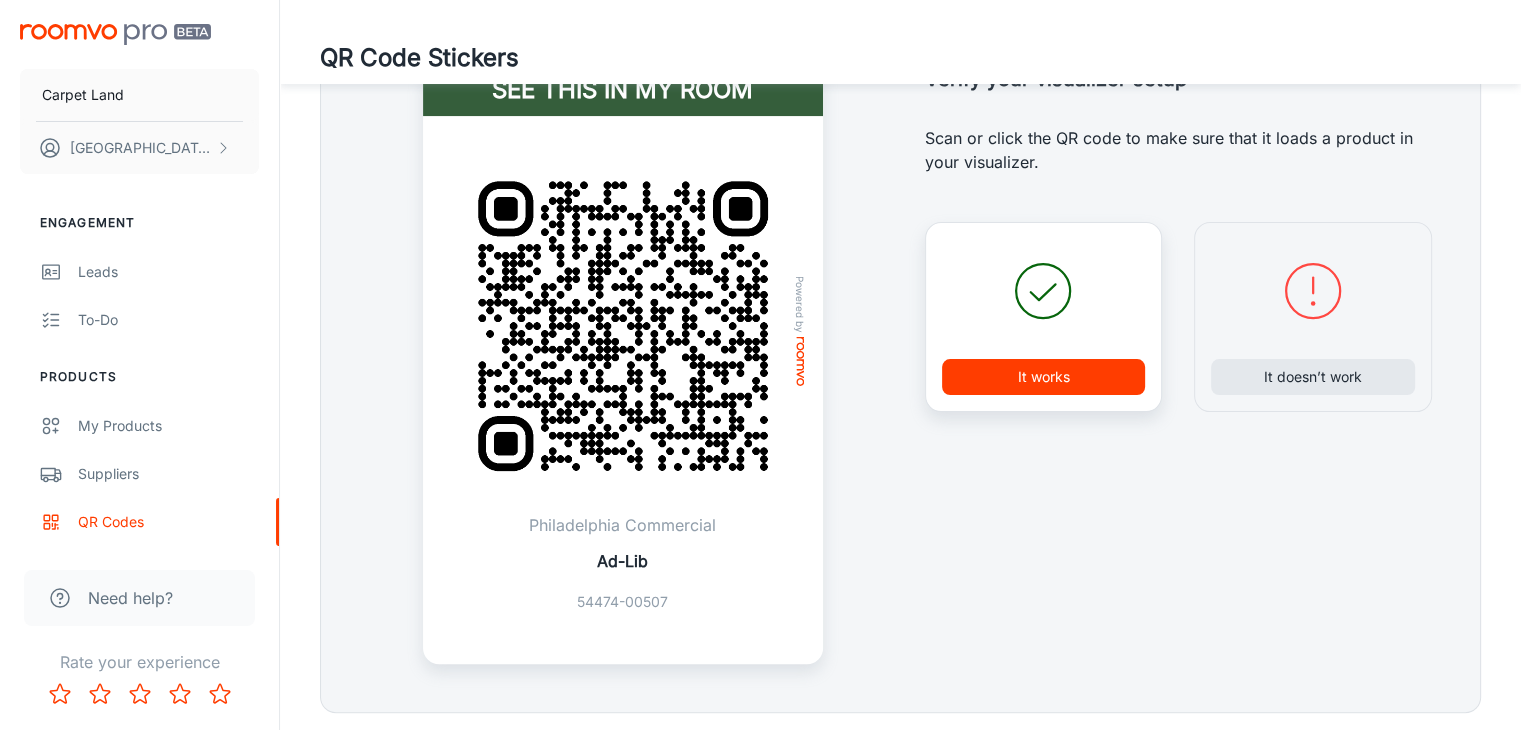 click on "It works" at bounding box center [1044, 377] 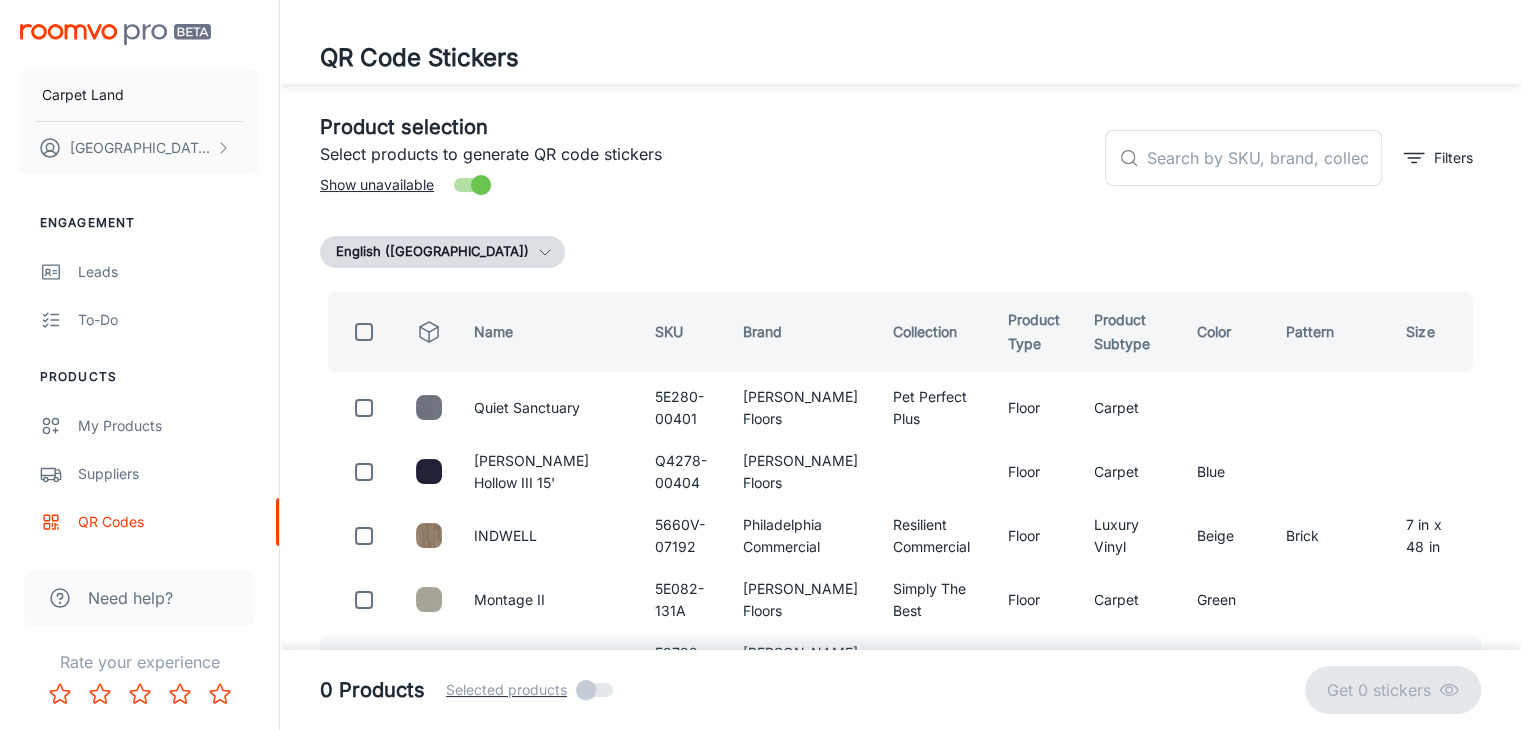scroll, scrollTop: 0, scrollLeft: 0, axis: both 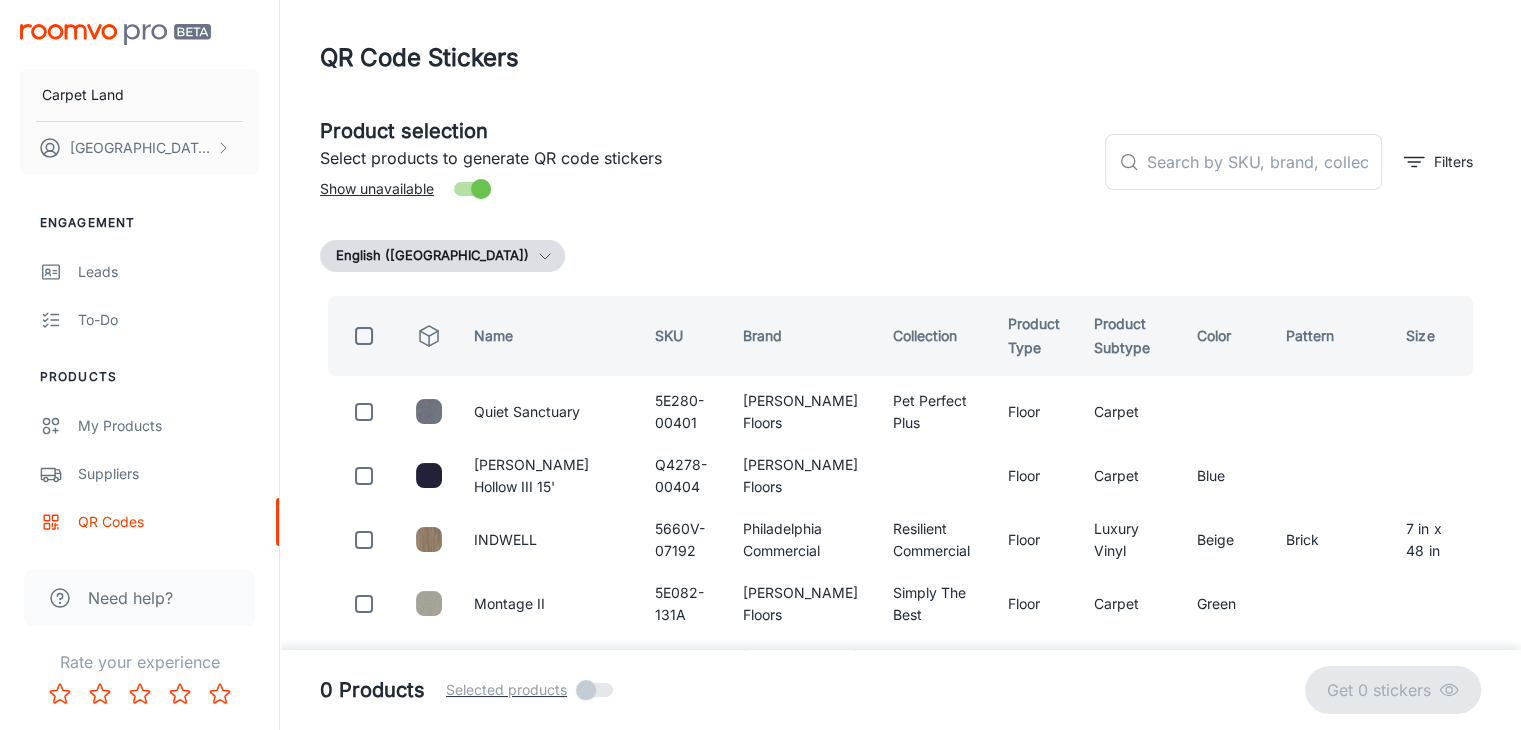 click on "Product selection Select products to generate QR code stickers Show unavailable" at bounding box center (696, 154) 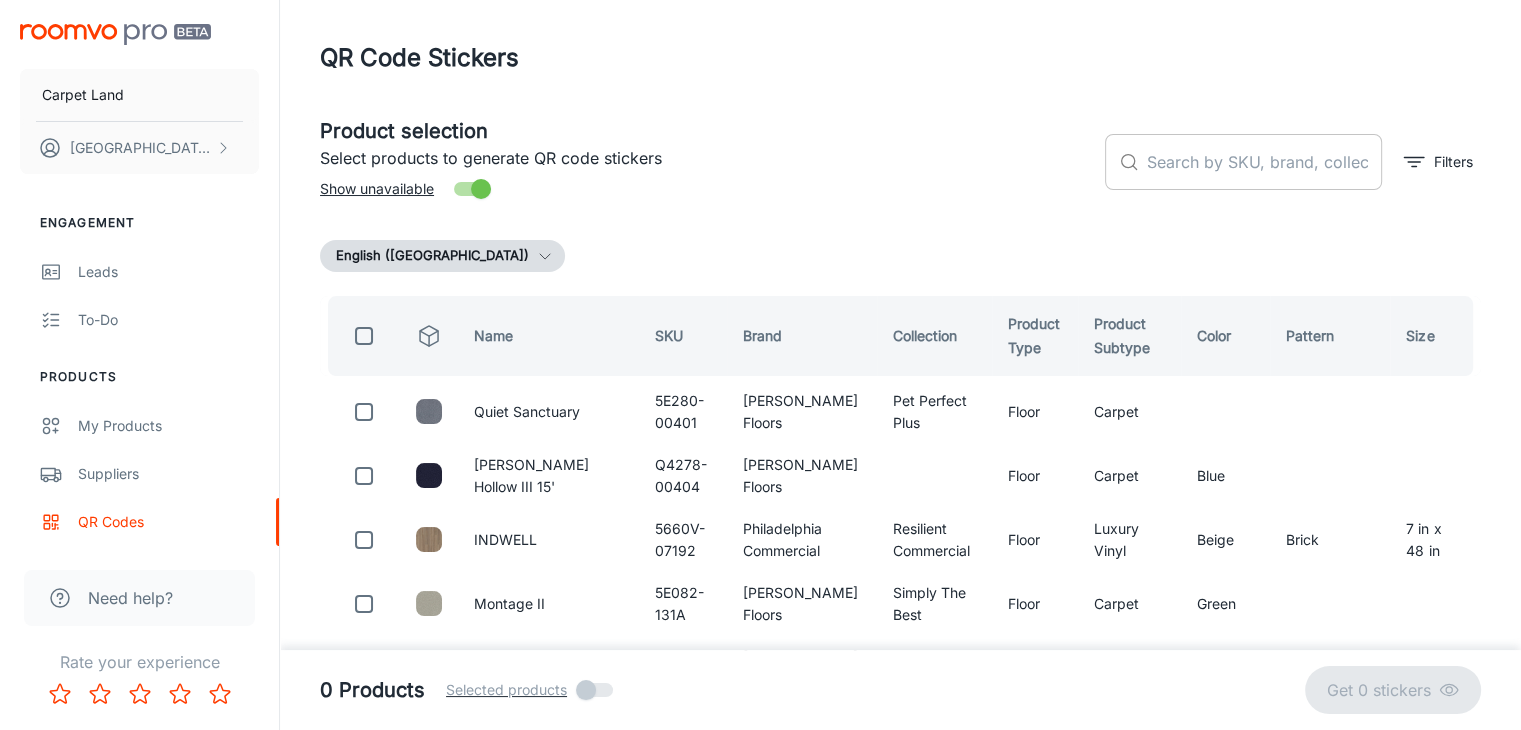 click at bounding box center [1264, 162] 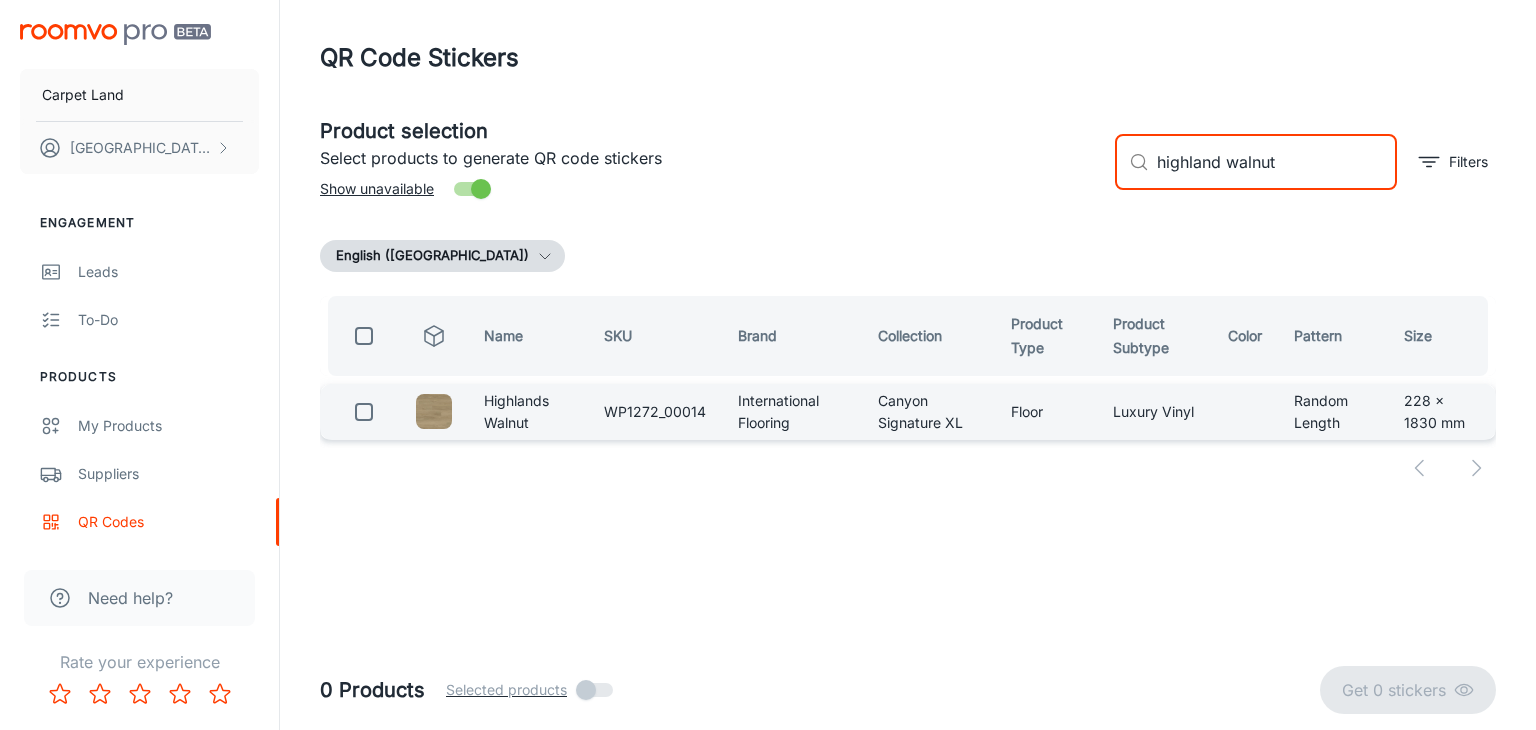 type on "highland walnut" 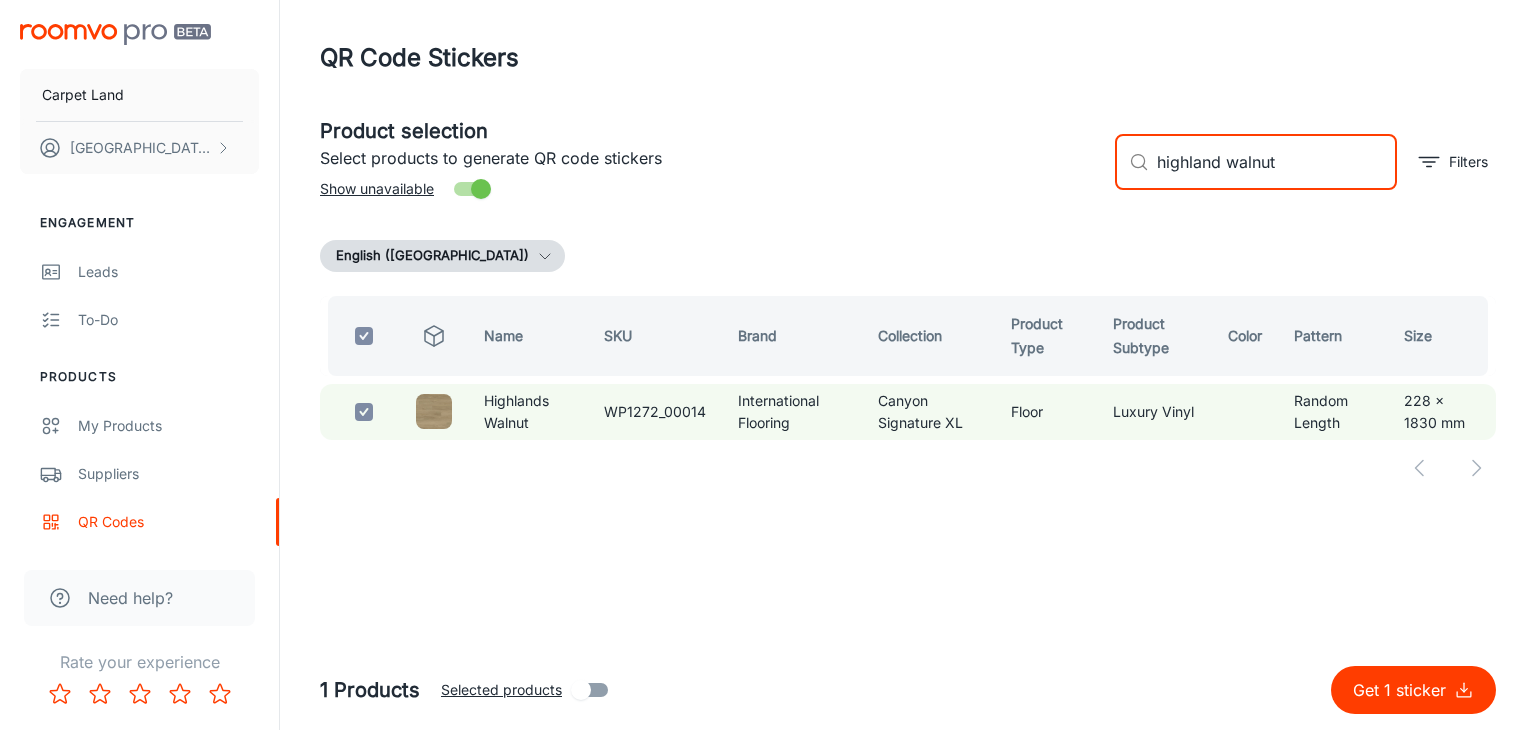 drag, startPoint x: 1299, startPoint y: 156, endPoint x: 995, endPoint y: 163, distance: 304.08057 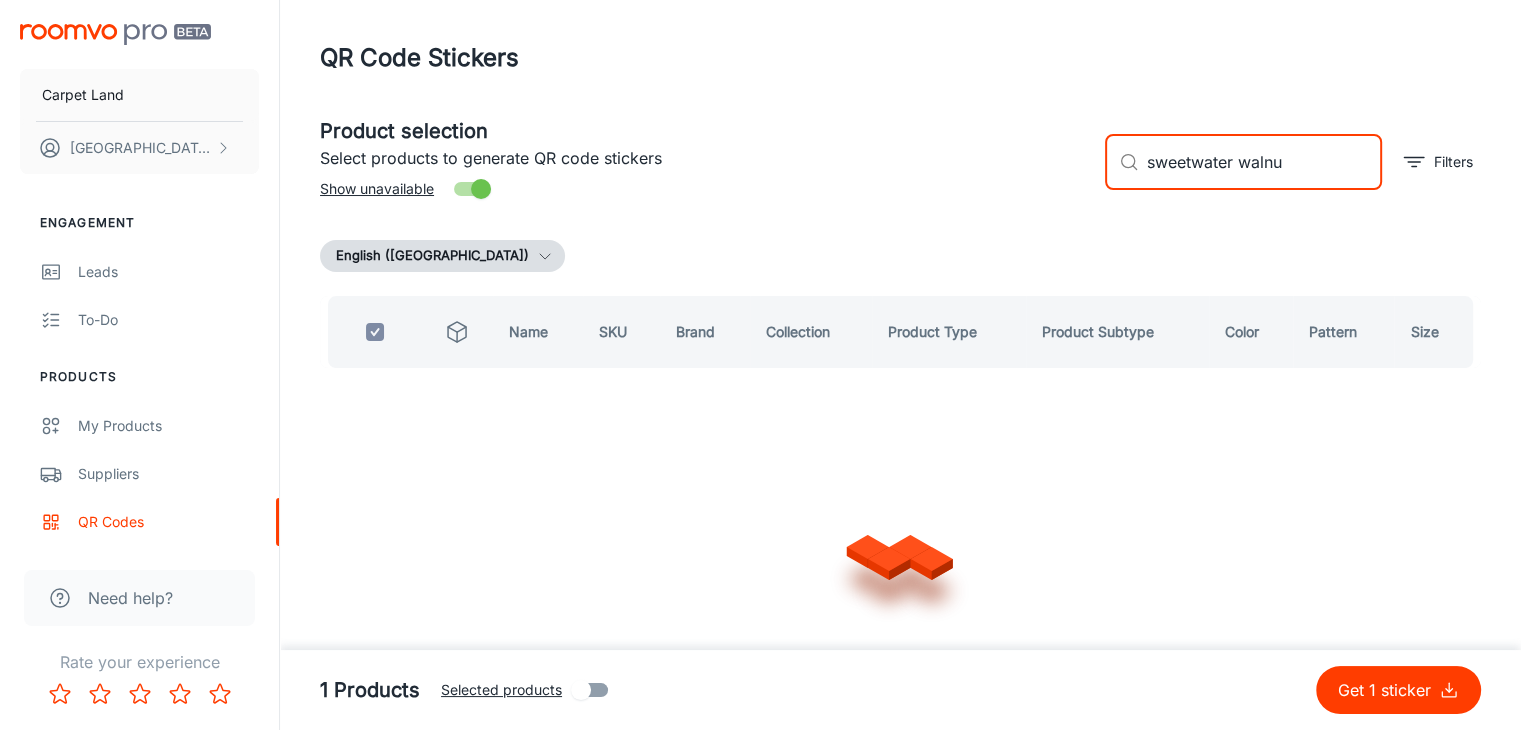 type on "sweetwater walnut" 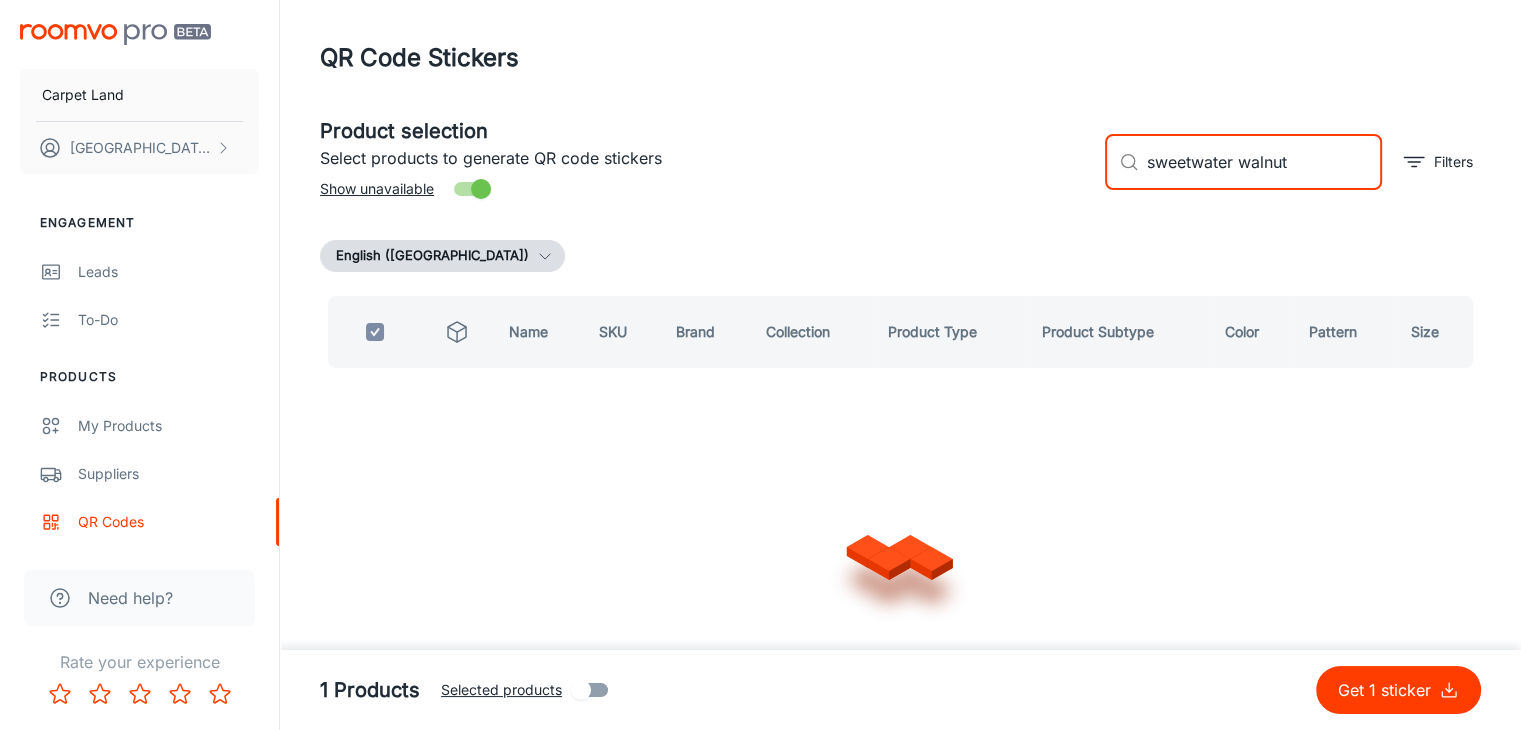 checkbox on "false" 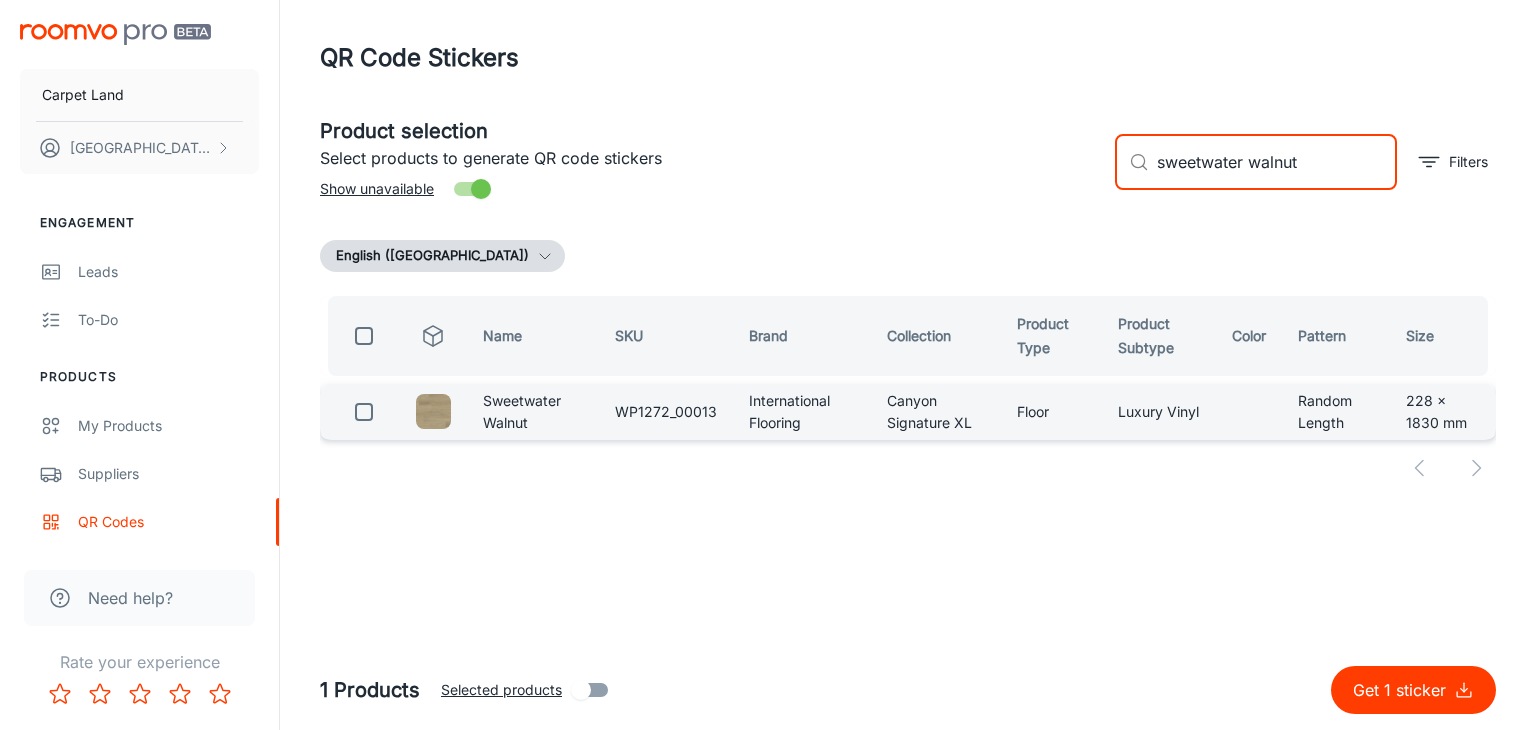 type on "sweetwater walnut" 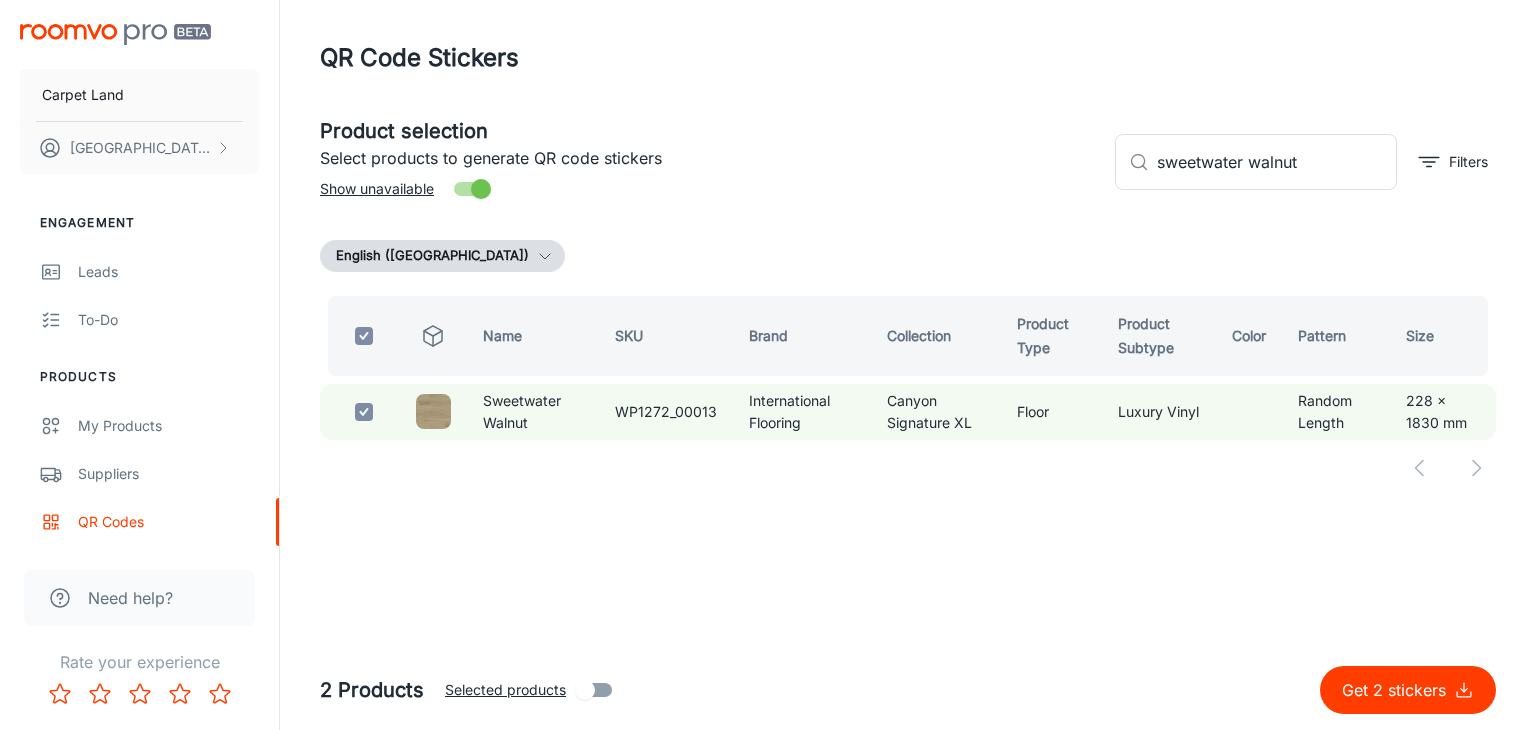 drag, startPoint x: 1338, startPoint y: 153, endPoint x: 1027, endPoint y: 165, distance: 311.2314 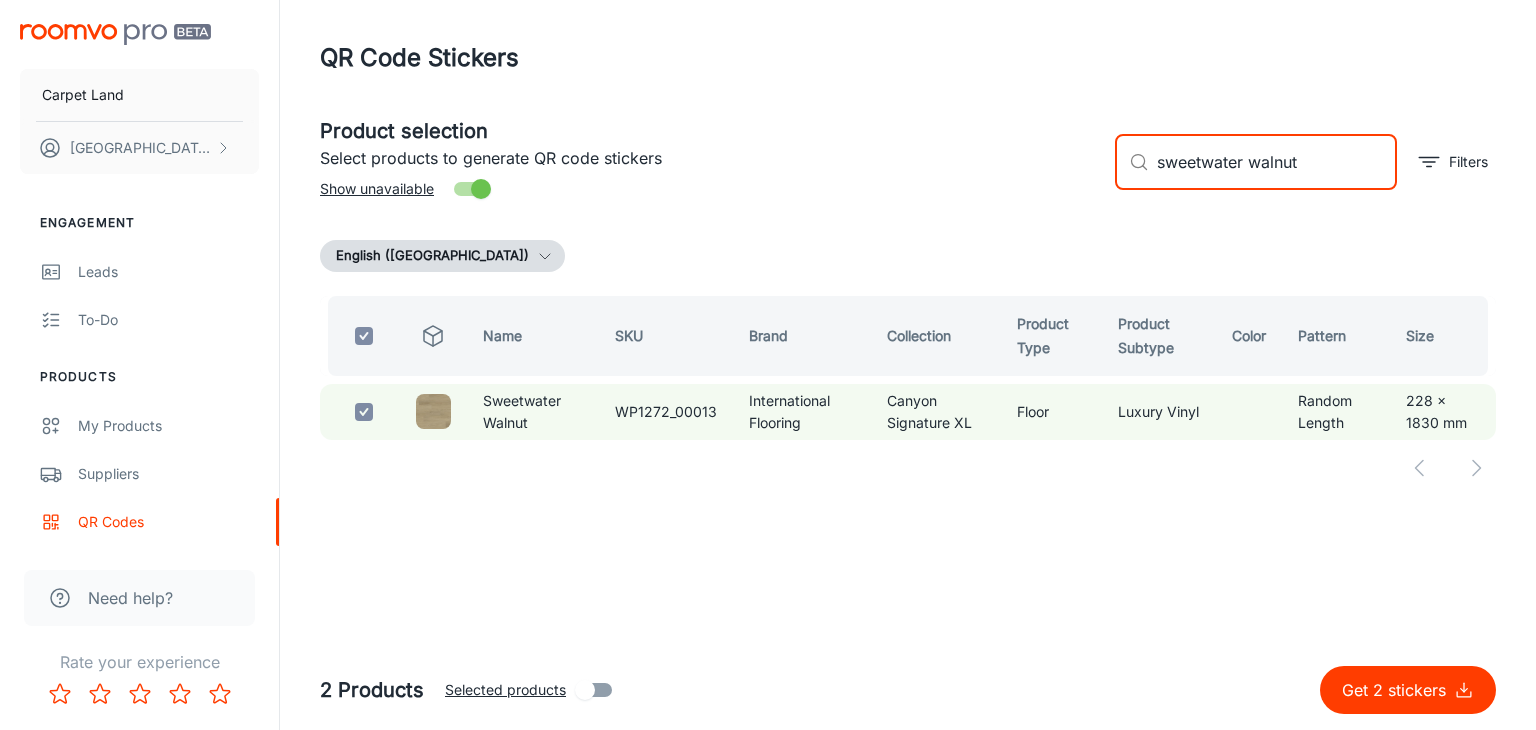 type 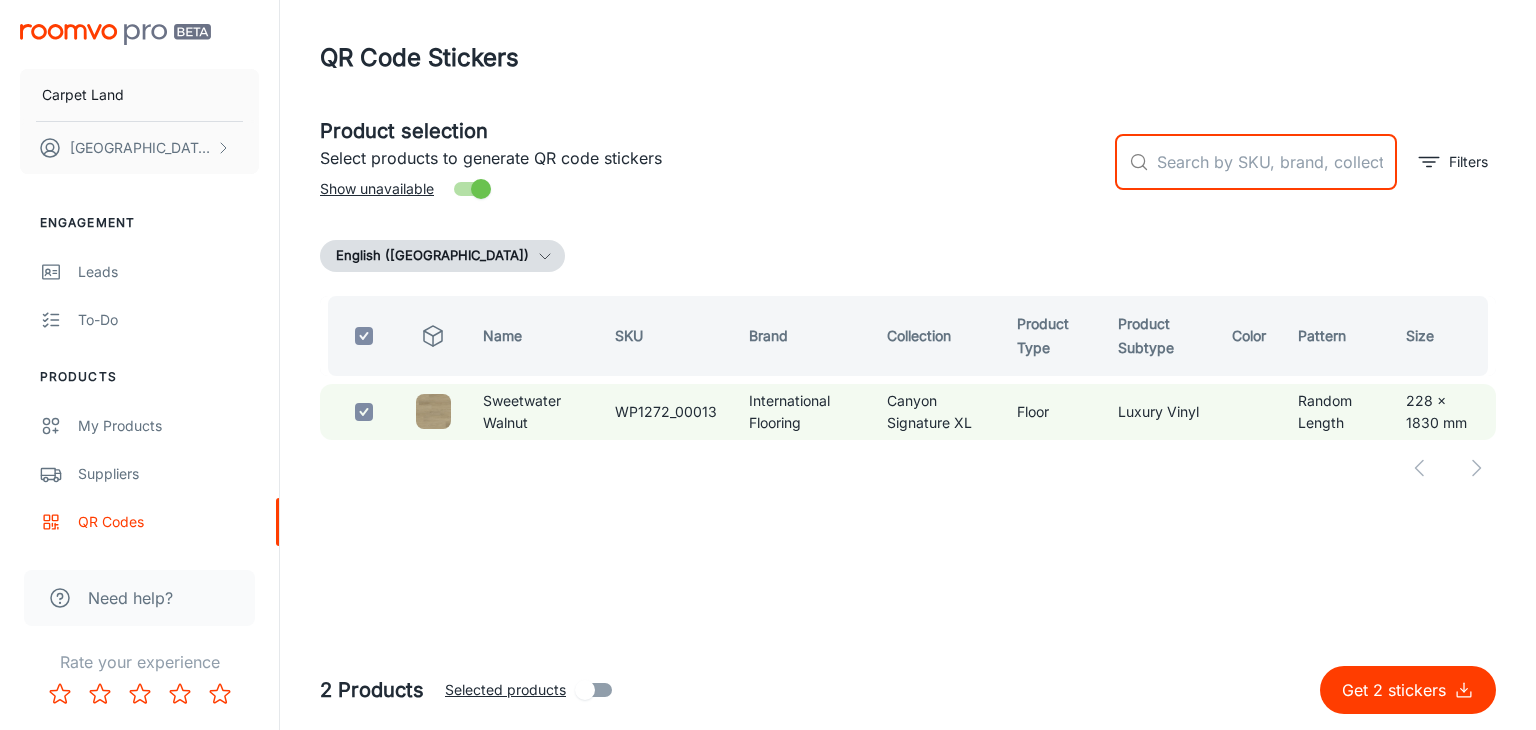 checkbox on "false" 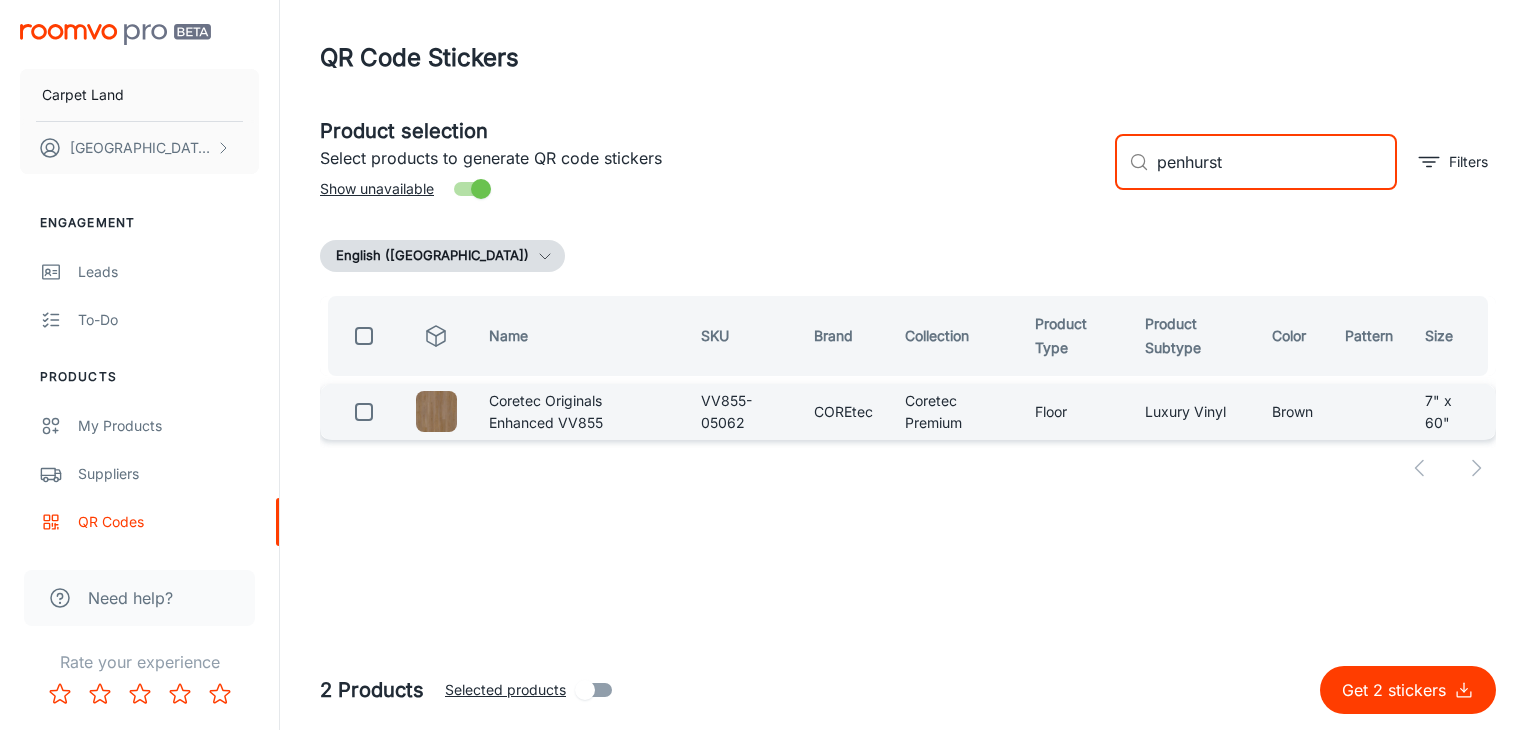 type on "penhurst" 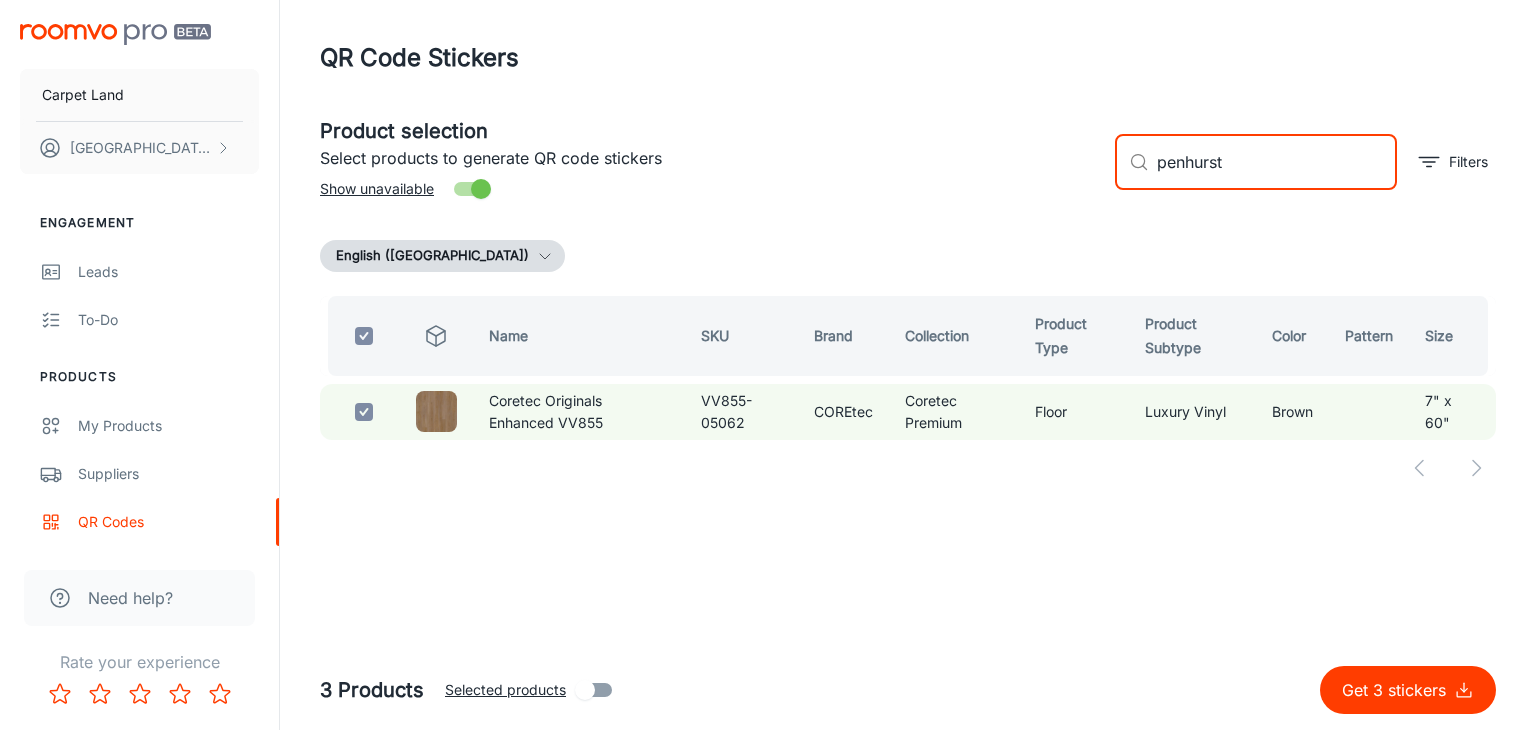 drag, startPoint x: 1329, startPoint y: 161, endPoint x: 1195, endPoint y: 173, distance: 134.53624 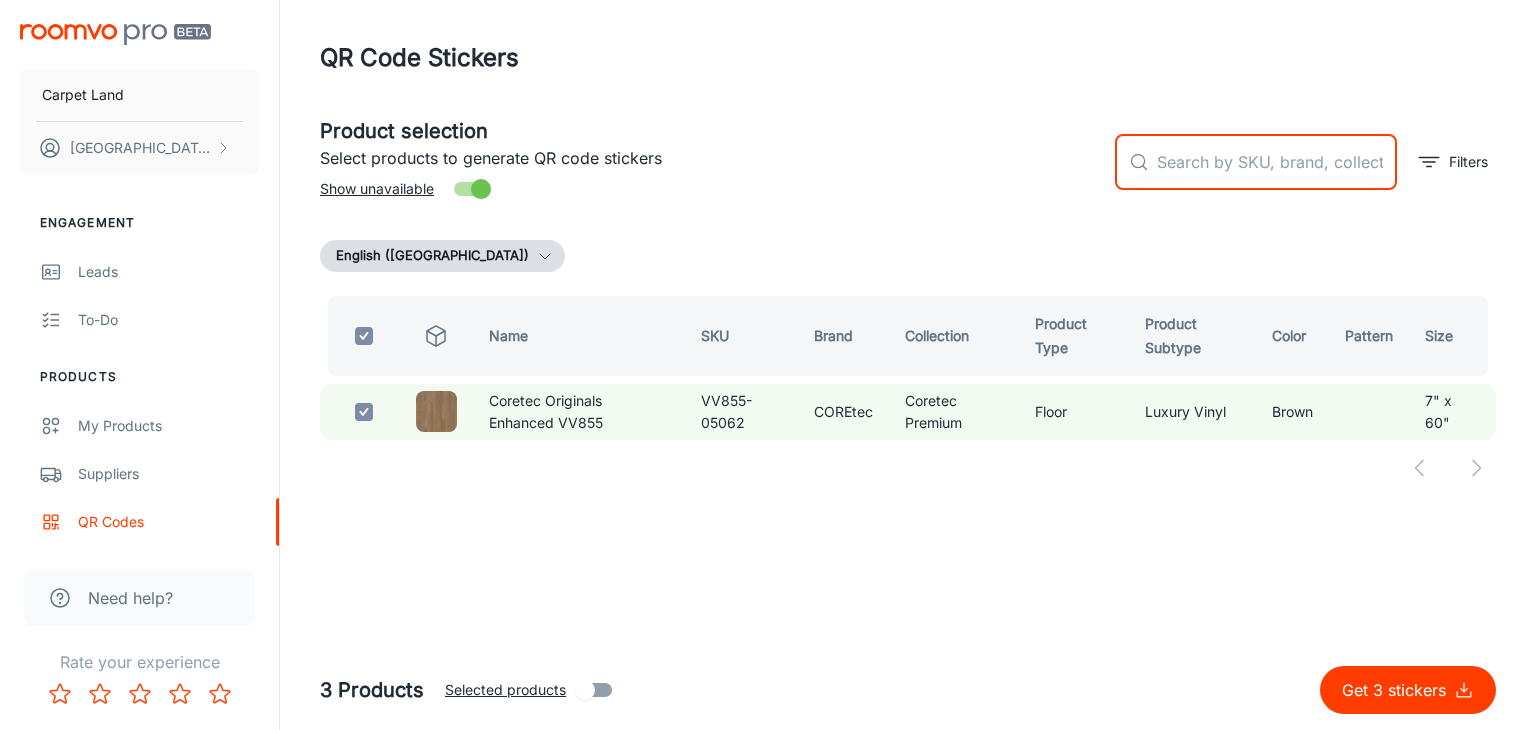 checkbox on "false" 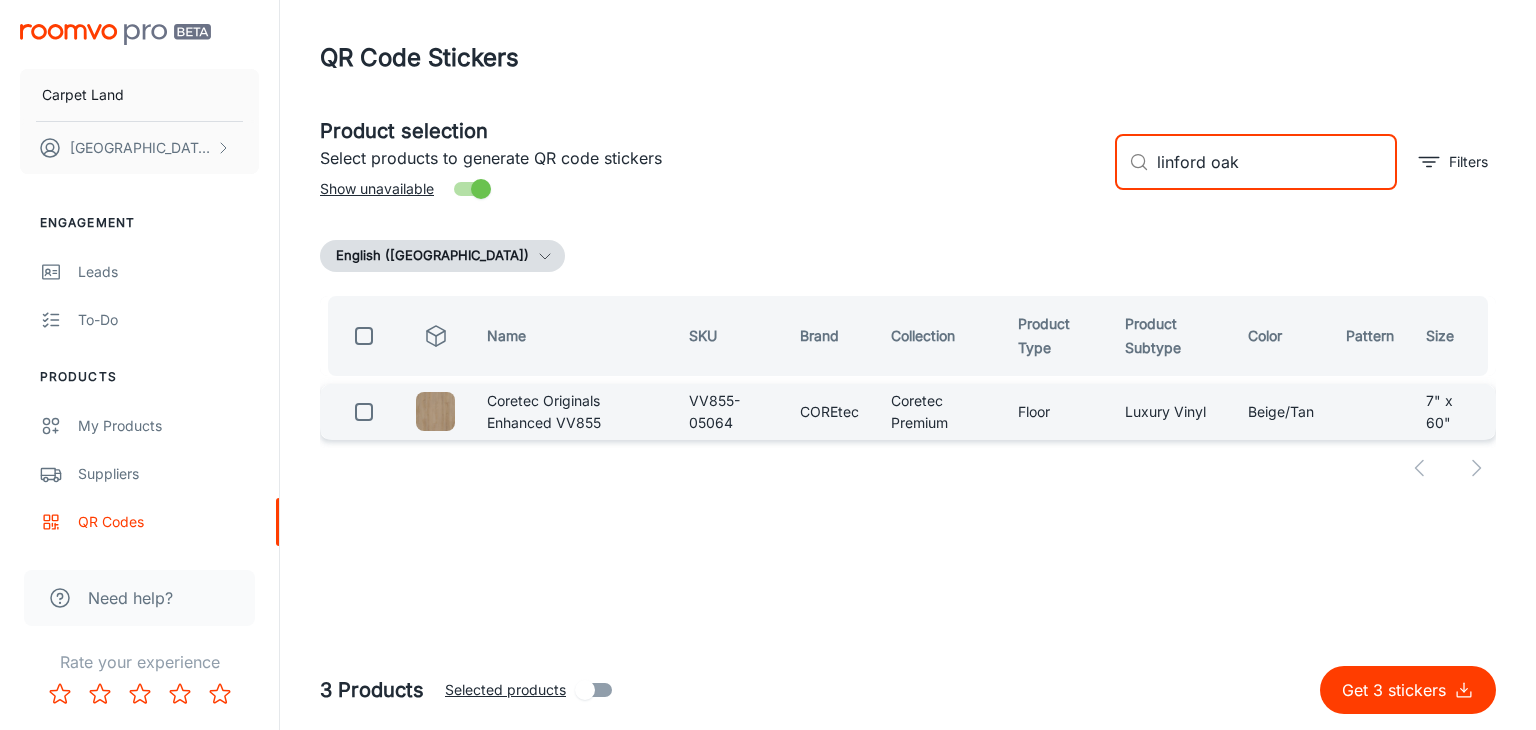 type on "linford oak" 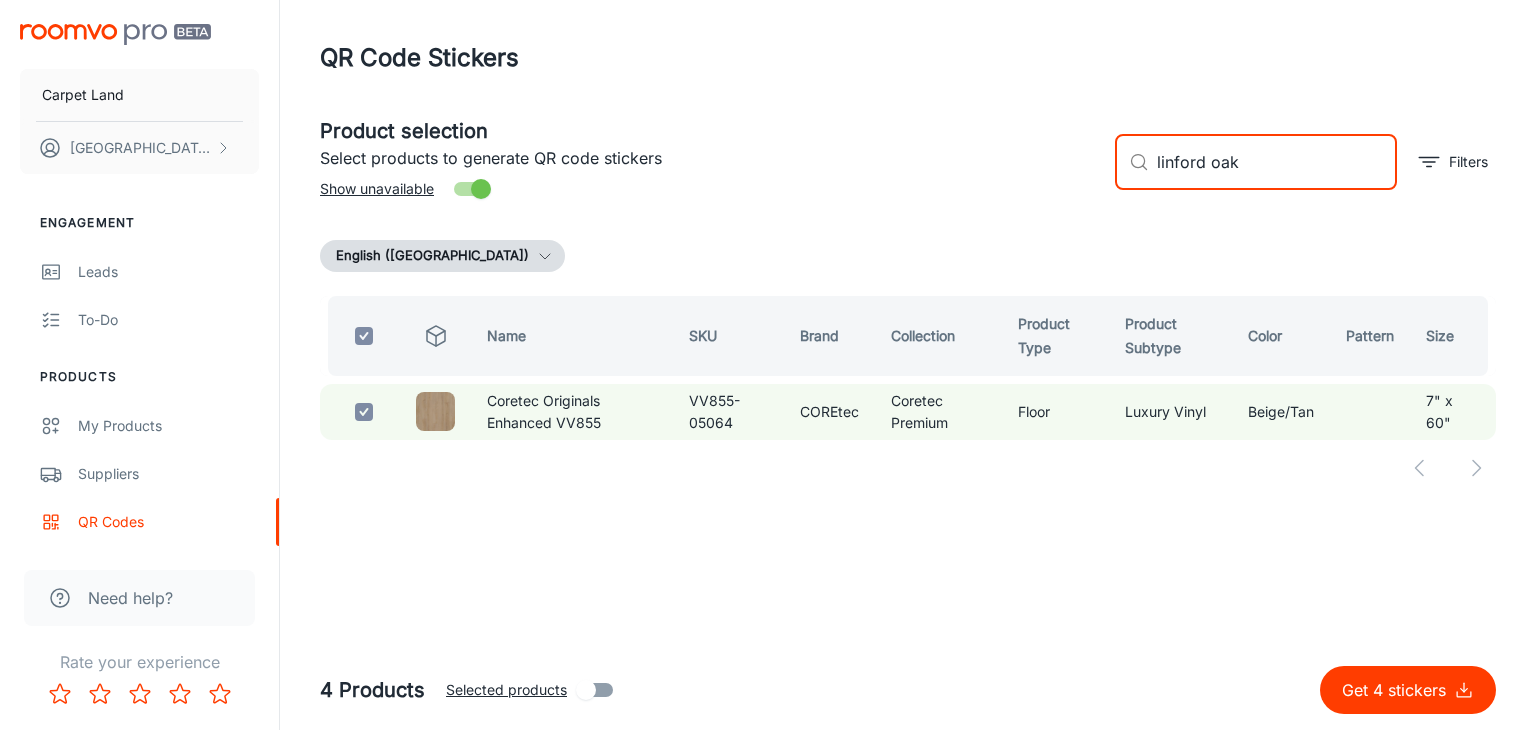 drag, startPoint x: 1262, startPoint y: 145, endPoint x: 967, endPoint y: 169, distance: 295.97467 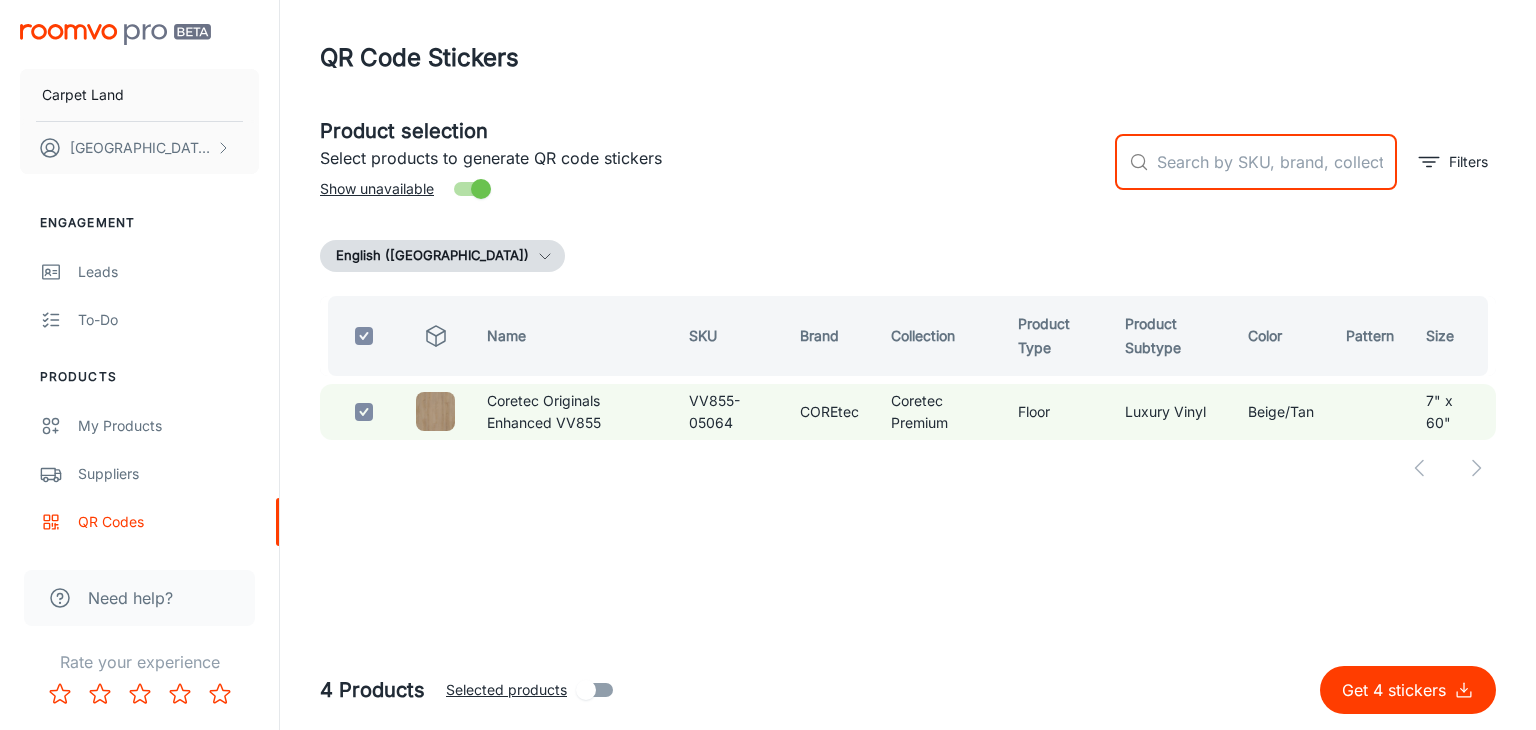 checkbox on "false" 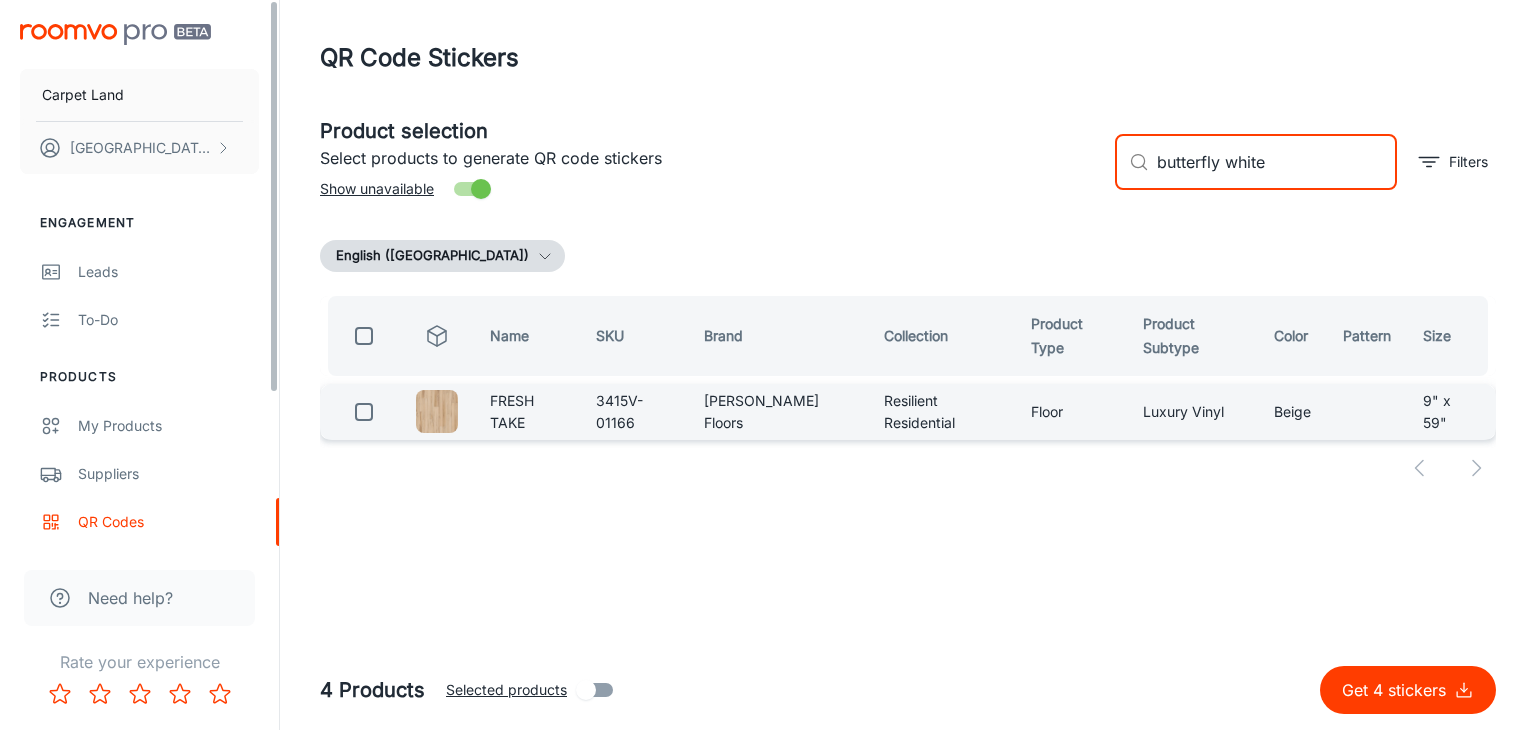 type on "butterfly white" 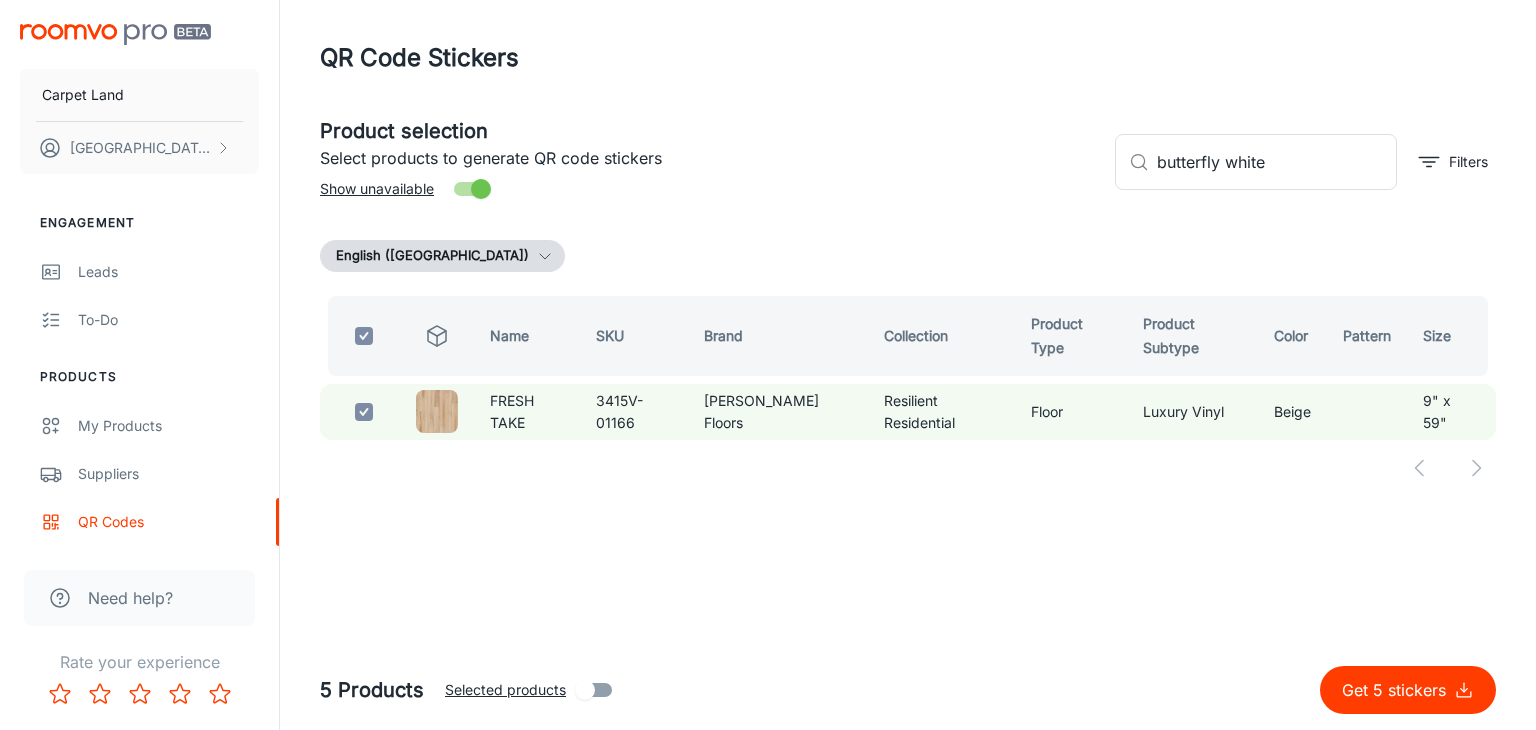 drag, startPoint x: 1347, startPoint y: 167, endPoint x: 1072, endPoint y: 182, distance: 275.40878 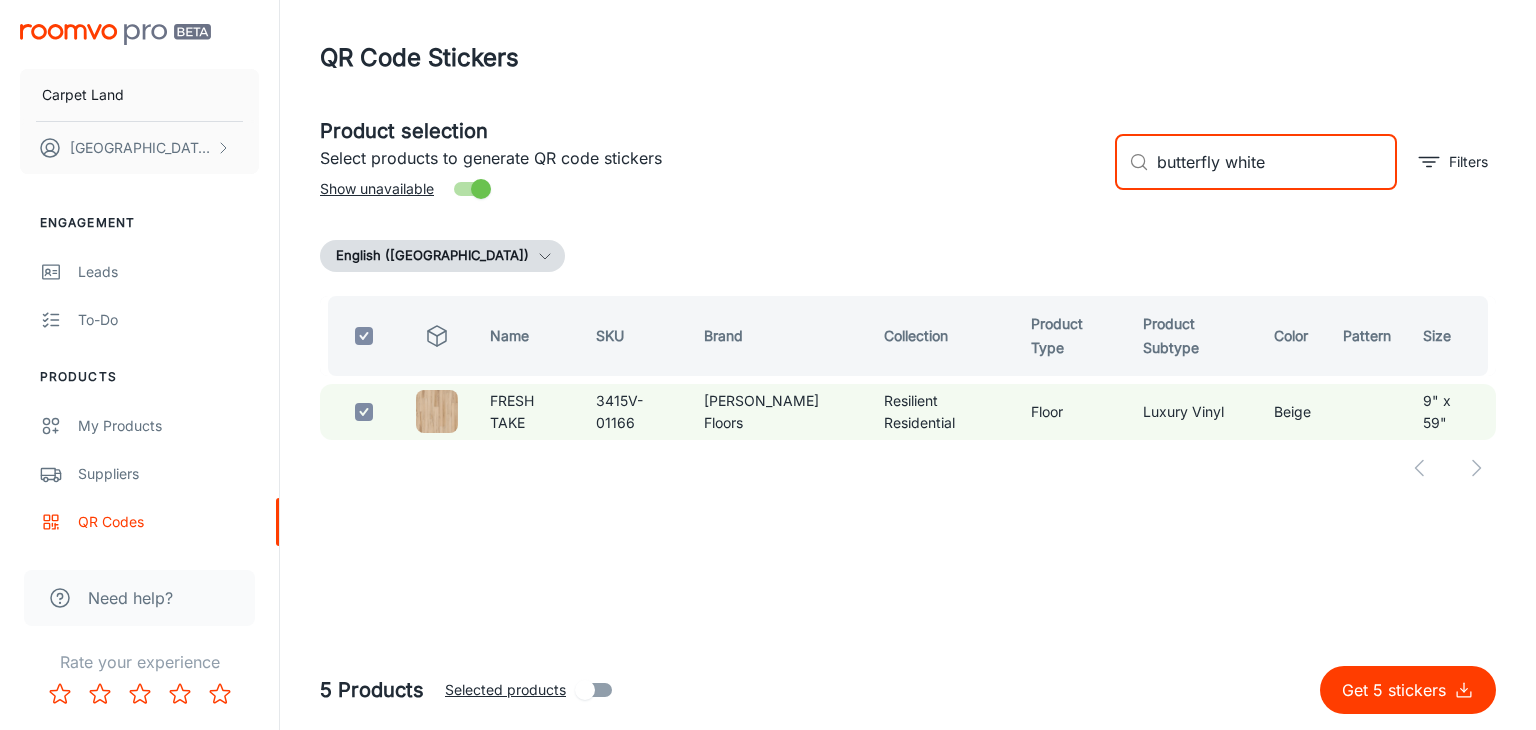 type 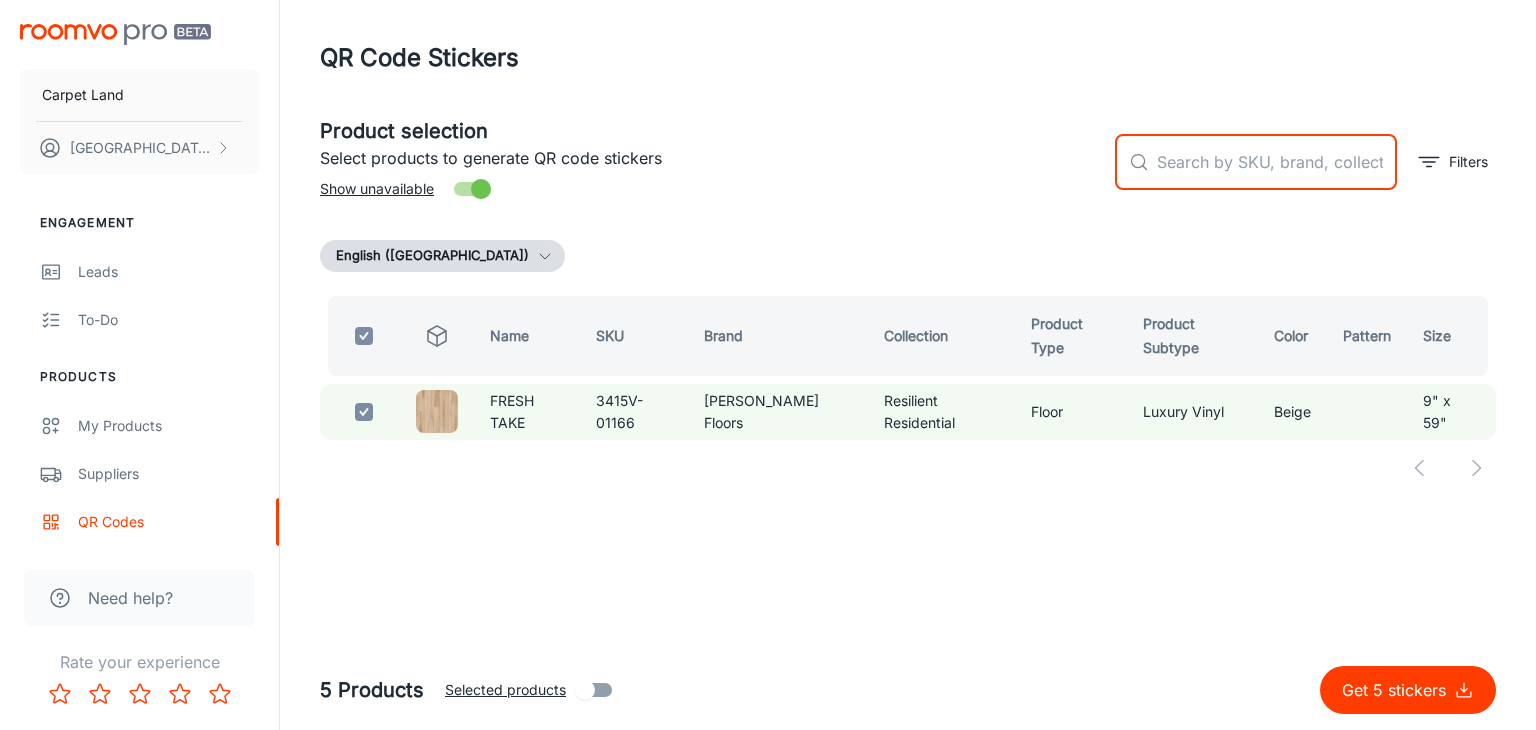 checkbox on "false" 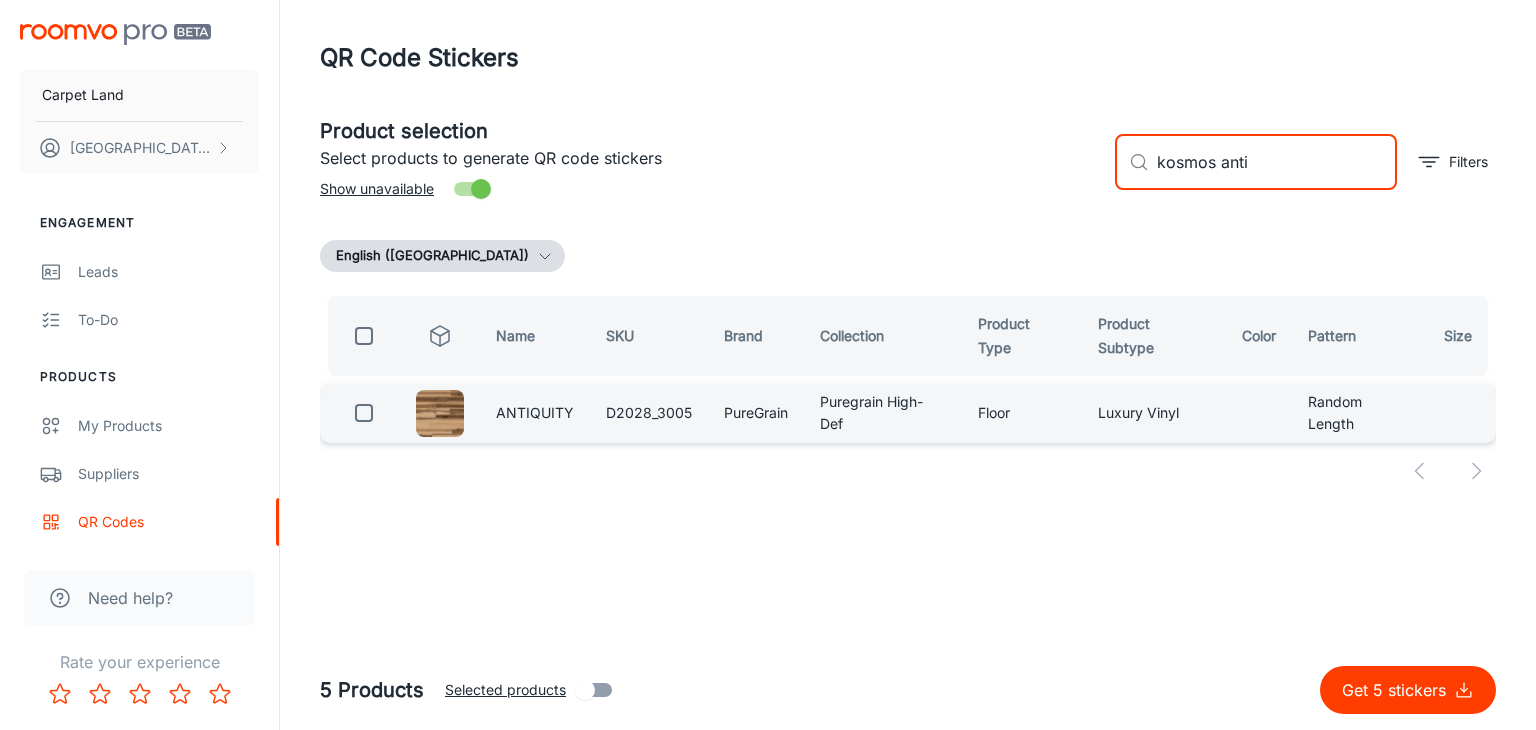 type on "kosmos anti" 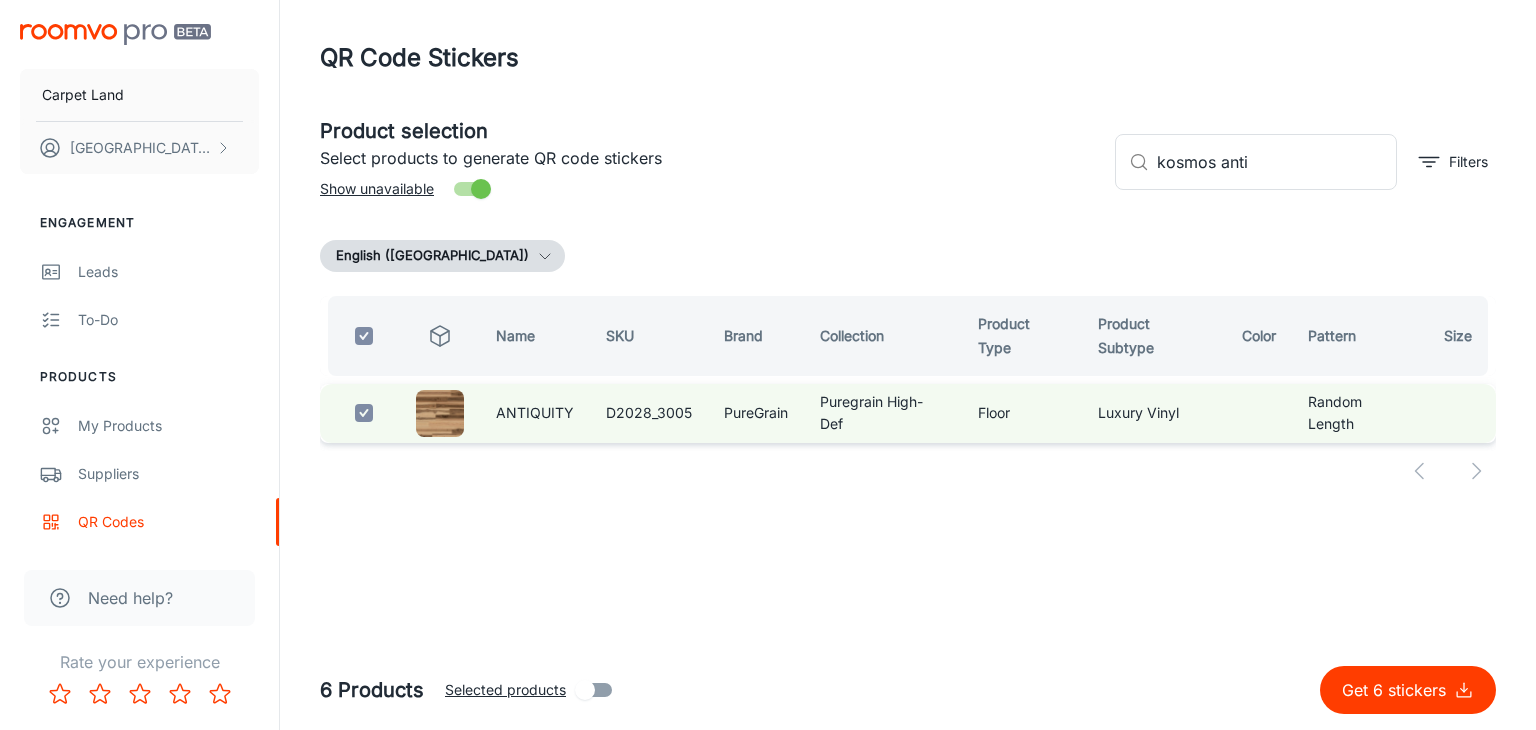 checkbox on "true" 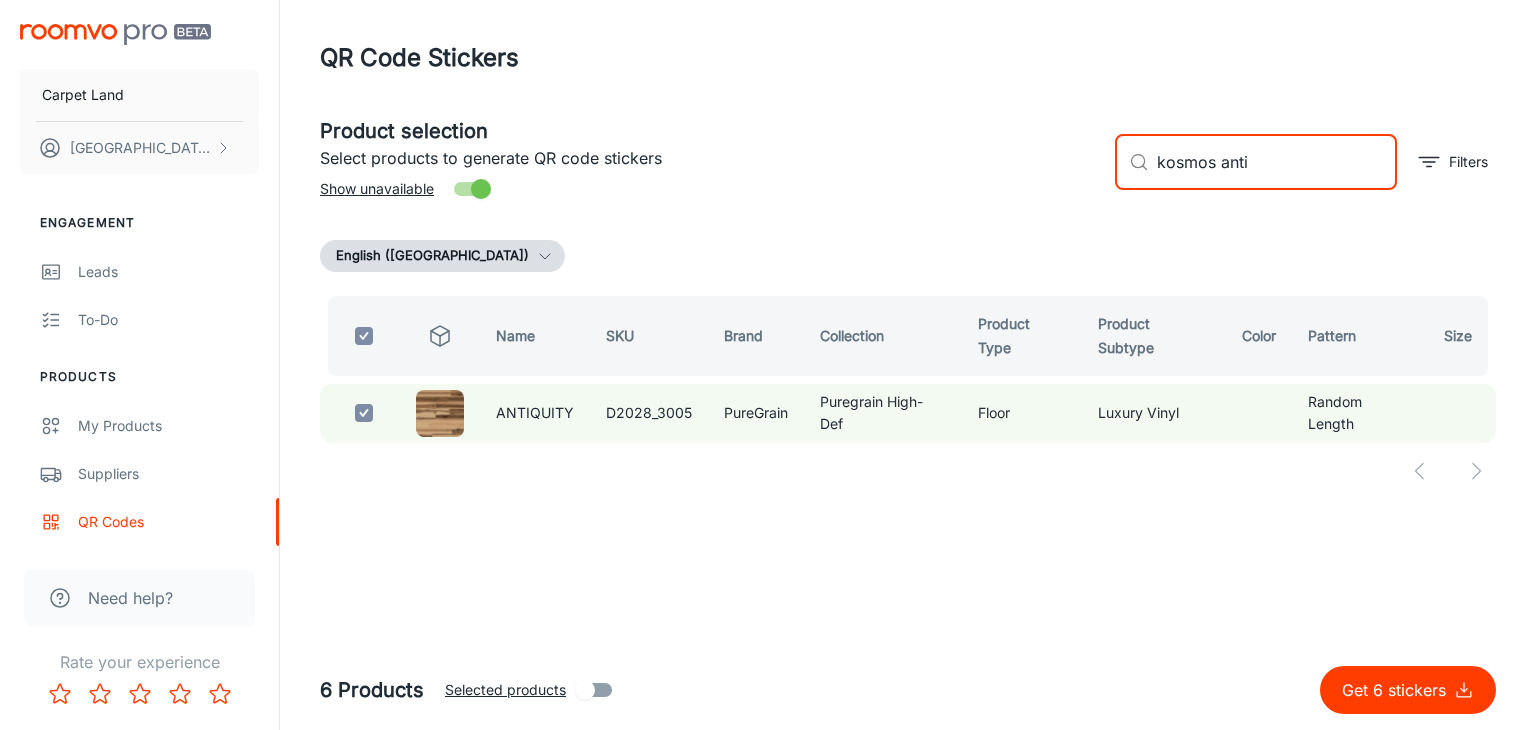 drag, startPoint x: 1274, startPoint y: 158, endPoint x: 932, endPoint y: 168, distance: 342.14618 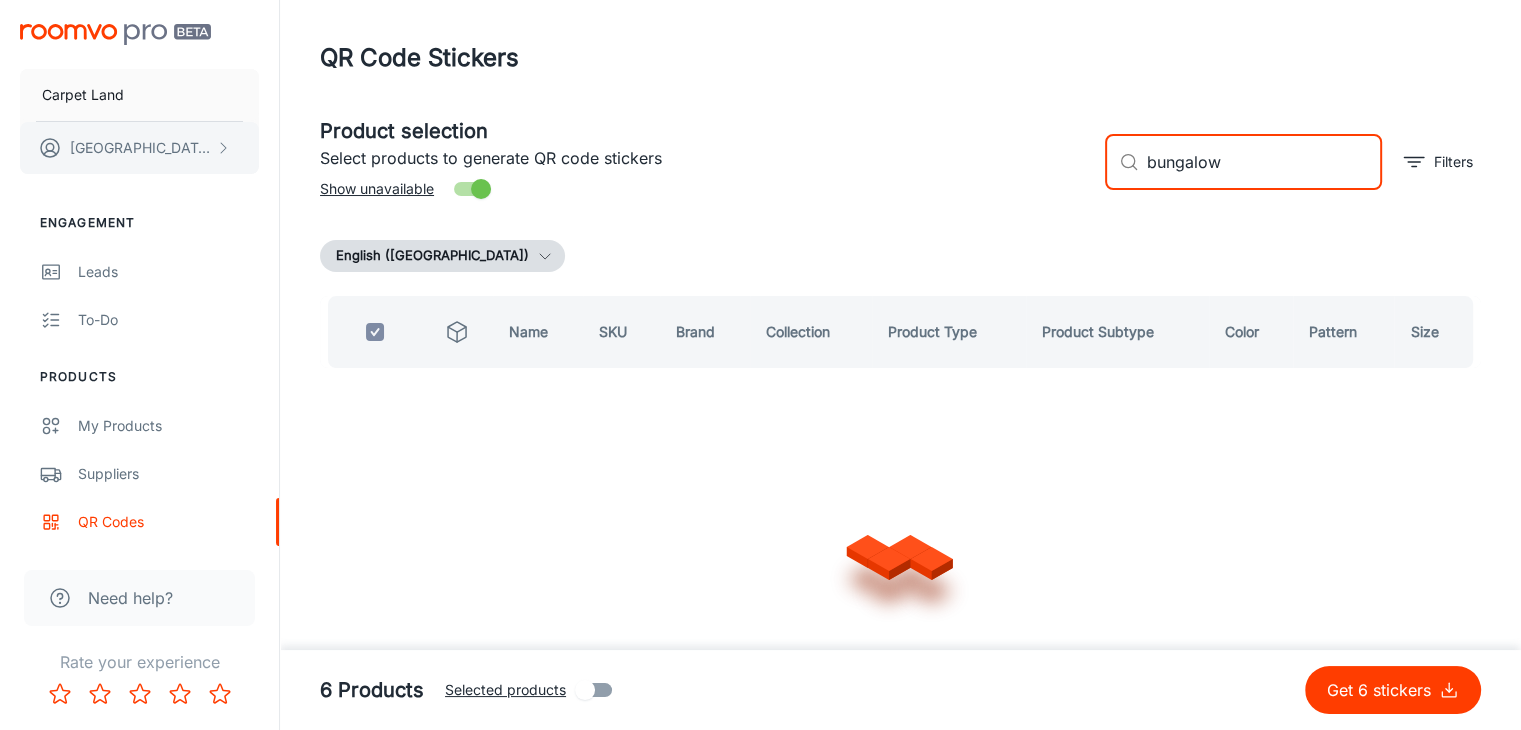 type on "bungalow" 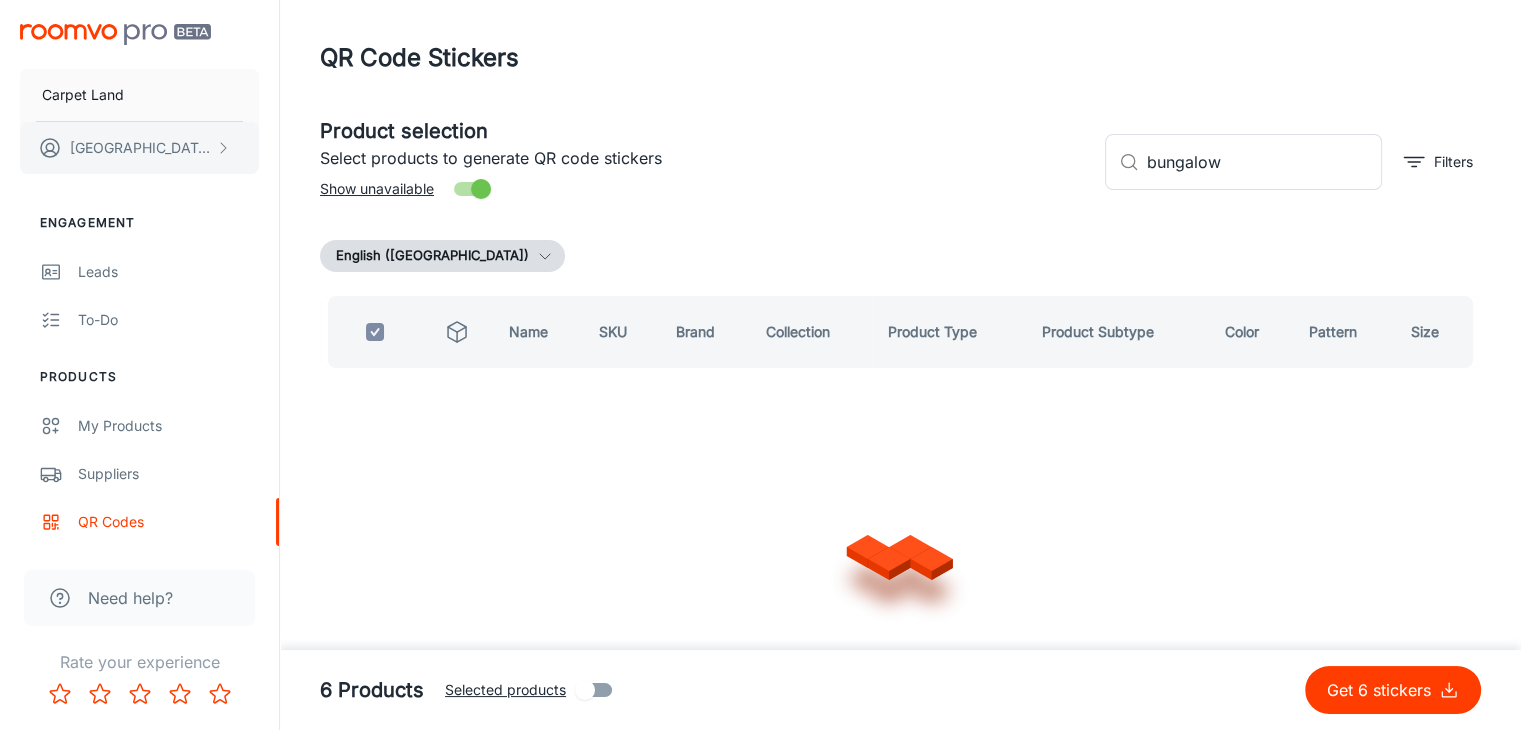 checkbox on "false" 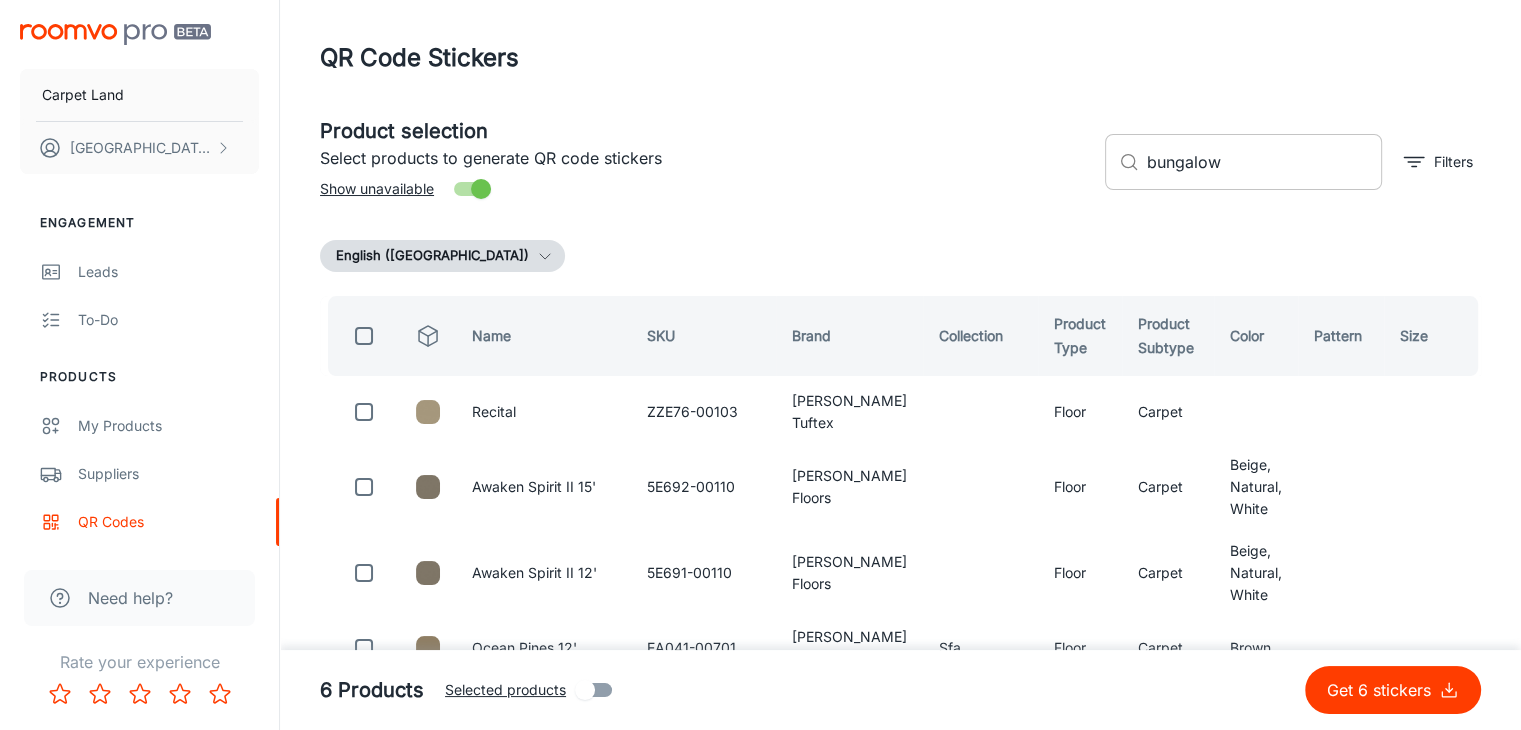 click on "bungalow" at bounding box center [1264, 162] 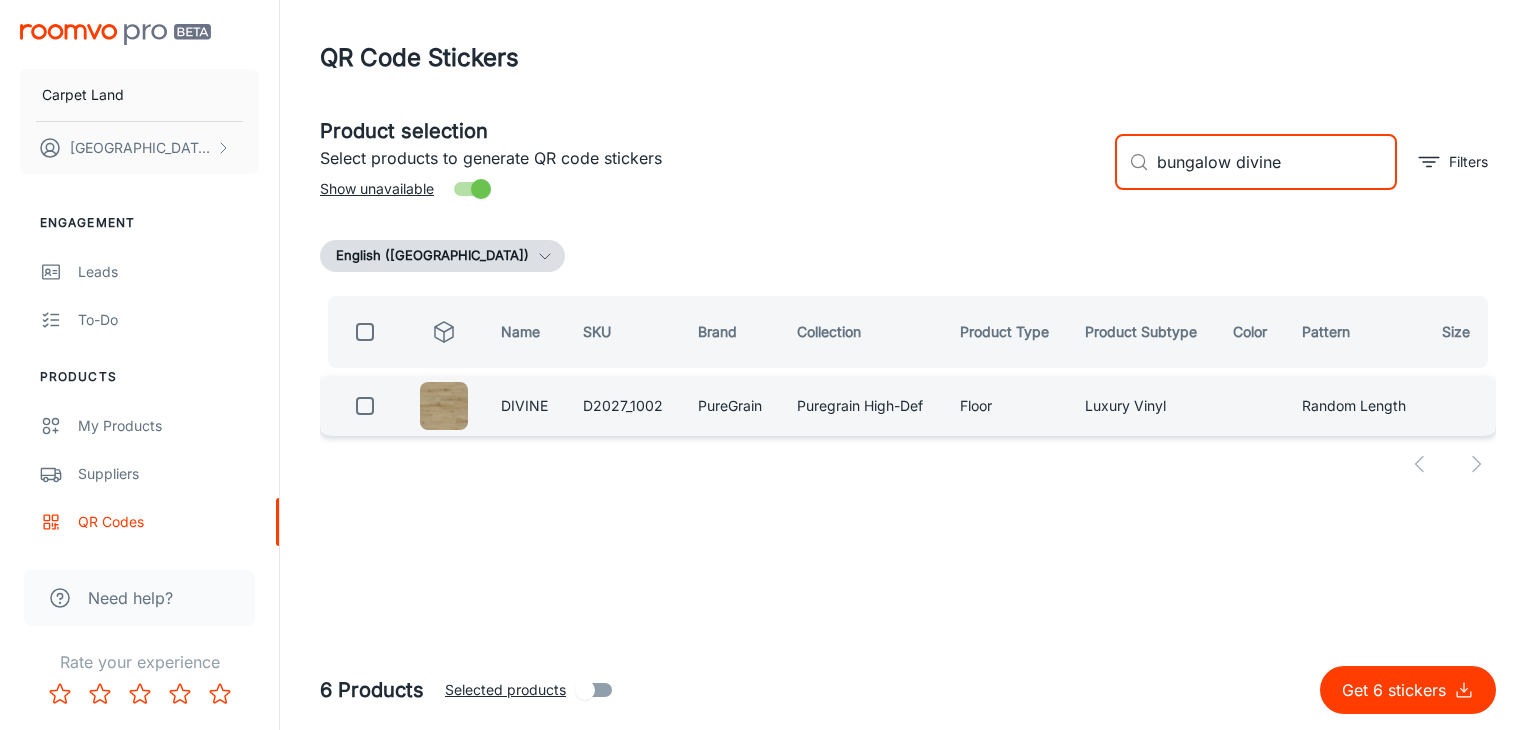 type on "bungalow divine" 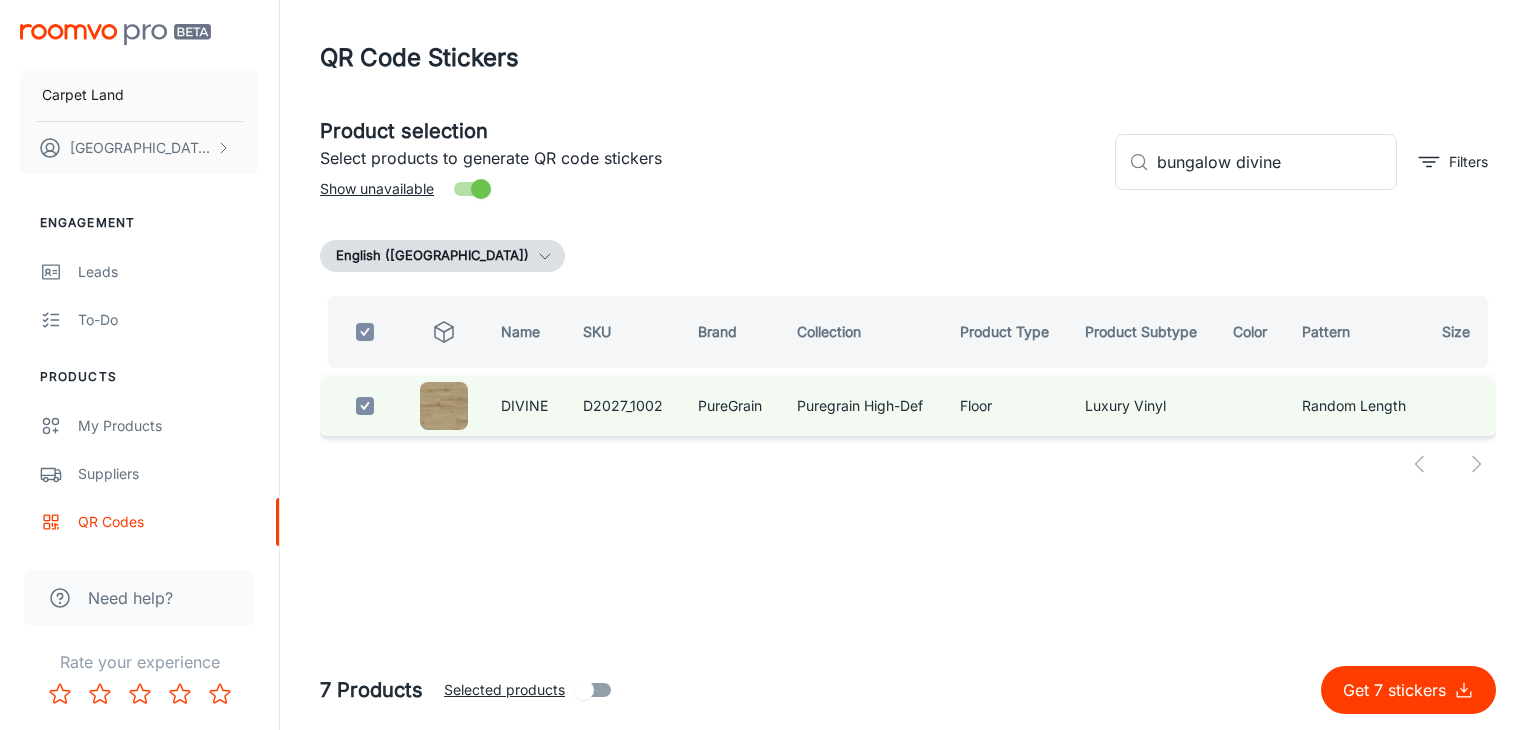 checkbox on "true" 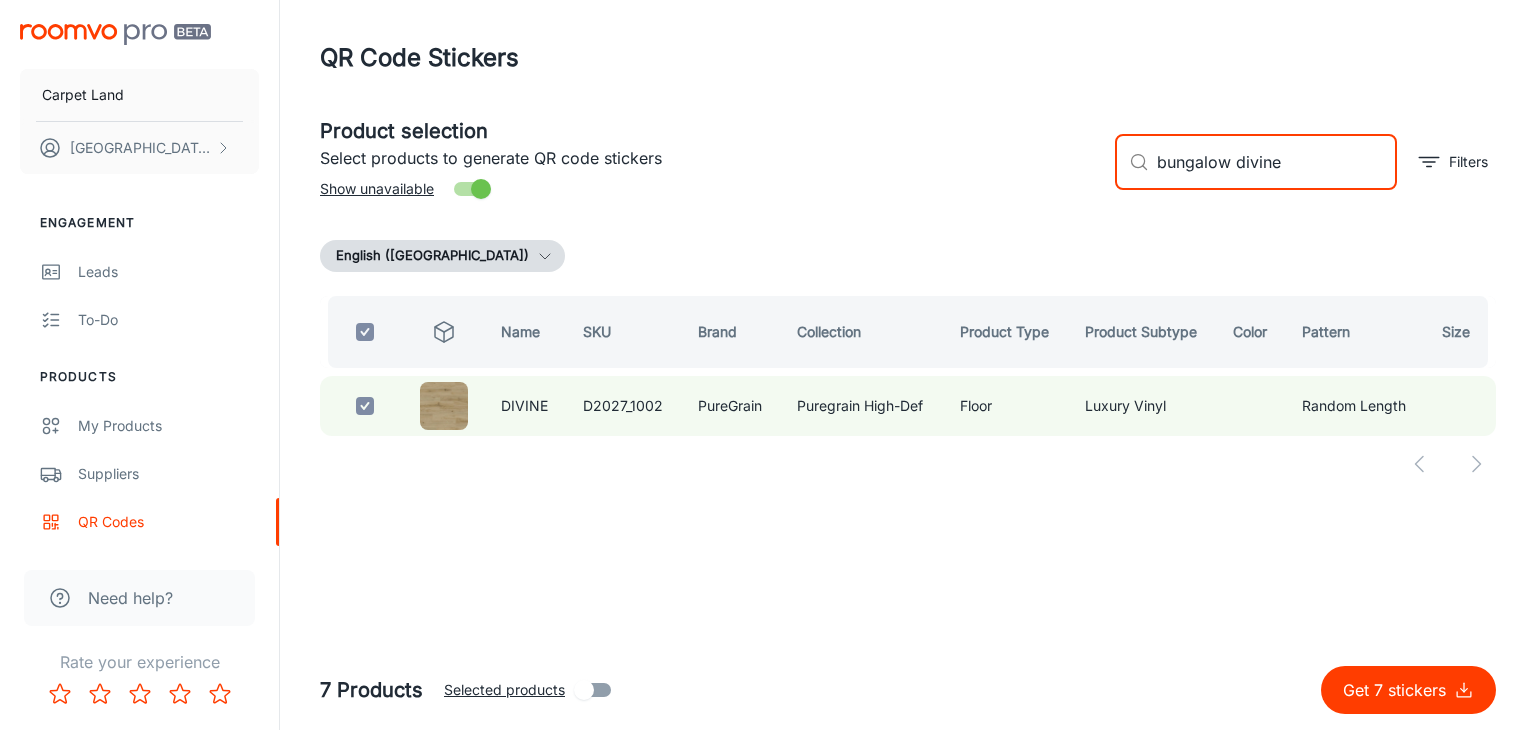 drag, startPoint x: 1336, startPoint y: 169, endPoint x: 991, endPoint y: 170, distance: 345.00143 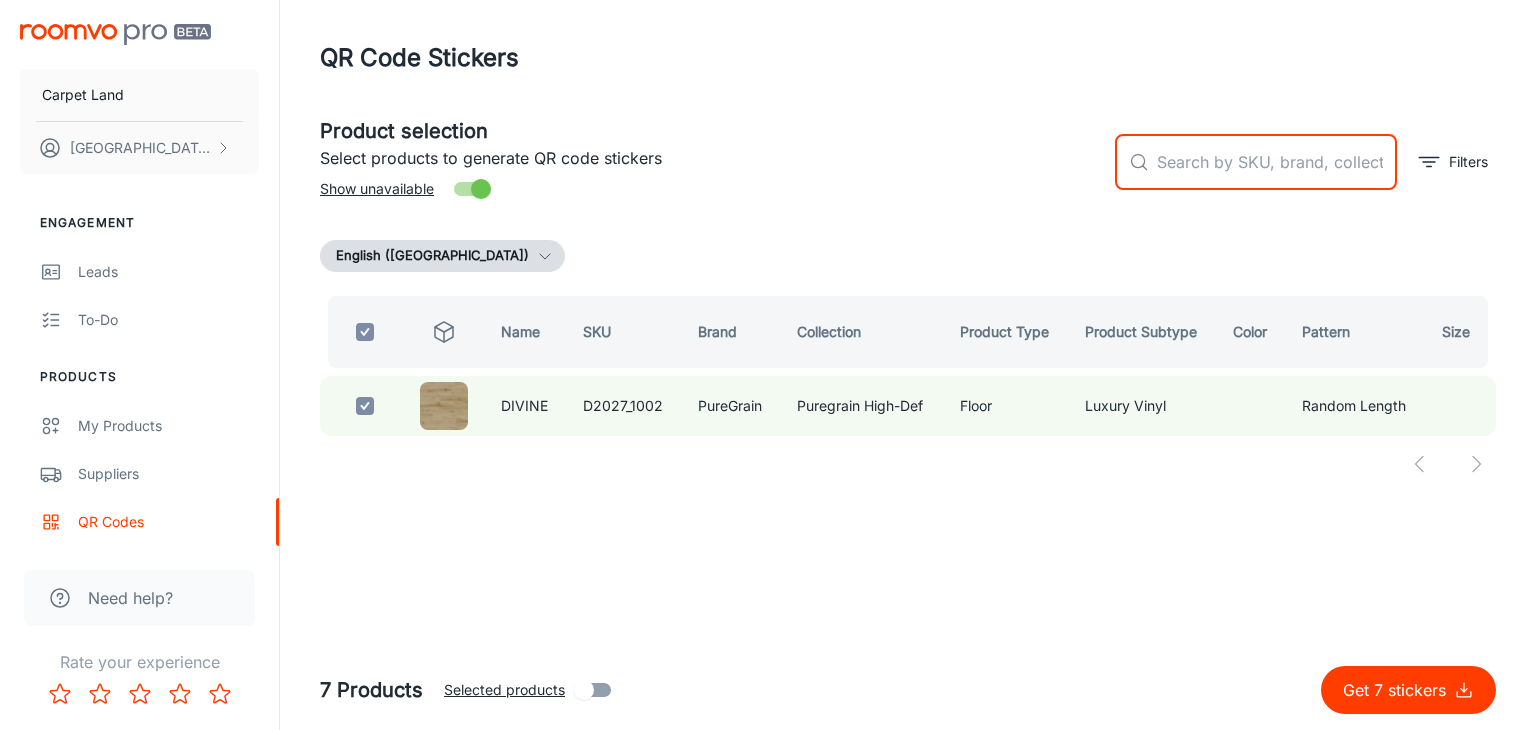 checkbox on "false" 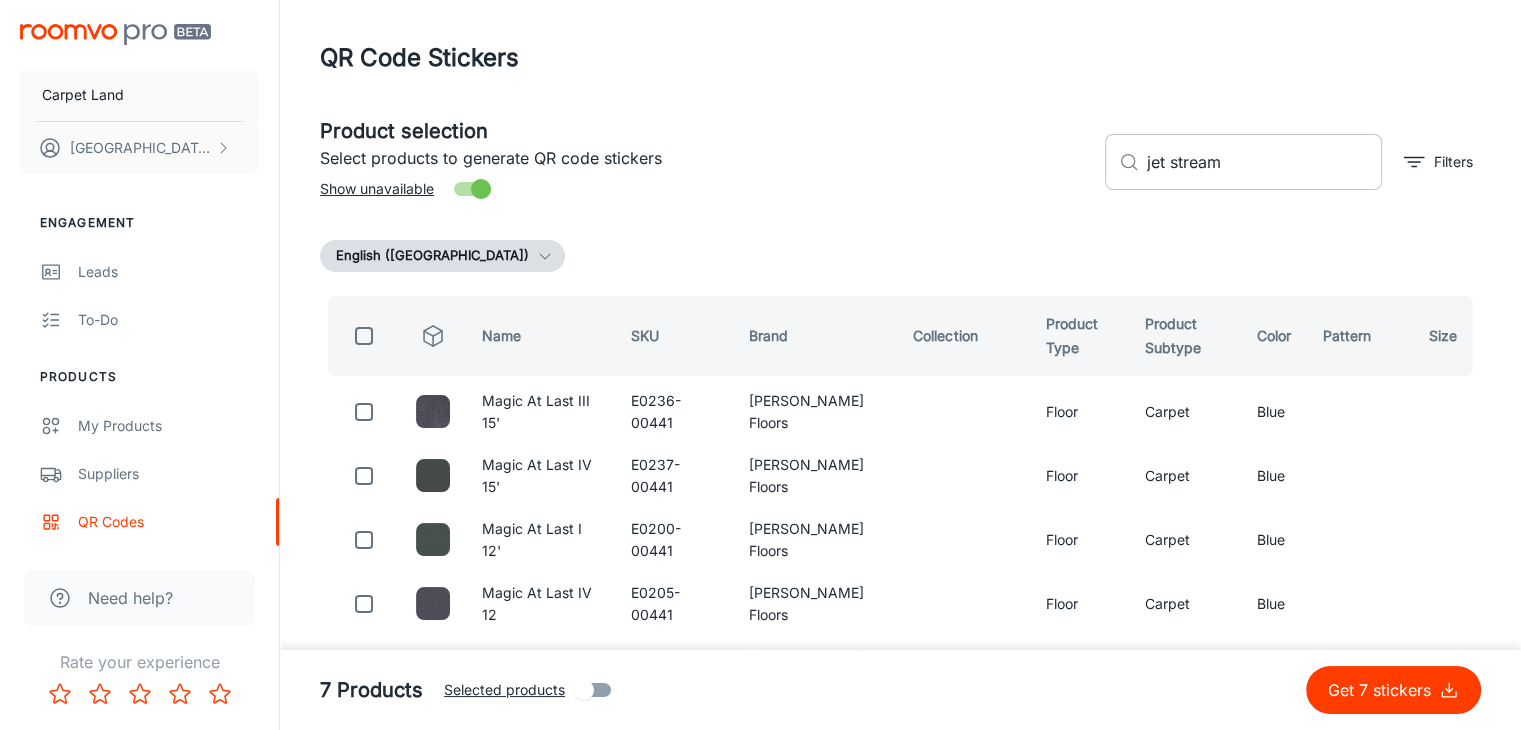 click on "jet stream" at bounding box center (1264, 162) 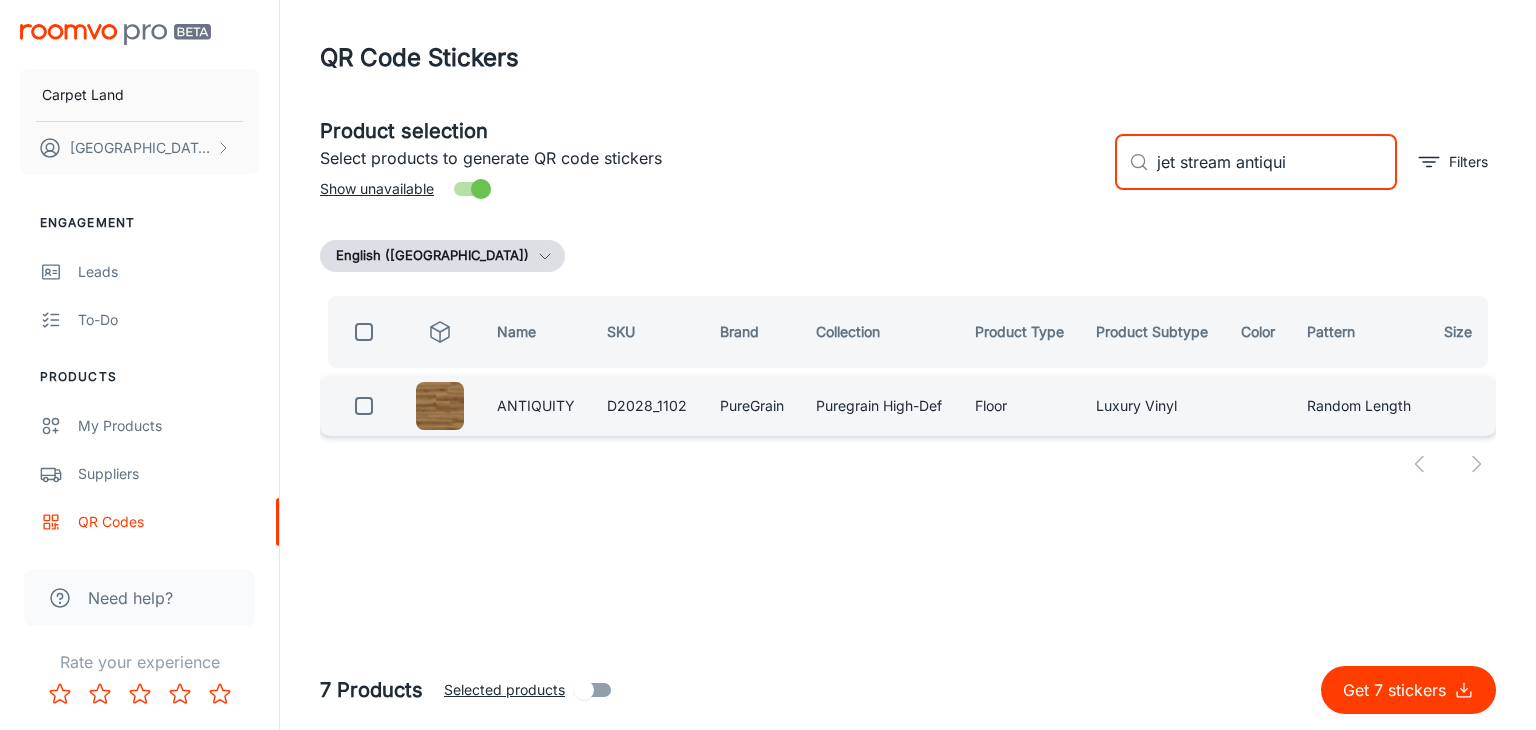 type on "jet stream antiqui" 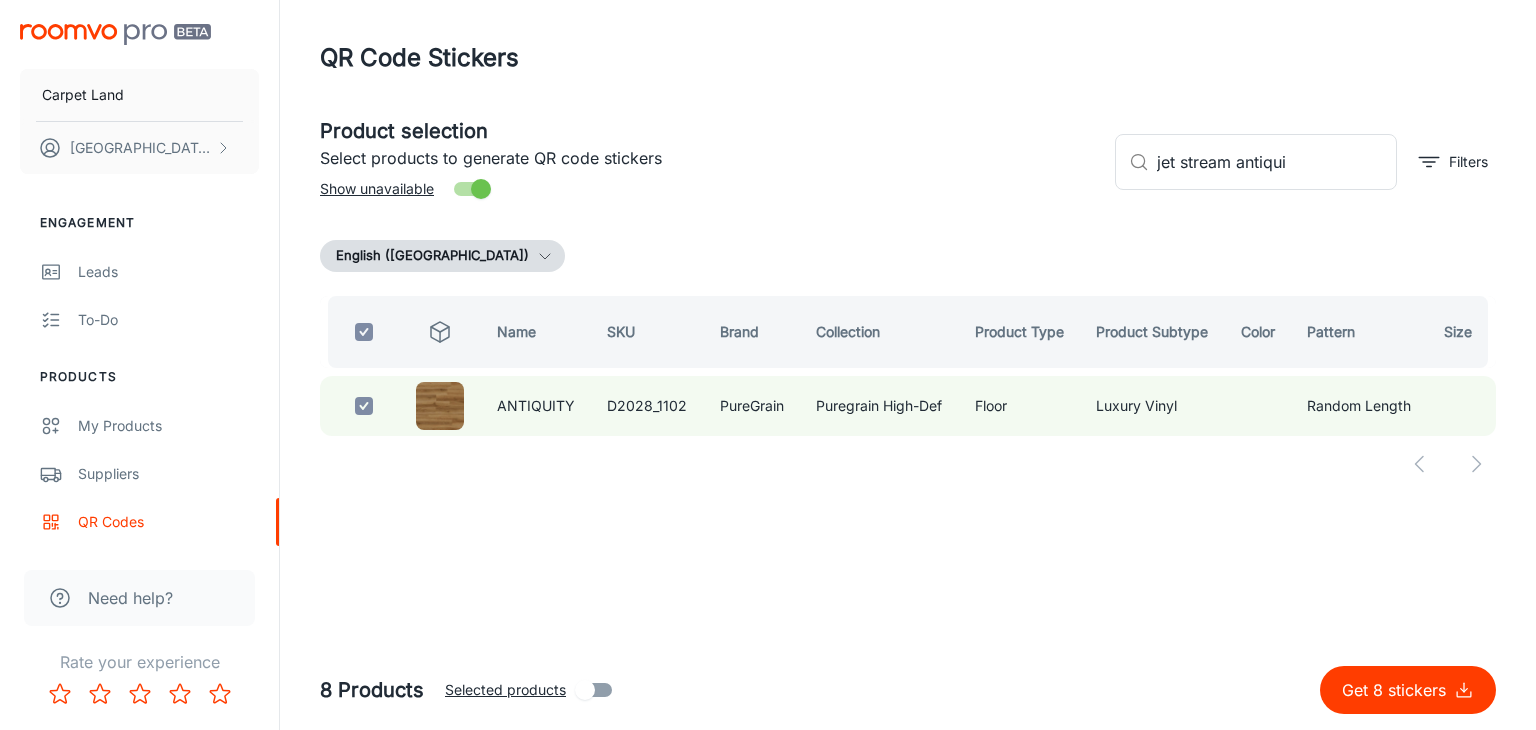 drag, startPoint x: 1347, startPoint y: 157, endPoint x: 980, endPoint y: 175, distance: 367.44116 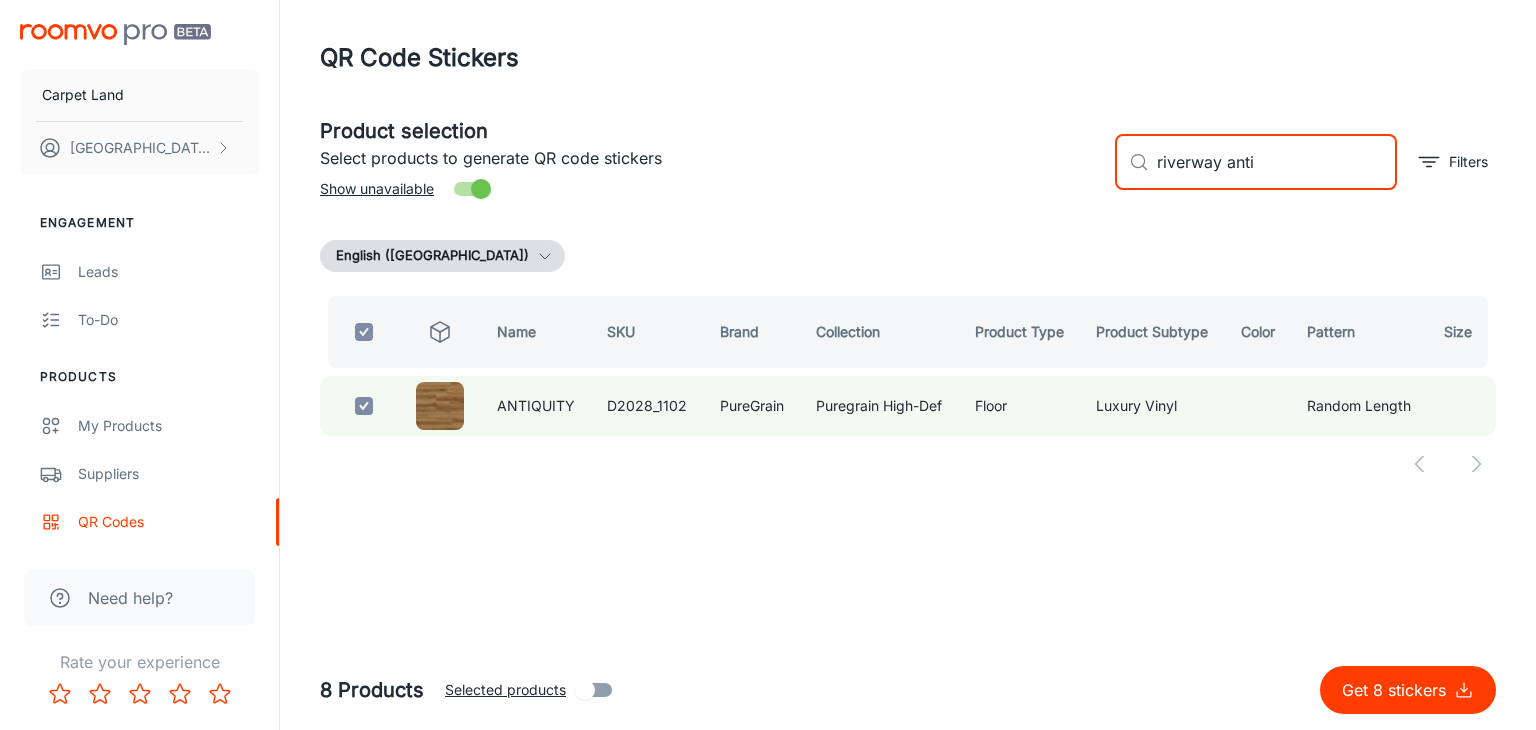type on "riverway antiq" 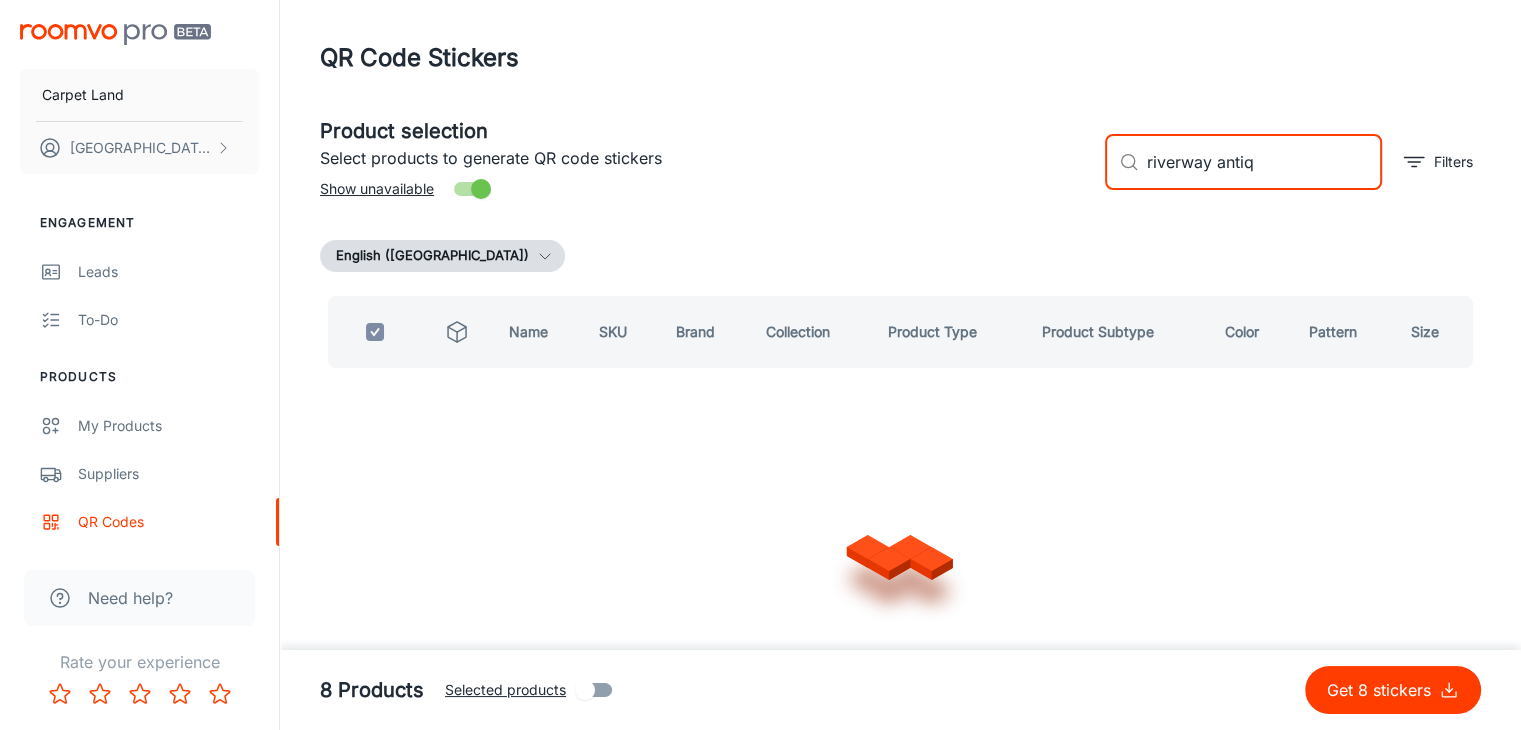 checkbox on "false" 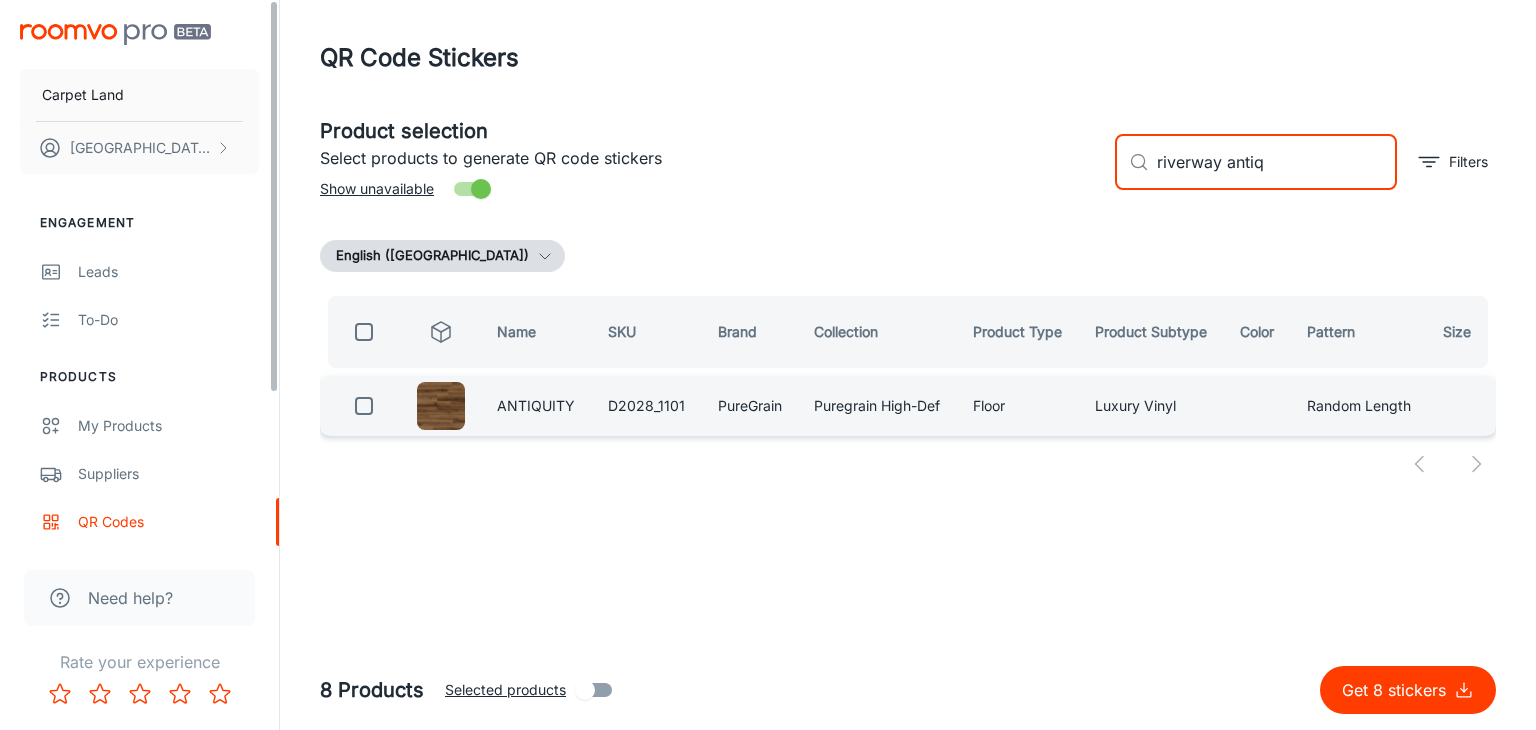type on "riverway antiq" 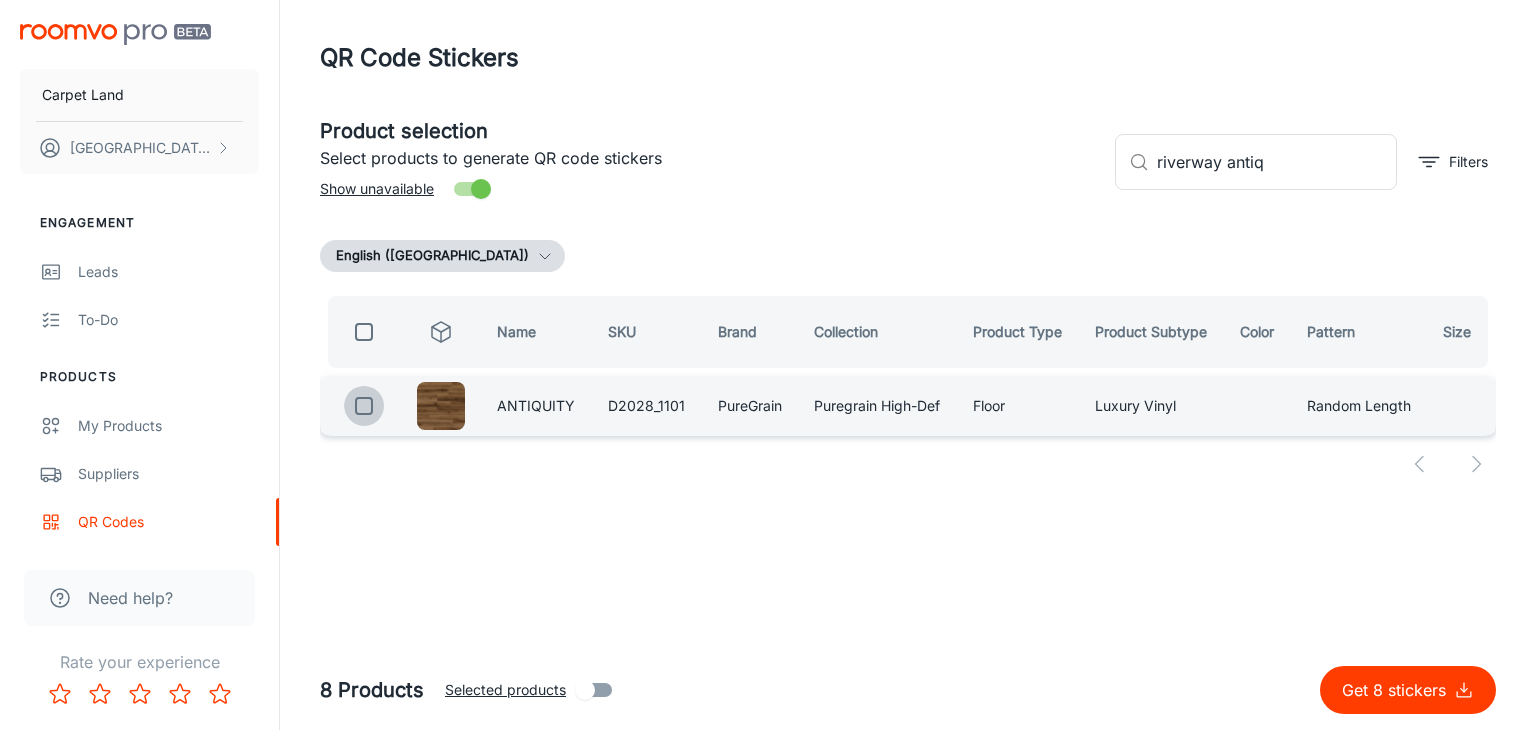 click at bounding box center (364, 406) 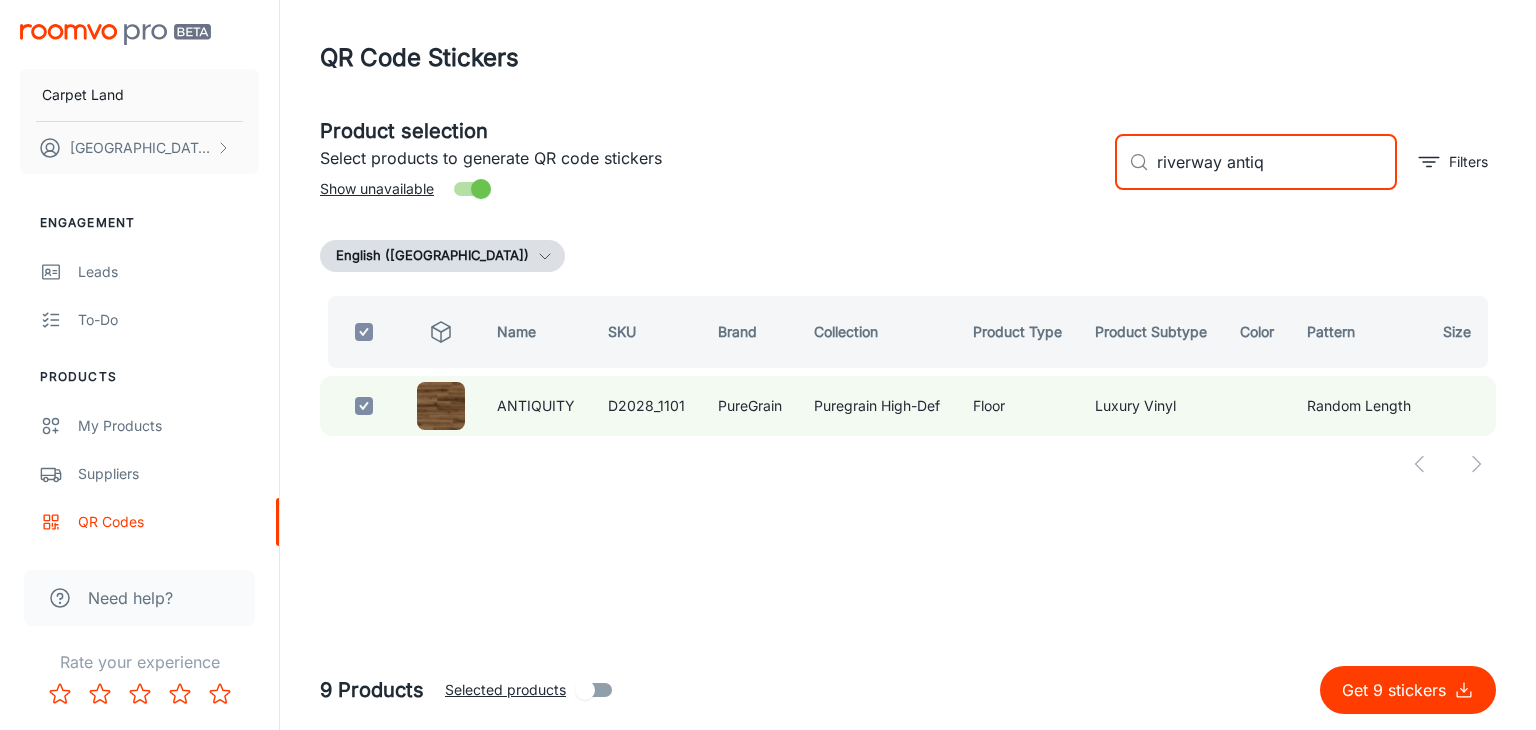 drag, startPoint x: 1298, startPoint y: 163, endPoint x: 1103, endPoint y: 157, distance: 195.09229 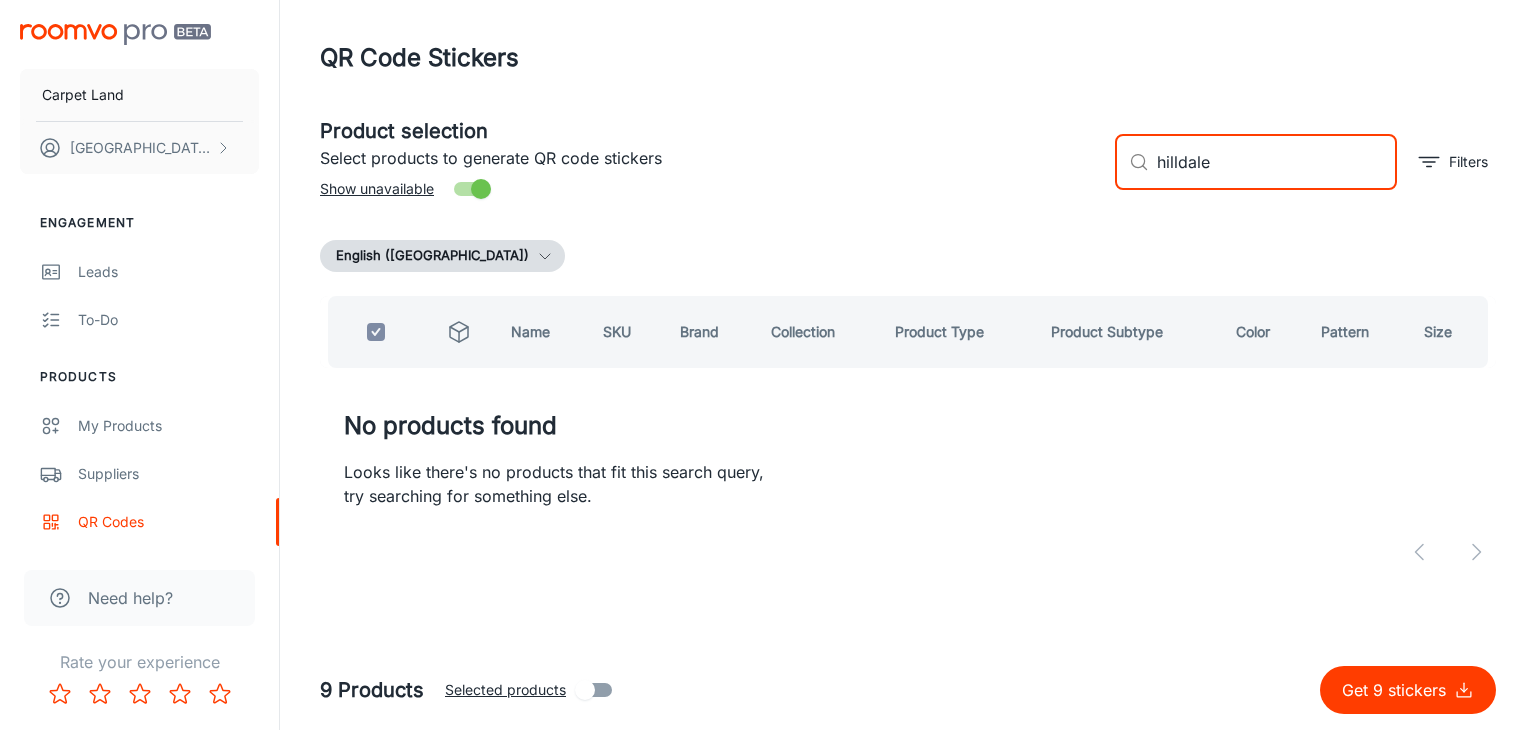 drag, startPoint x: 1240, startPoint y: 156, endPoint x: 976, endPoint y: 168, distance: 264.27258 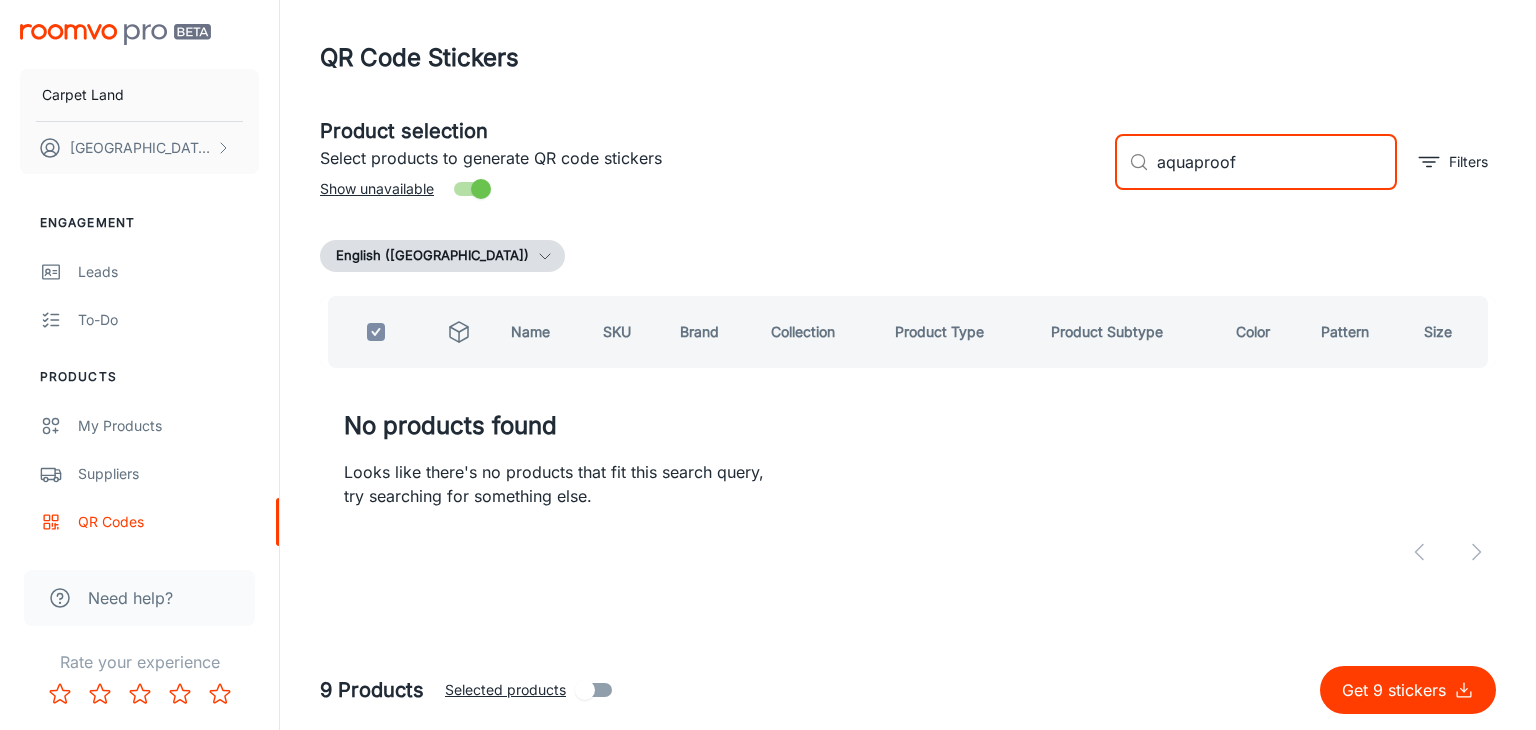 drag, startPoint x: 1293, startPoint y: 158, endPoint x: 1074, endPoint y: 159, distance: 219.00229 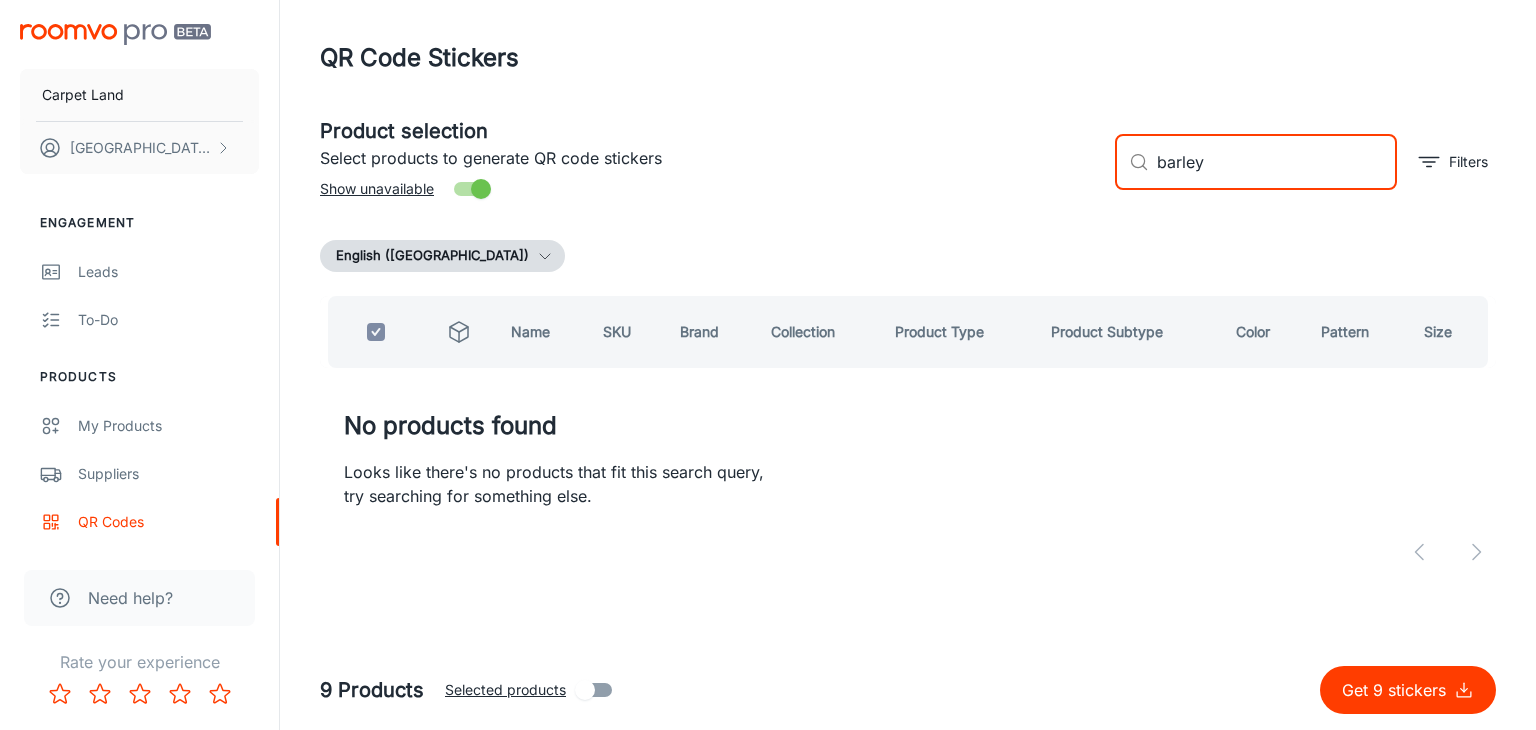 type on "barley" 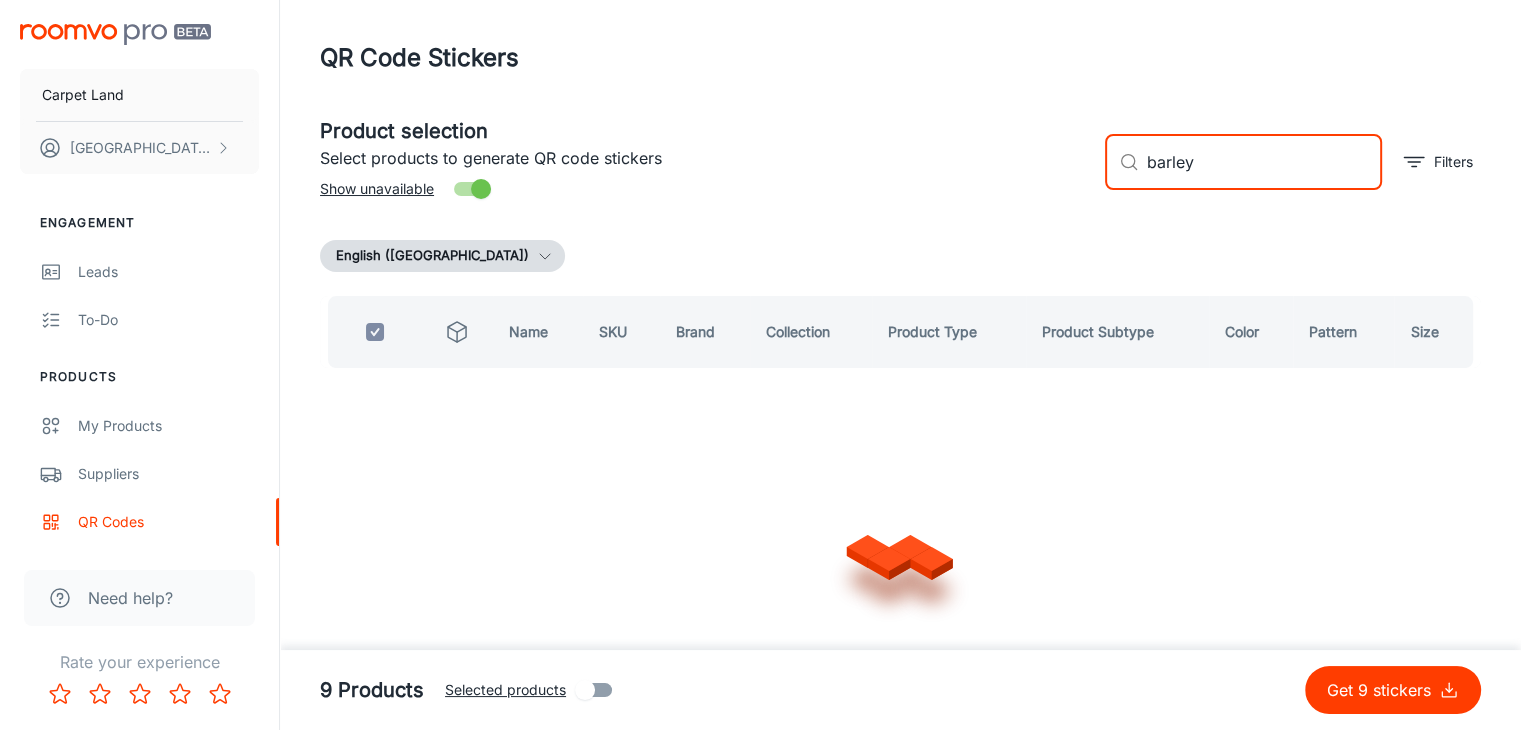 checkbox on "false" 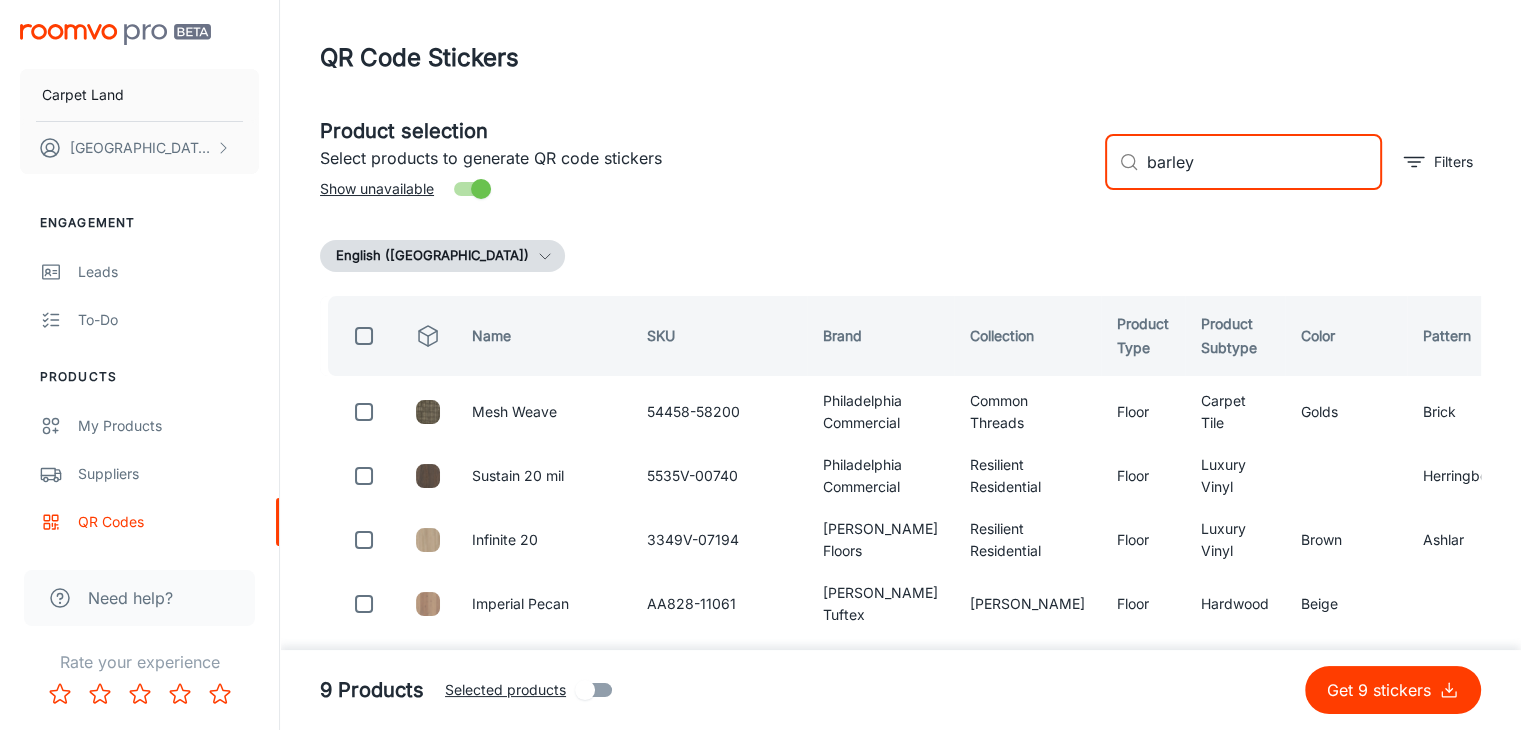 click on "barley" at bounding box center (1264, 162) 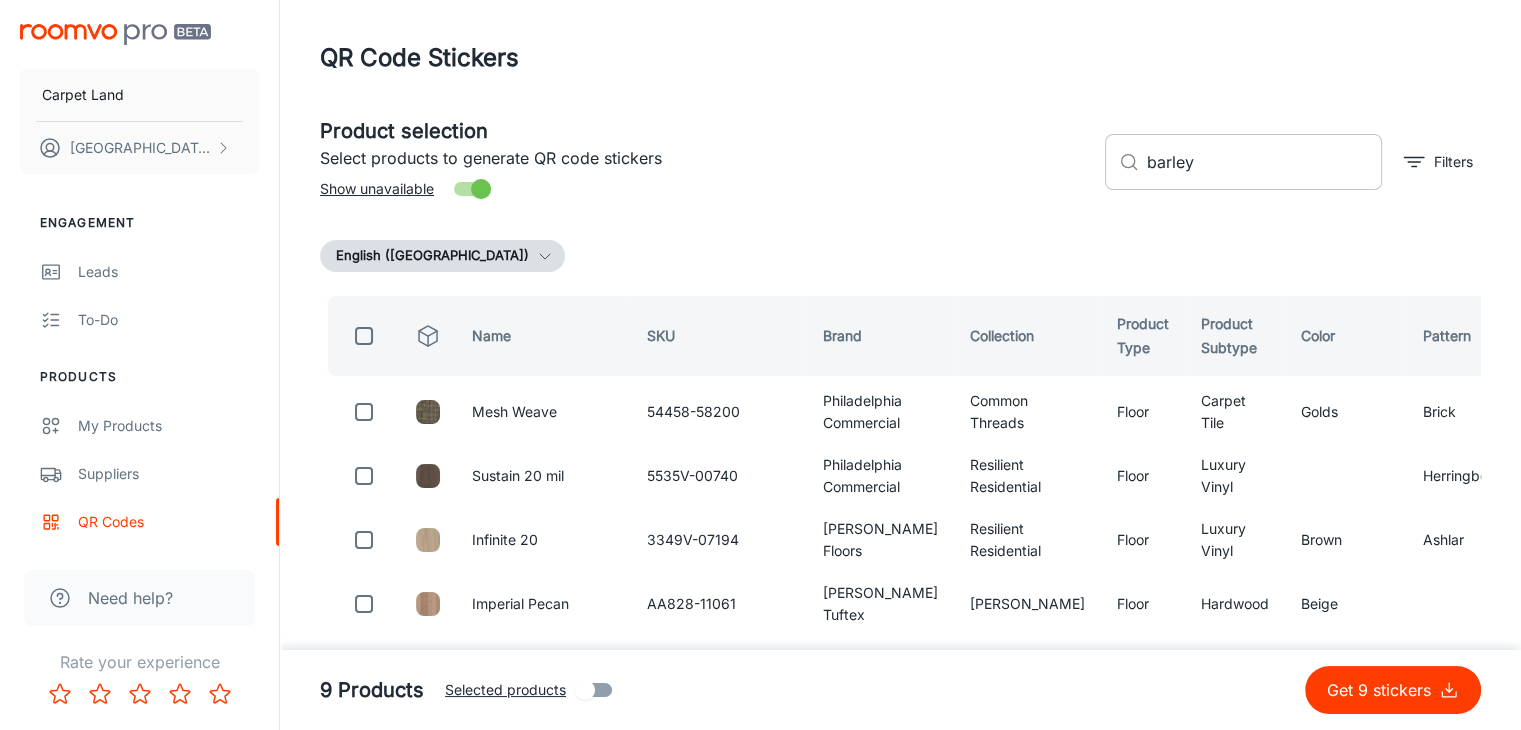 click on "barley" at bounding box center [1264, 162] 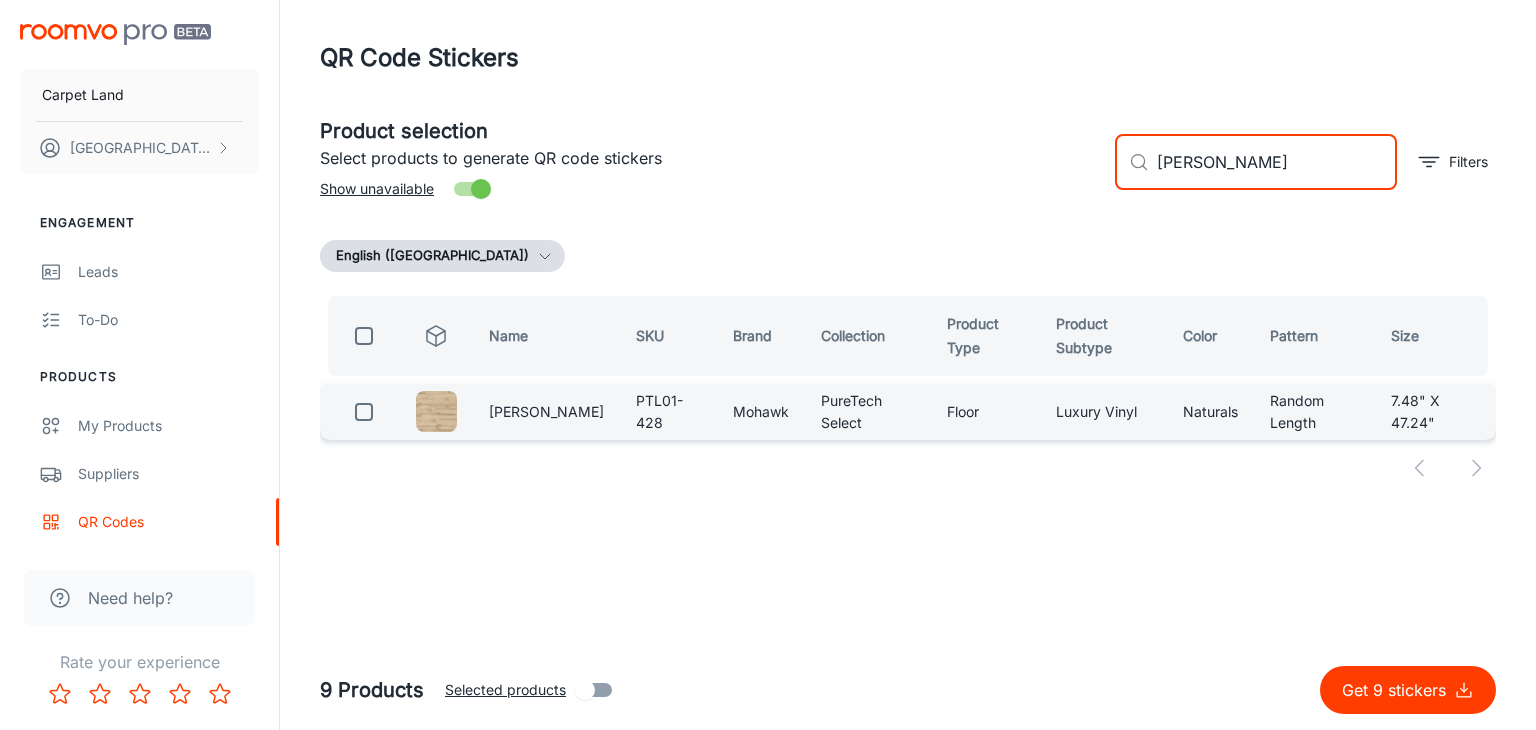 type on "[PERSON_NAME]" 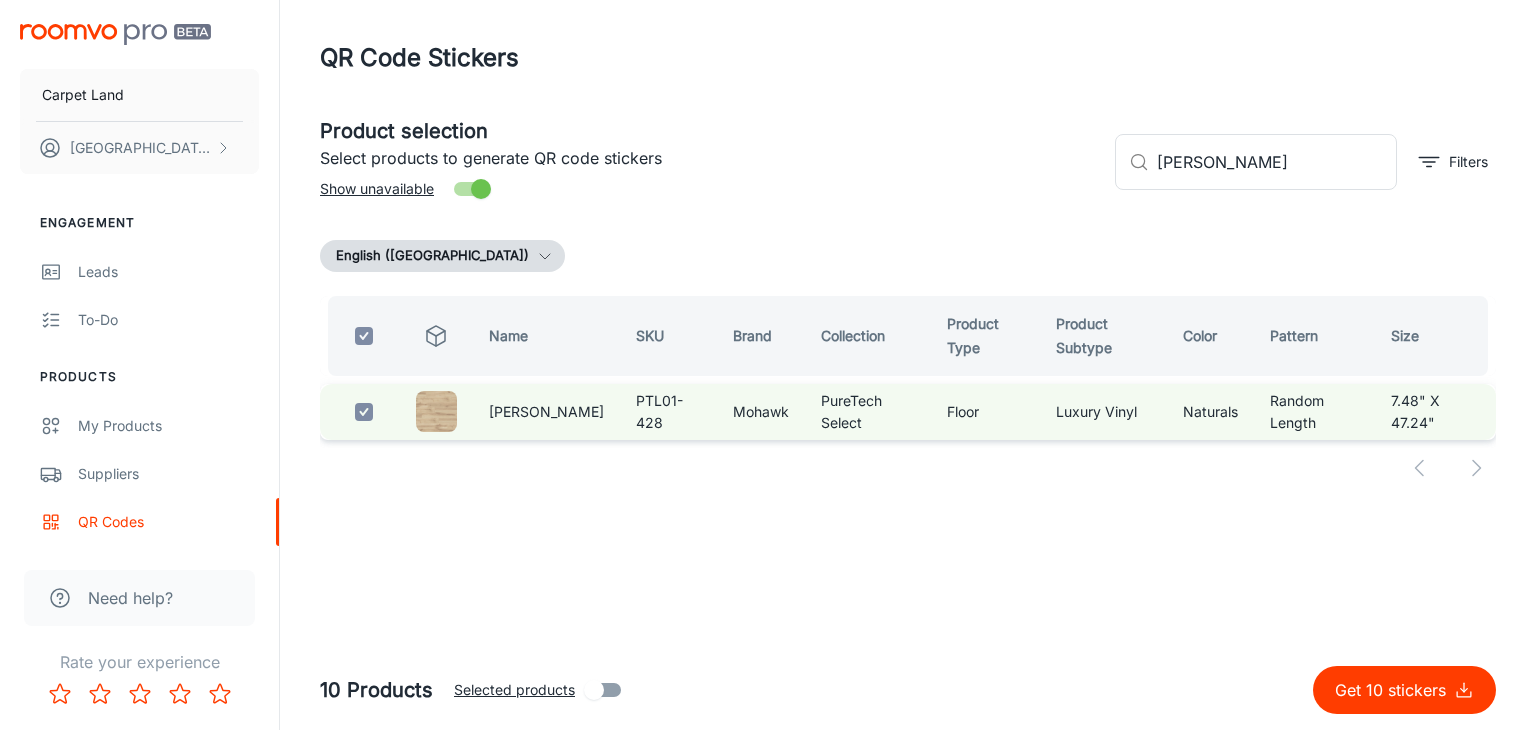 checkbox on "true" 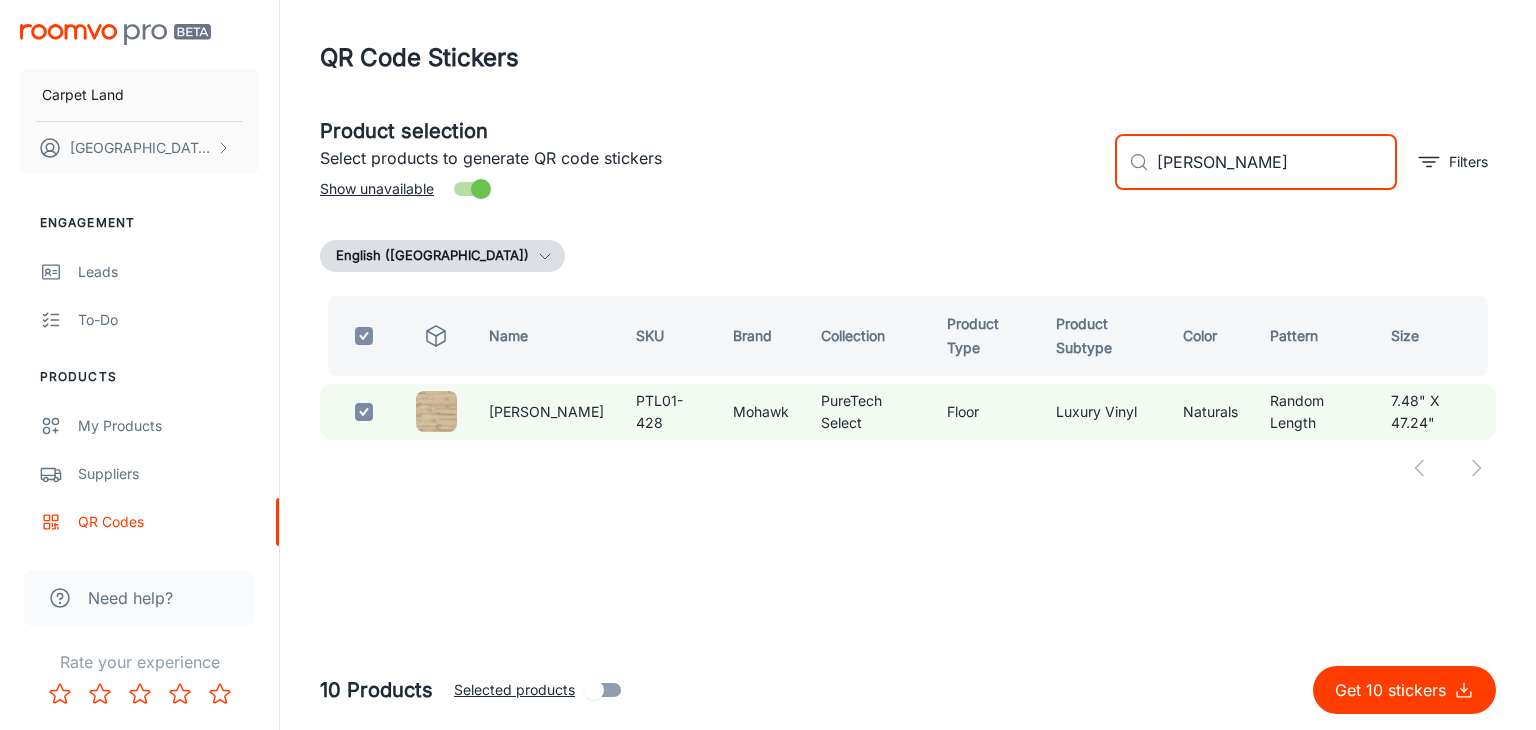 drag, startPoint x: 1278, startPoint y: 149, endPoint x: 1070, endPoint y: 150, distance: 208.00241 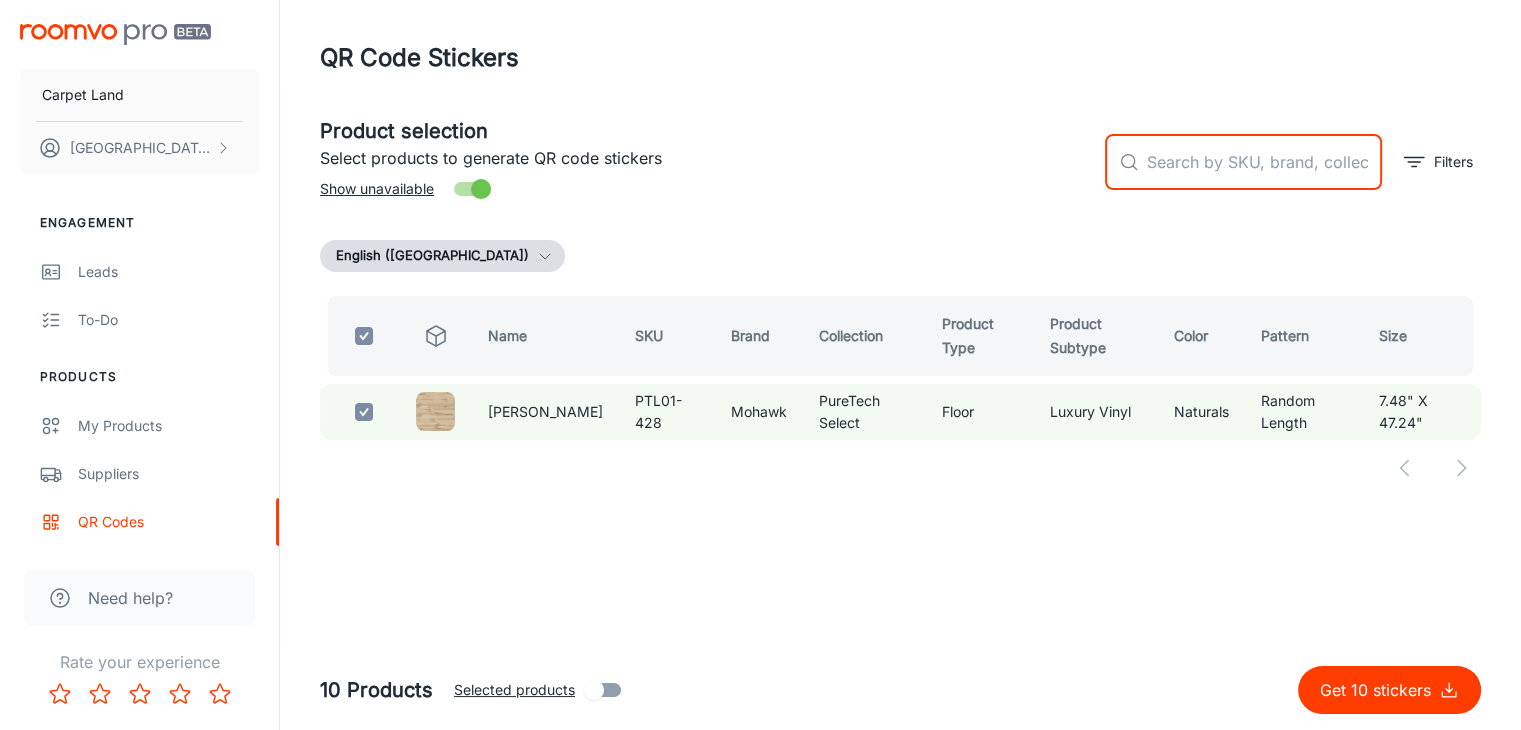checkbox on "false" 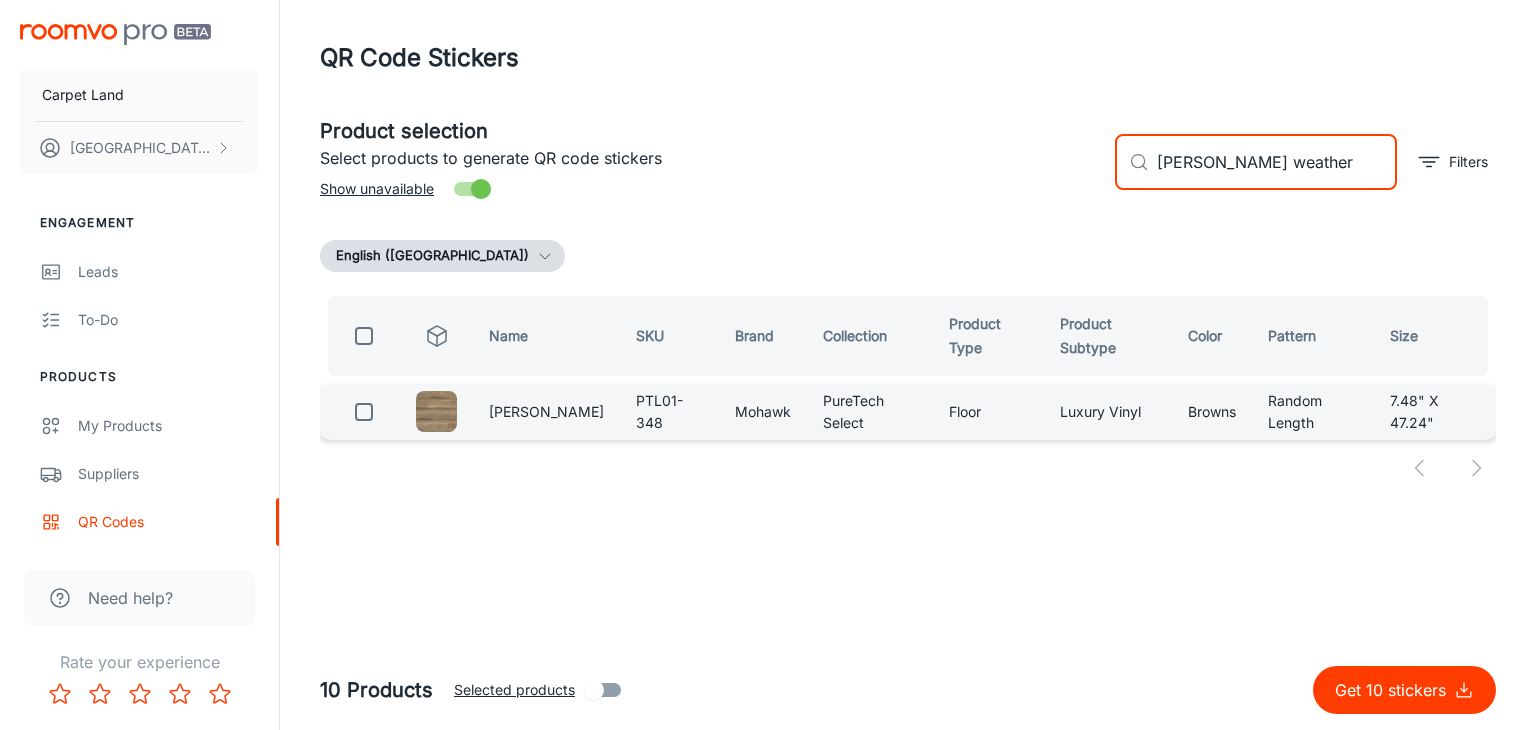 type on "[PERSON_NAME] weather" 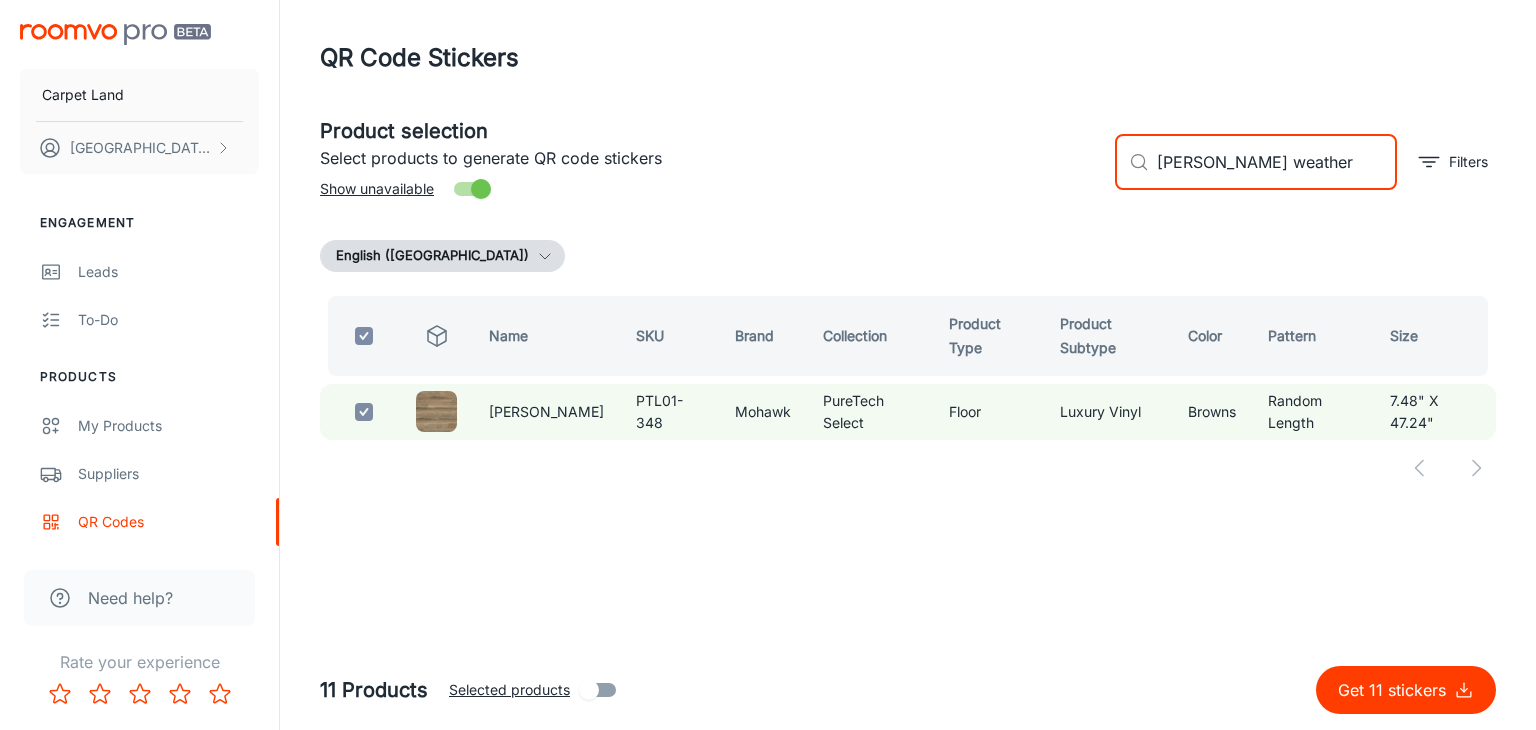 drag, startPoint x: 1286, startPoint y: 172, endPoint x: 1005, endPoint y: 170, distance: 281.0071 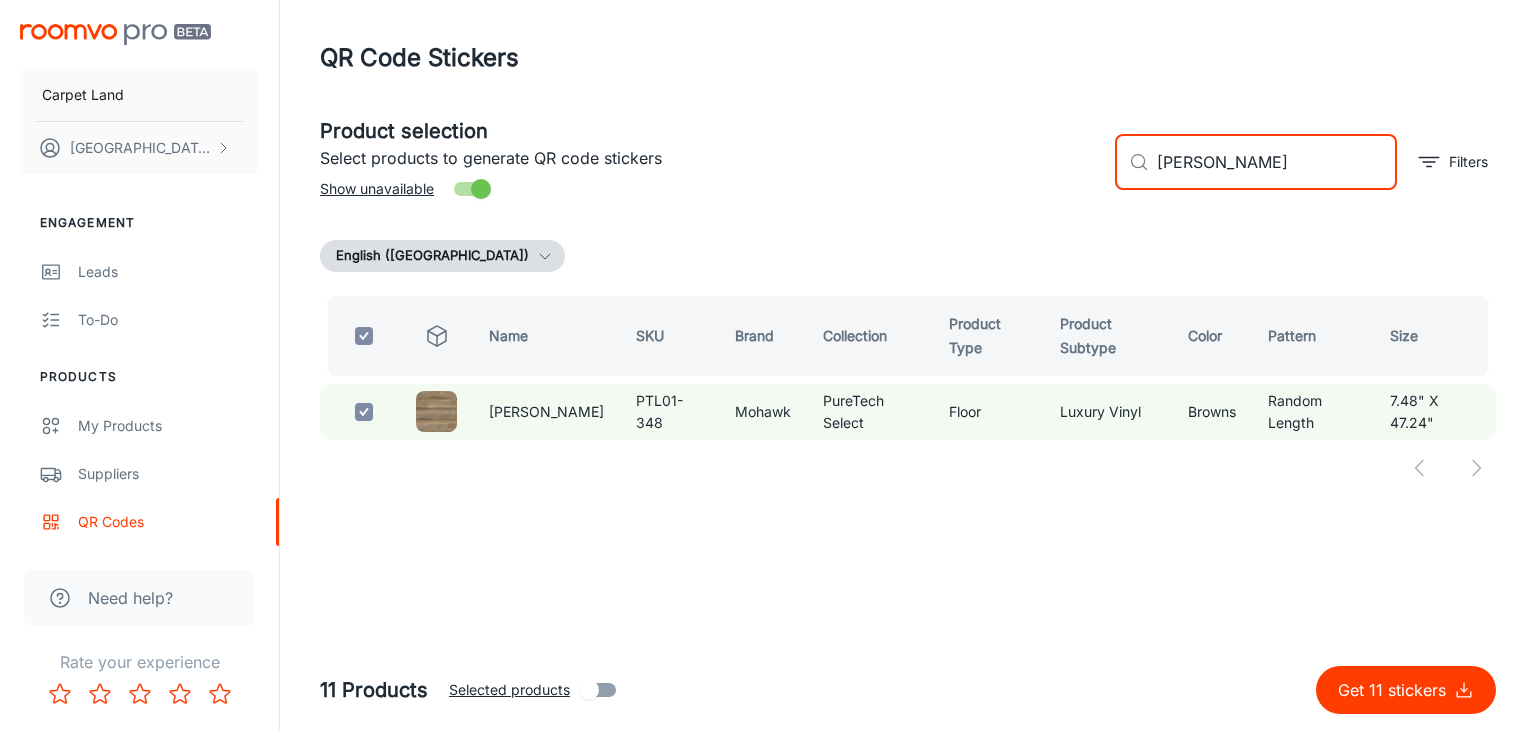 type on "[PERSON_NAME]" 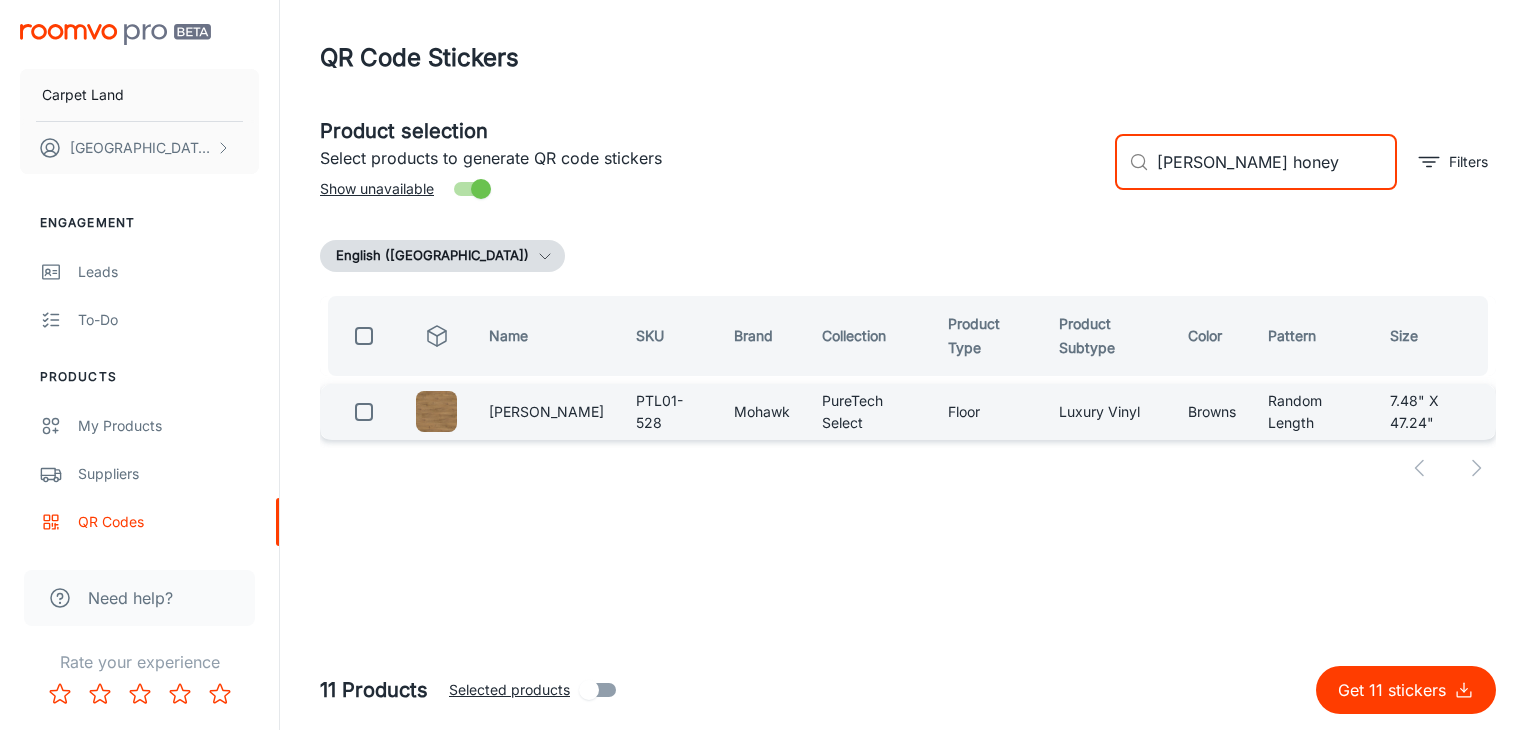 type on "[PERSON_NAME] honey" 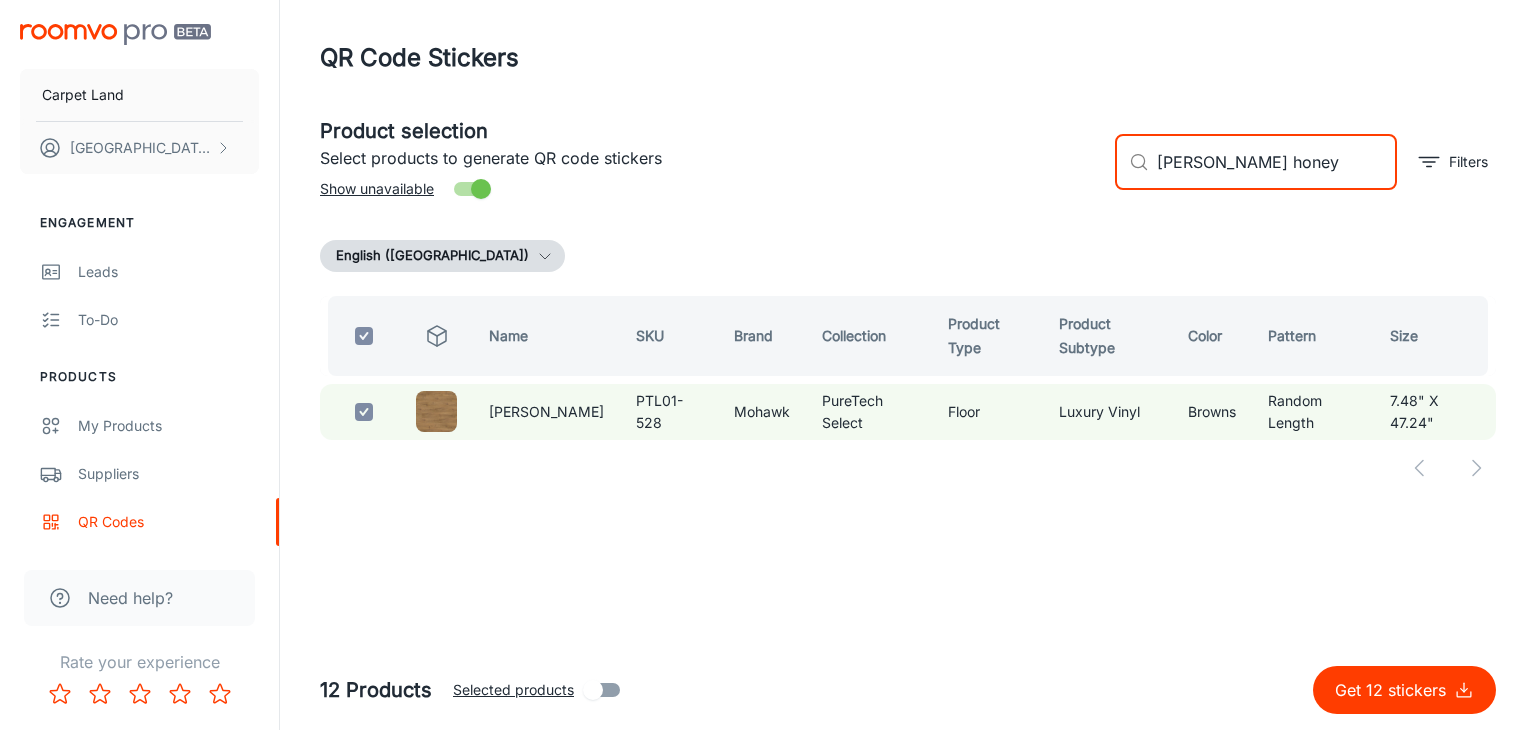 drag, startPoint x: 1363, startPoint y: 171, endPoint x: 1090, endPoint y: 170, distance: 273.00183 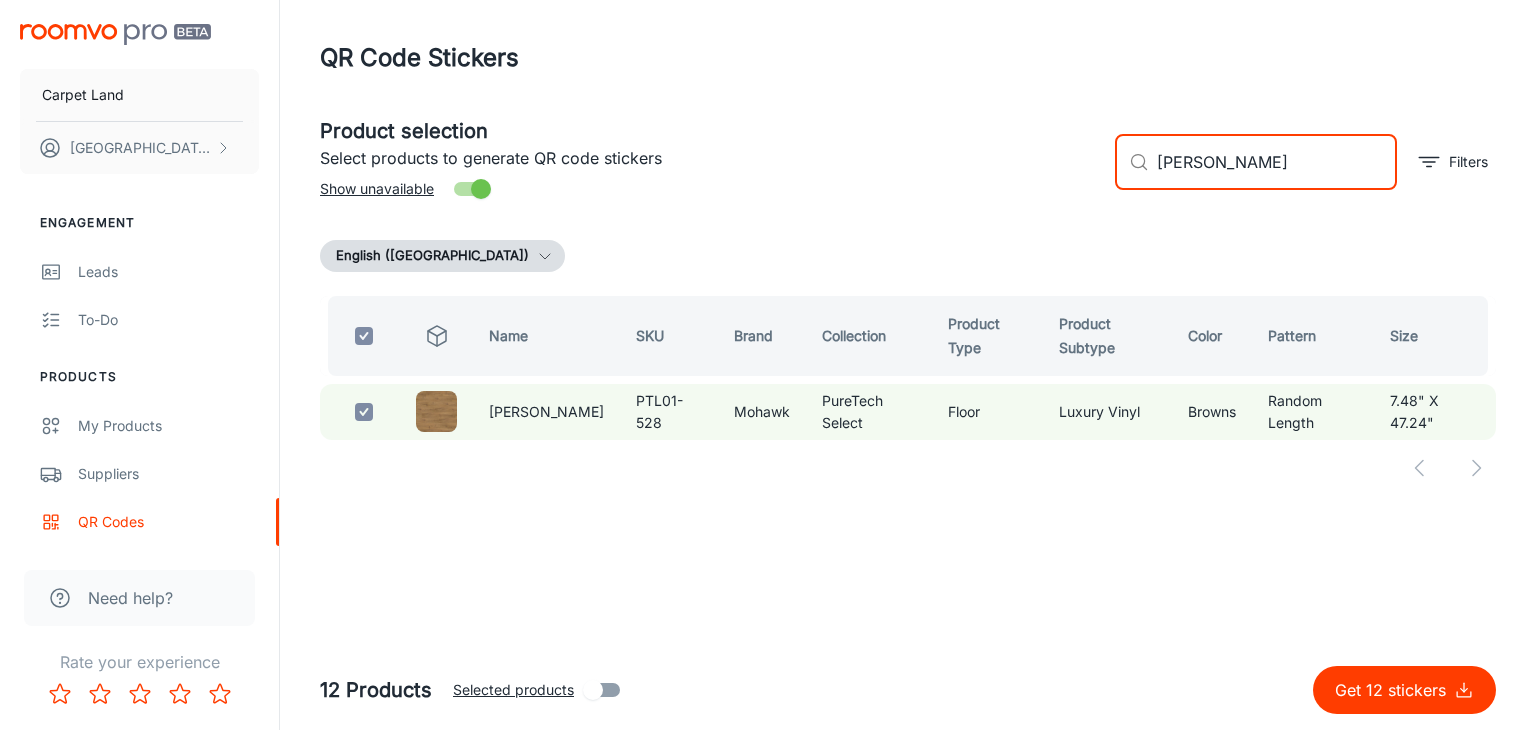 type on "[PERSON_NAME]" 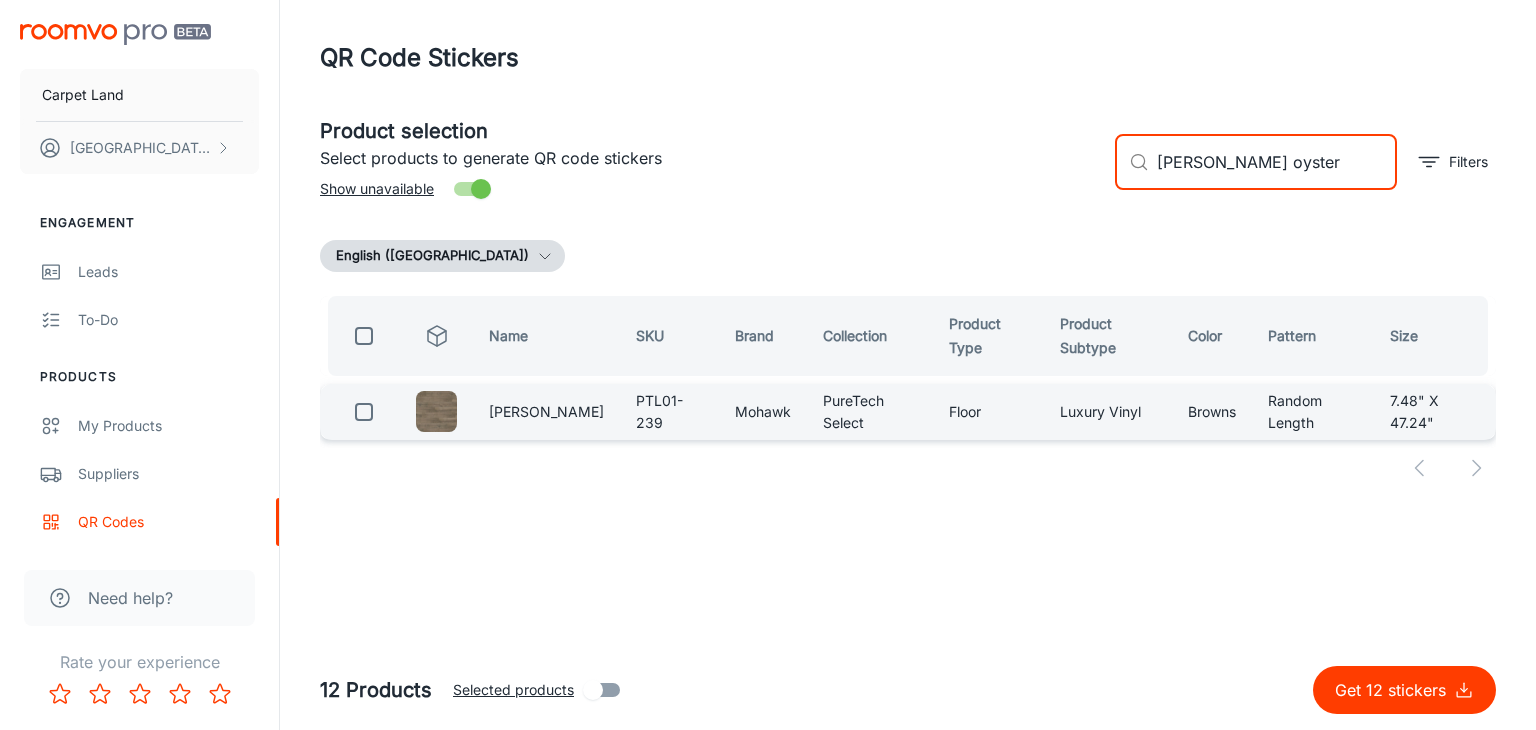 type on "[PERSON_NAME] oyster" 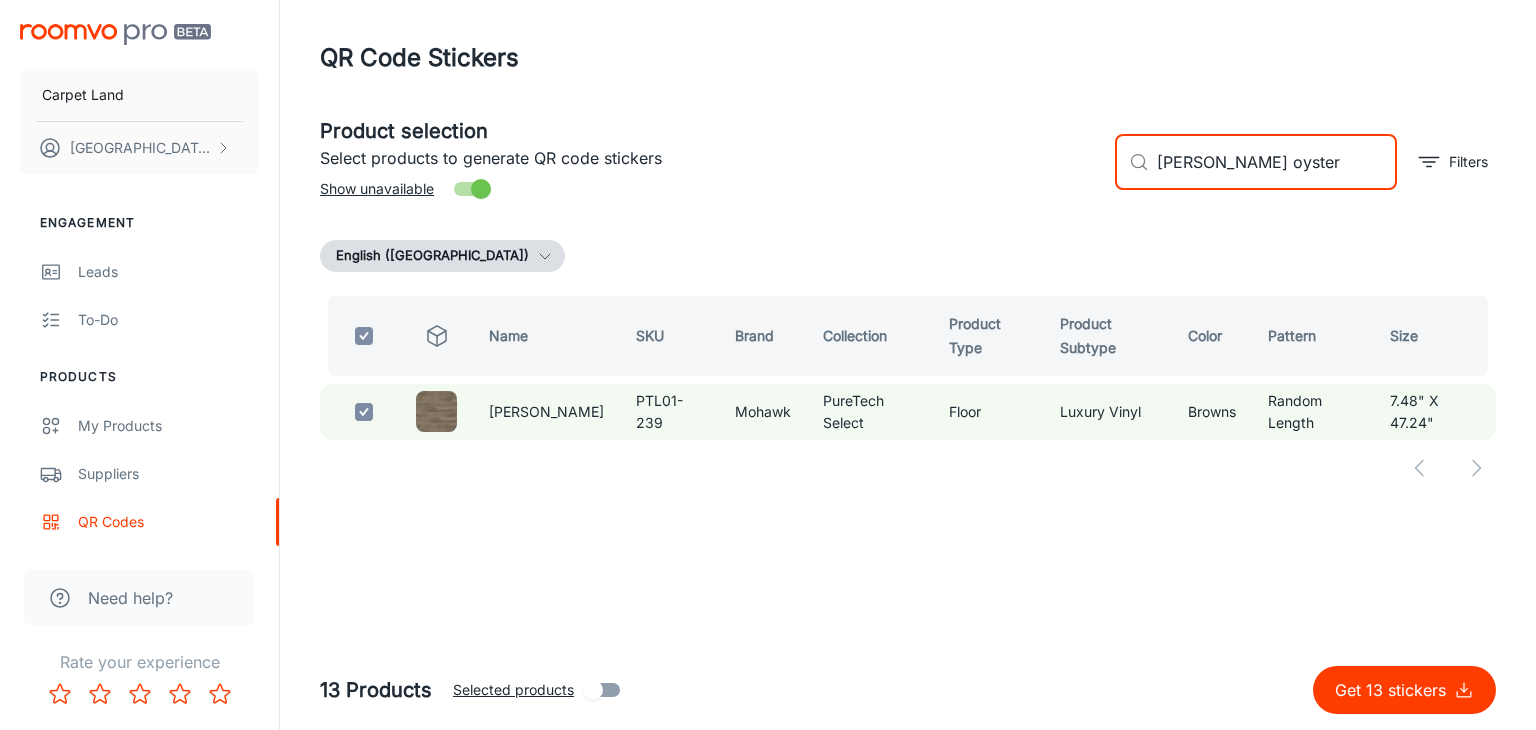 drag, startPoint x: 1289, startPoint y: 174, endPoint x: 1062, endPoint y: 165, distance: 227.17834 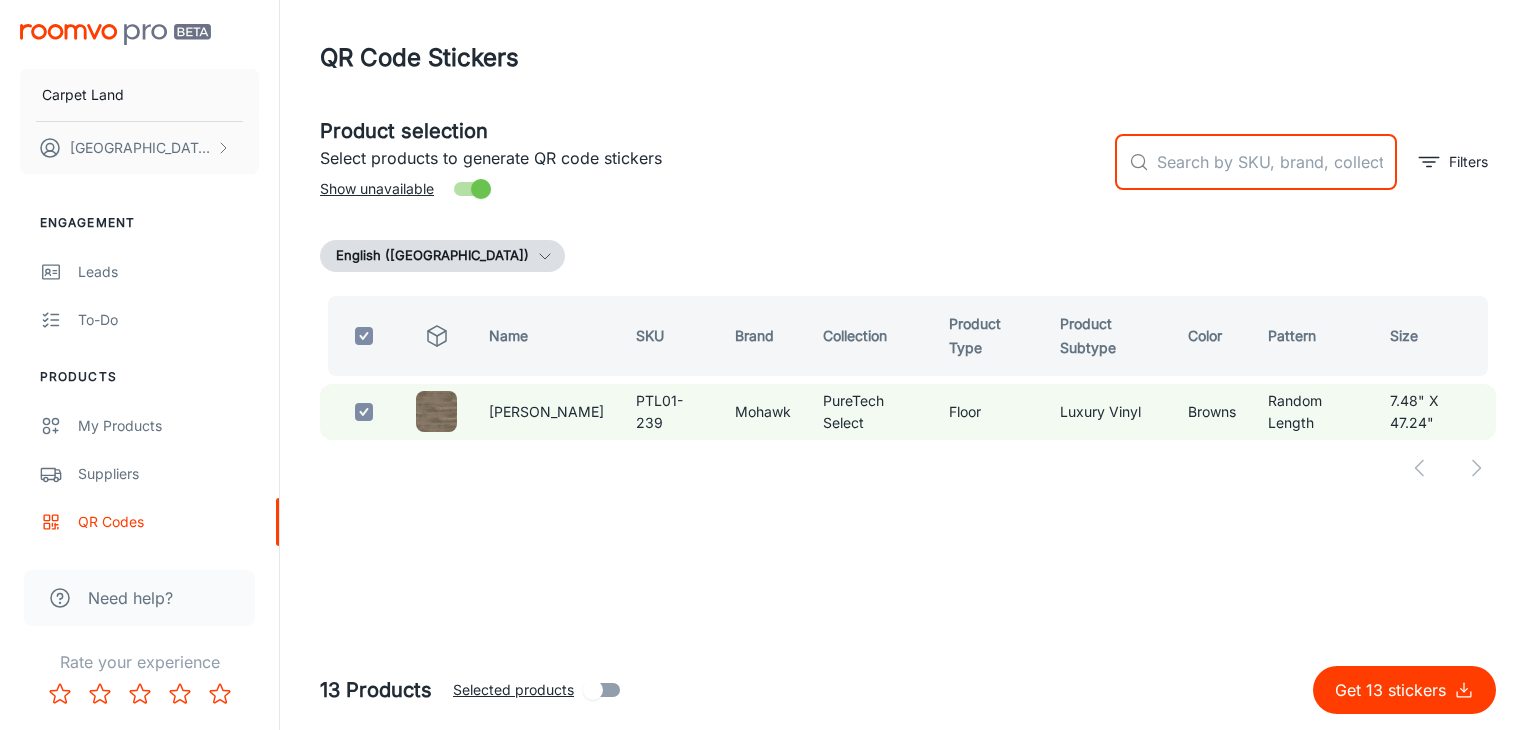 checkbox on "false" 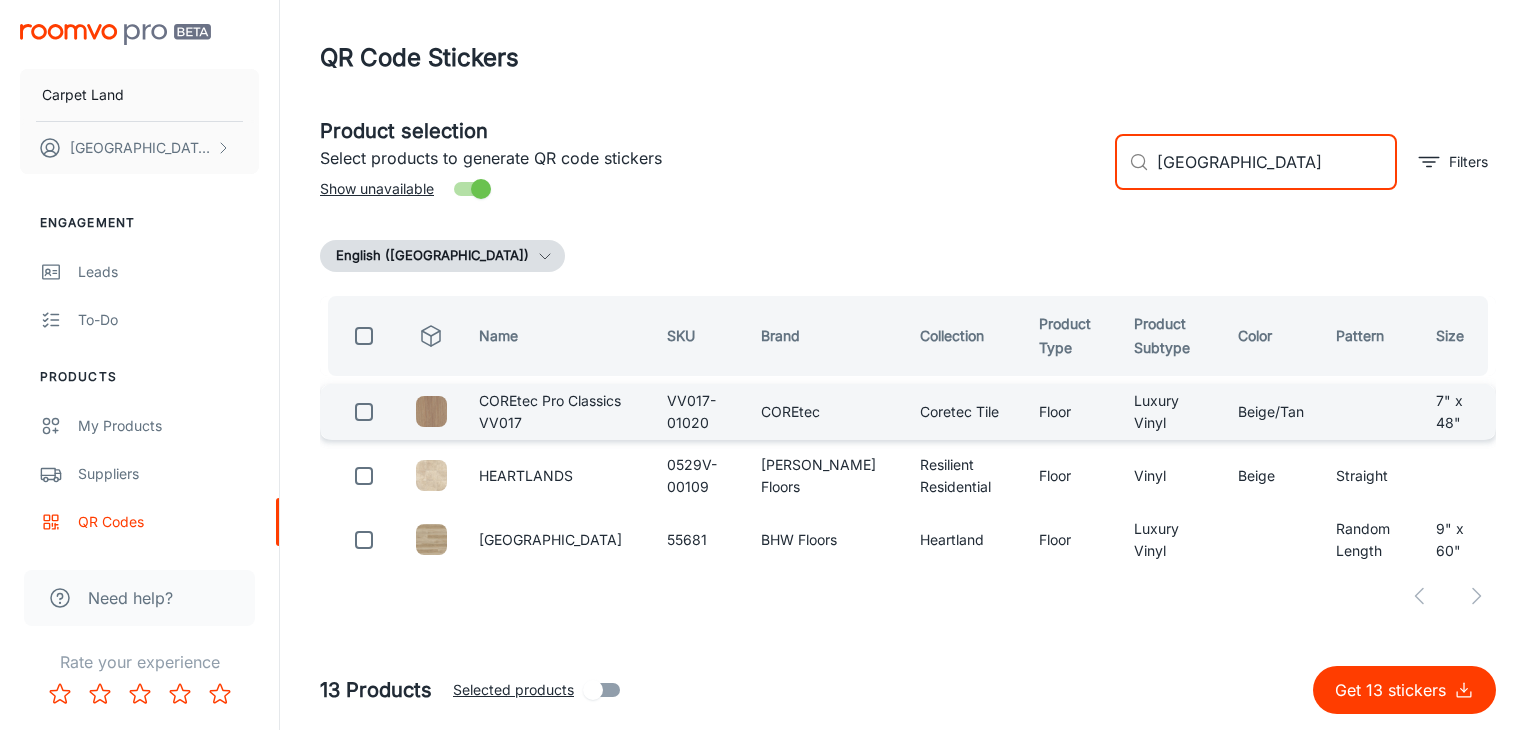 type on "[GEOGRAPHIC_DATA]" 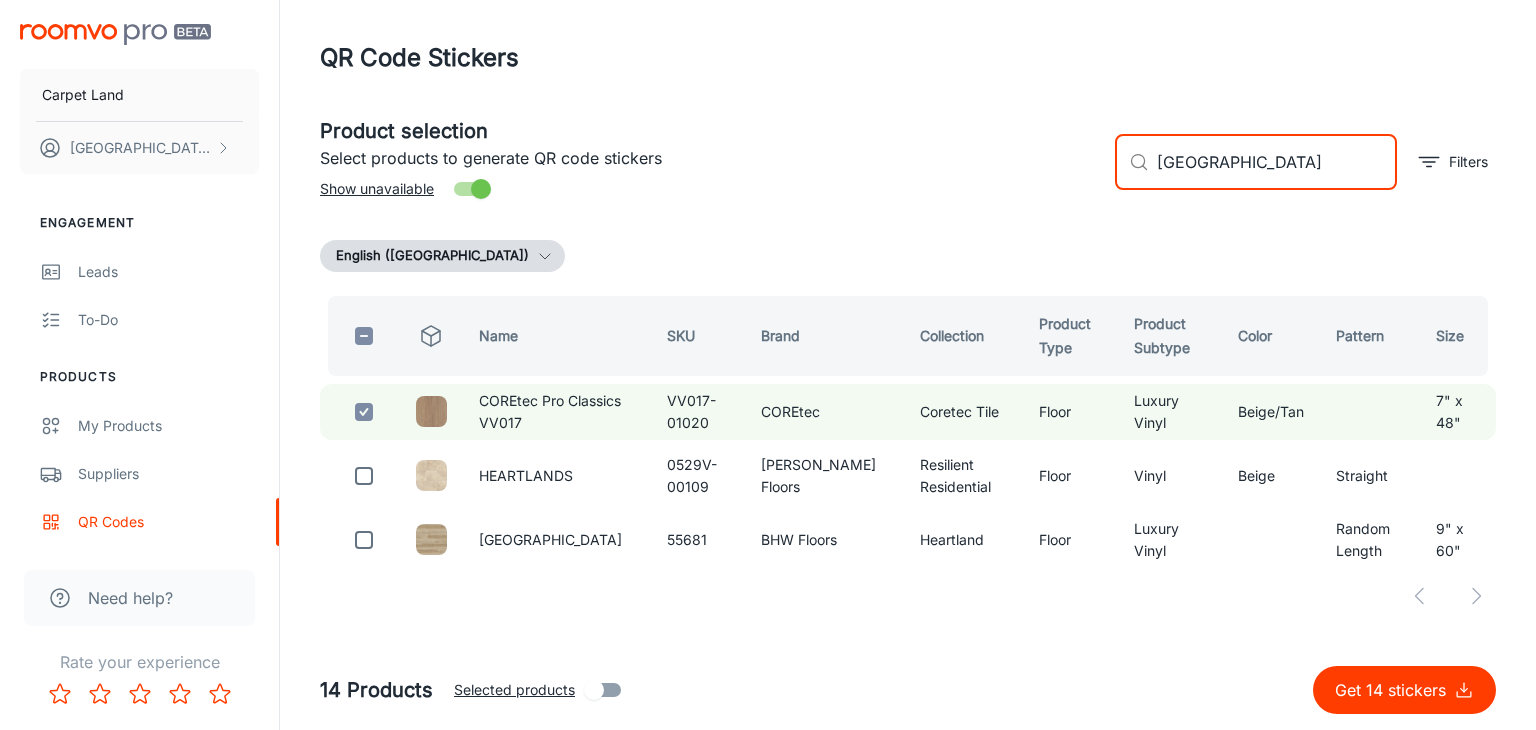 drag, startPoint x: 1255, startPoint y: 165, endPoint x: 1082, endPoint y: 149, distance: 173.73831 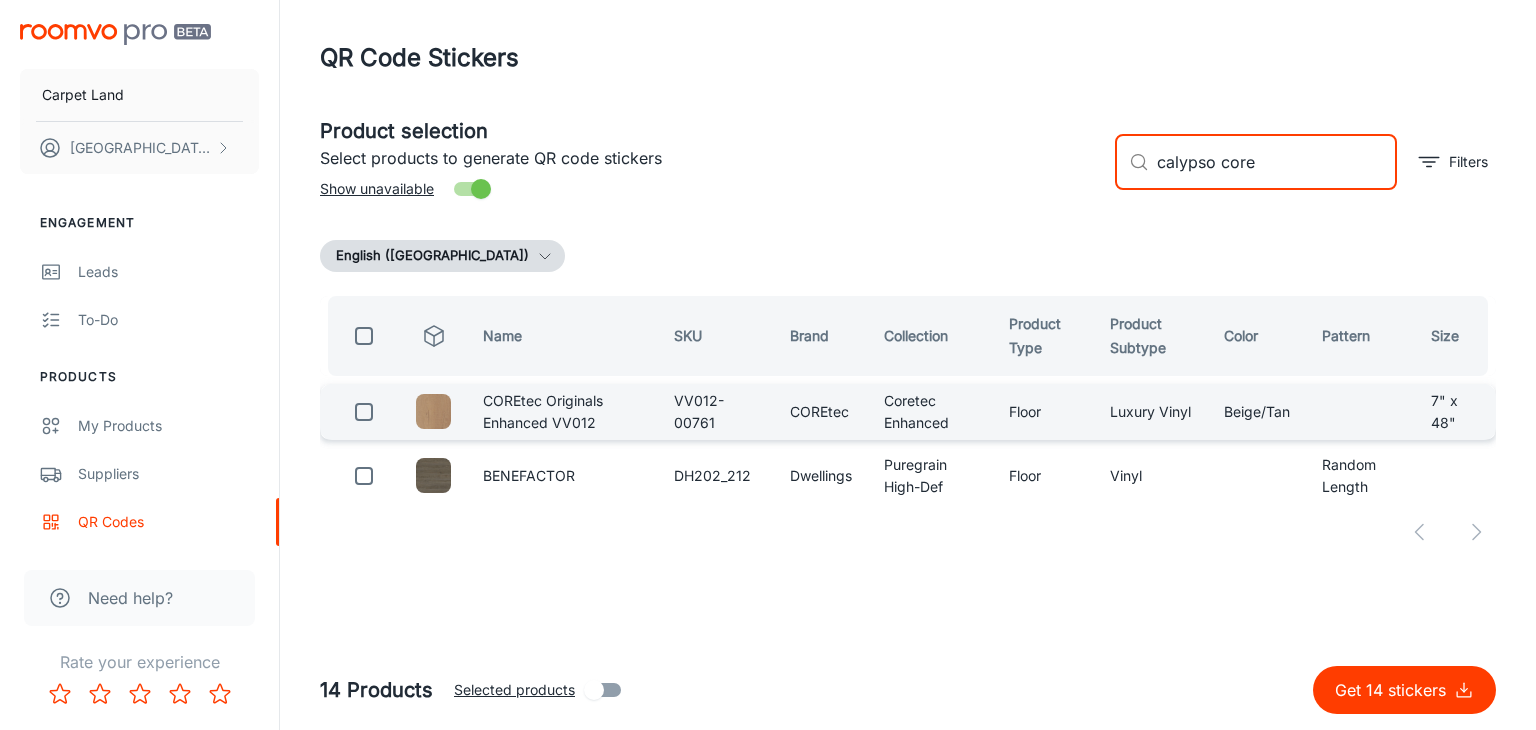 type on "calypso core" 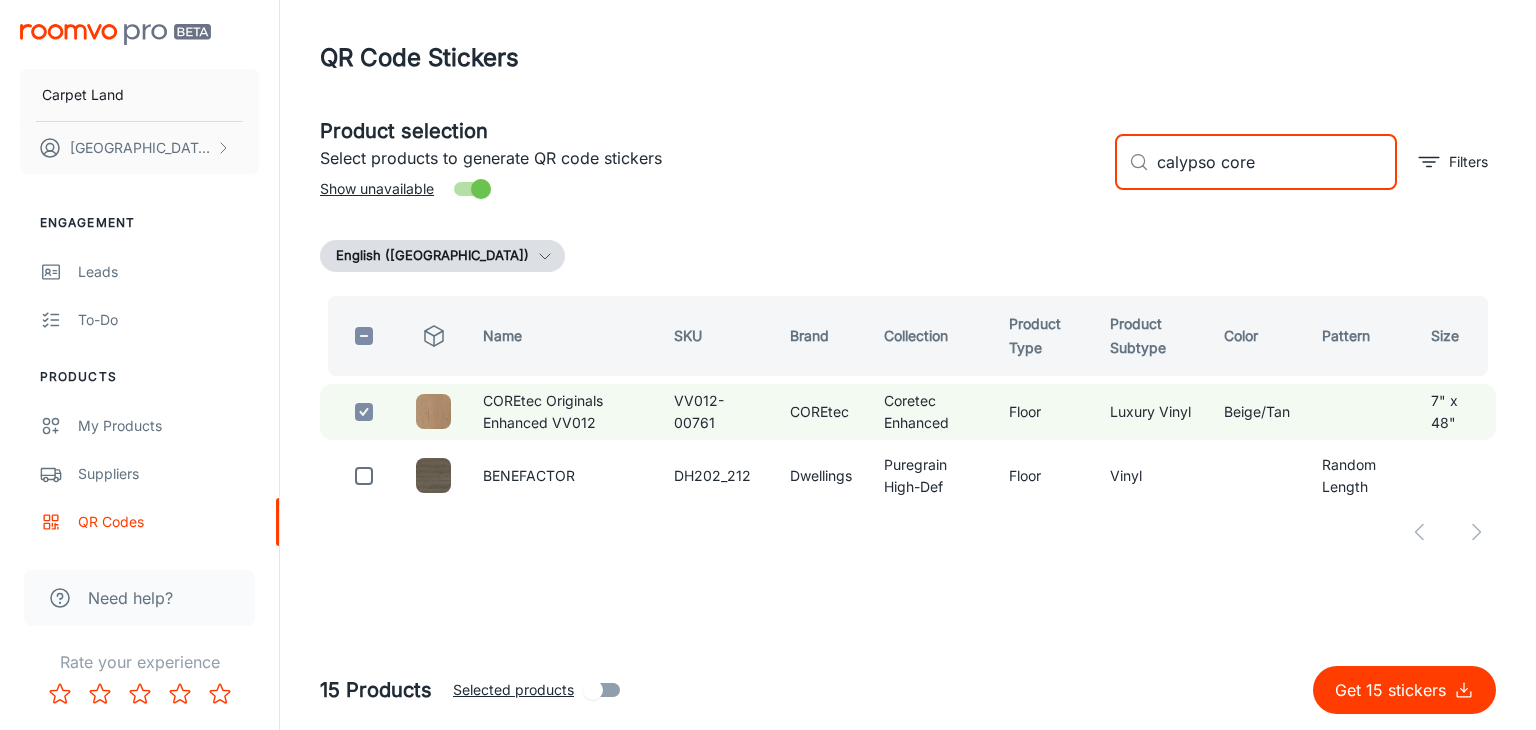 drag, startPoint x: 1289, startPoint y: 173, endPoint x: 1096, endPoint y: 174, distance: 193.0026 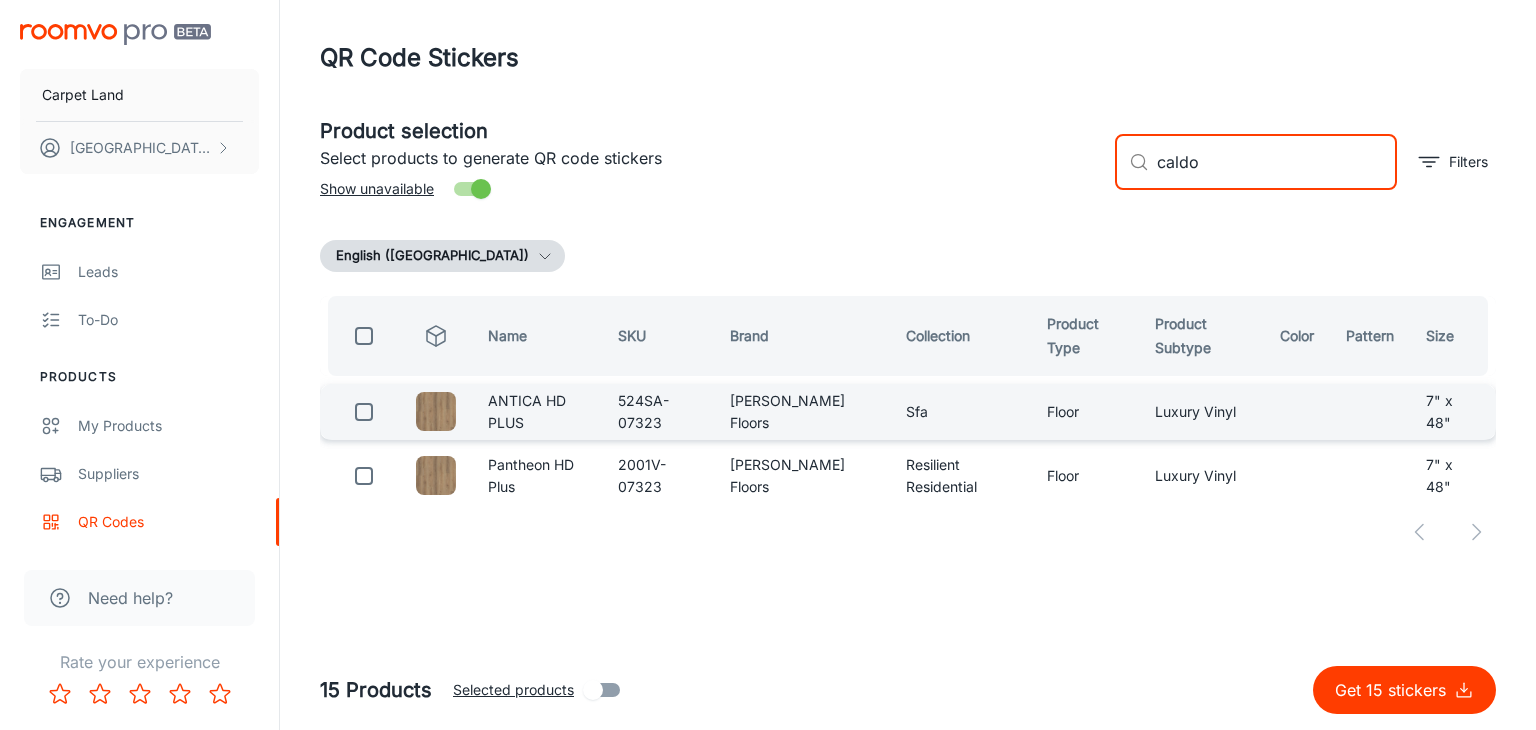 type on "caldo" 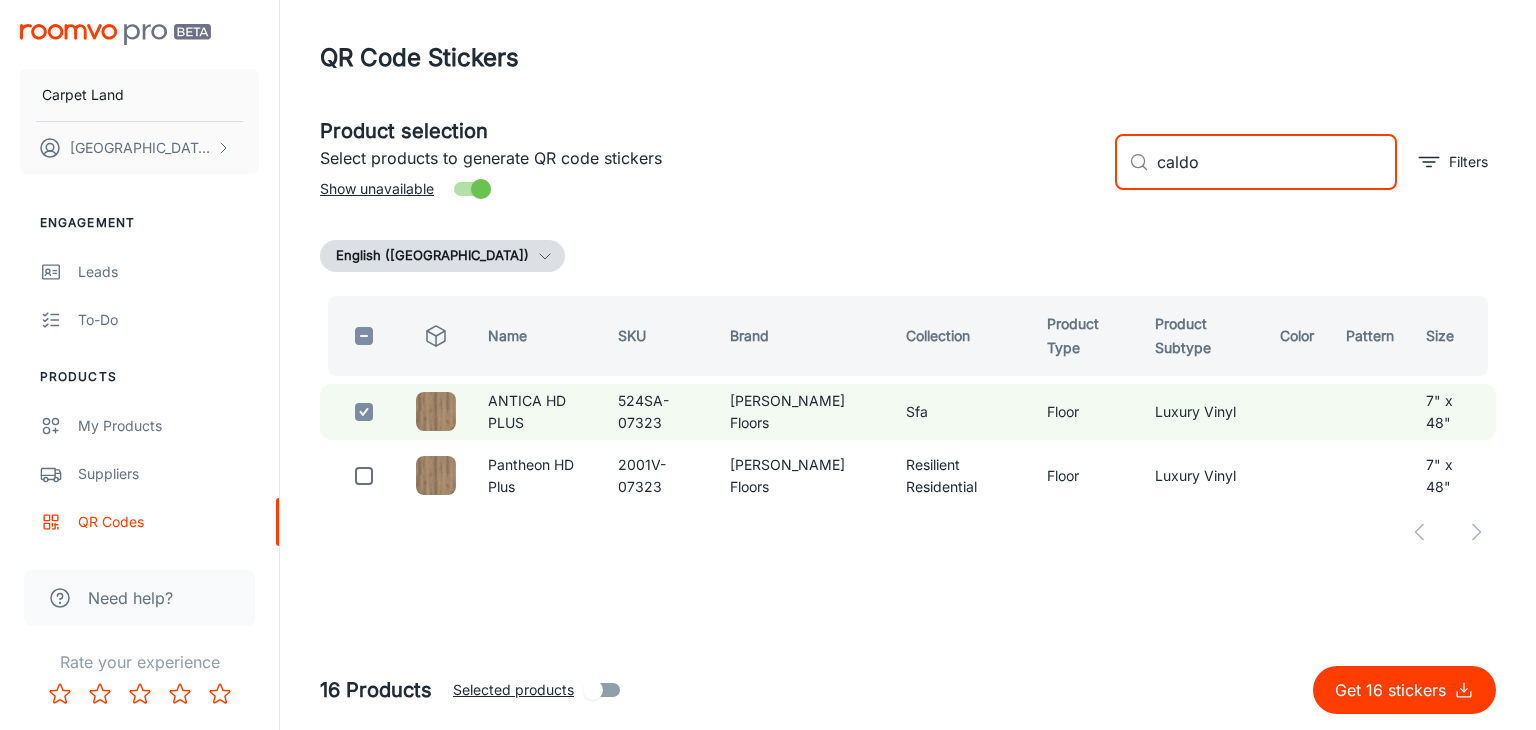 drag, startPoint x: 1244, startPoint y: 155, endPoint x: 1120, endPoint y: 142, distance: 124.67959 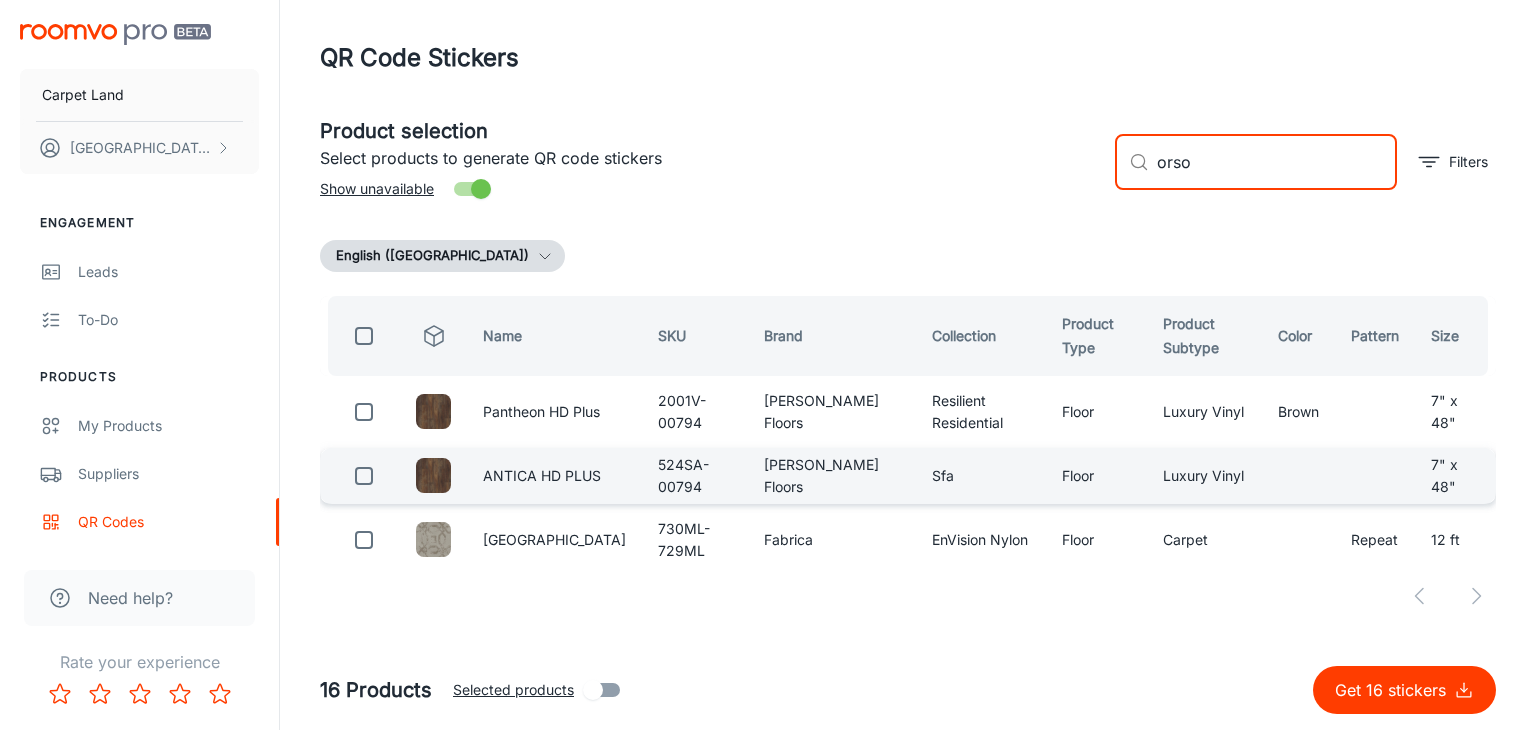 type on "orso" 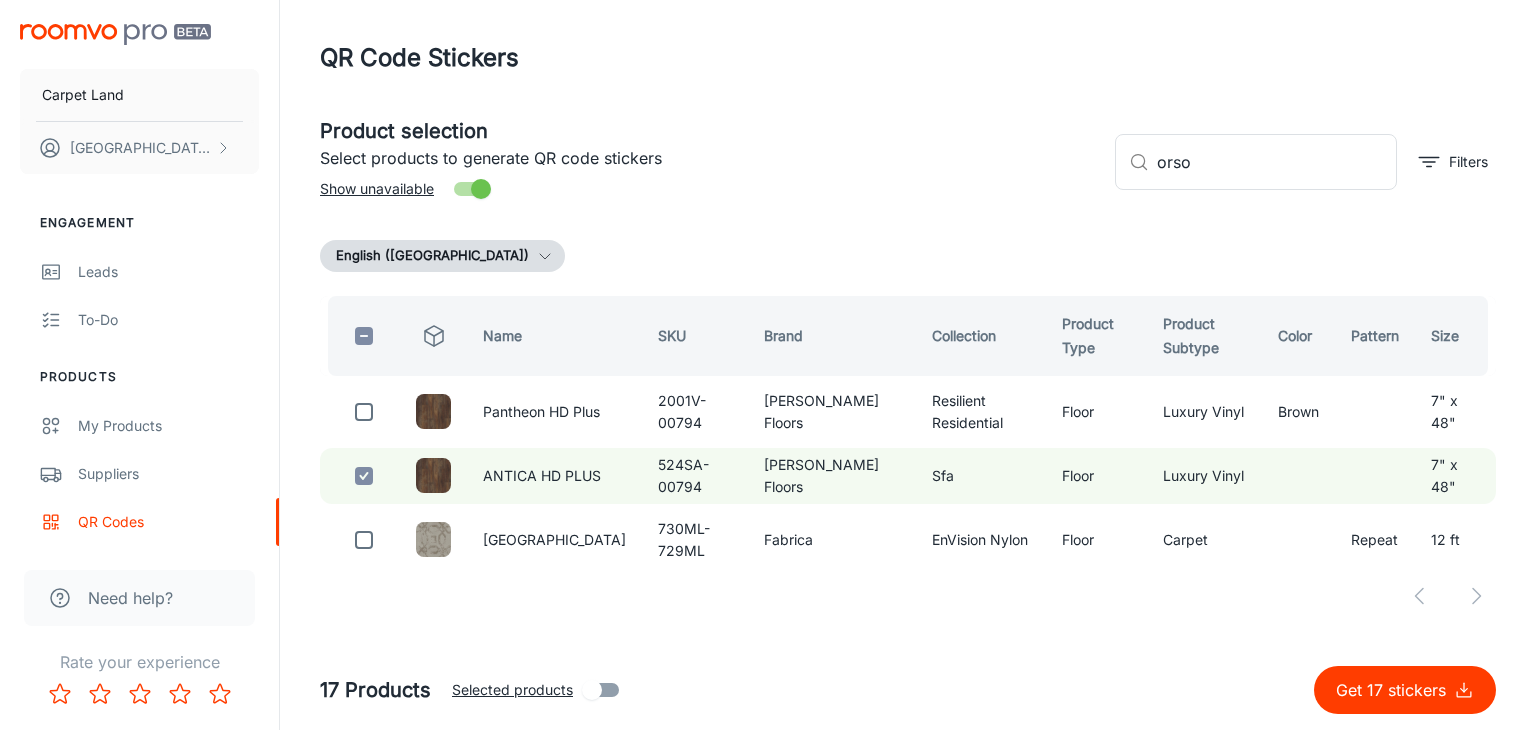 drag, startPoint x: 1240, startPoint y: 168, endPoint x: 1064, endPoint y: 181, distance: 176.47946 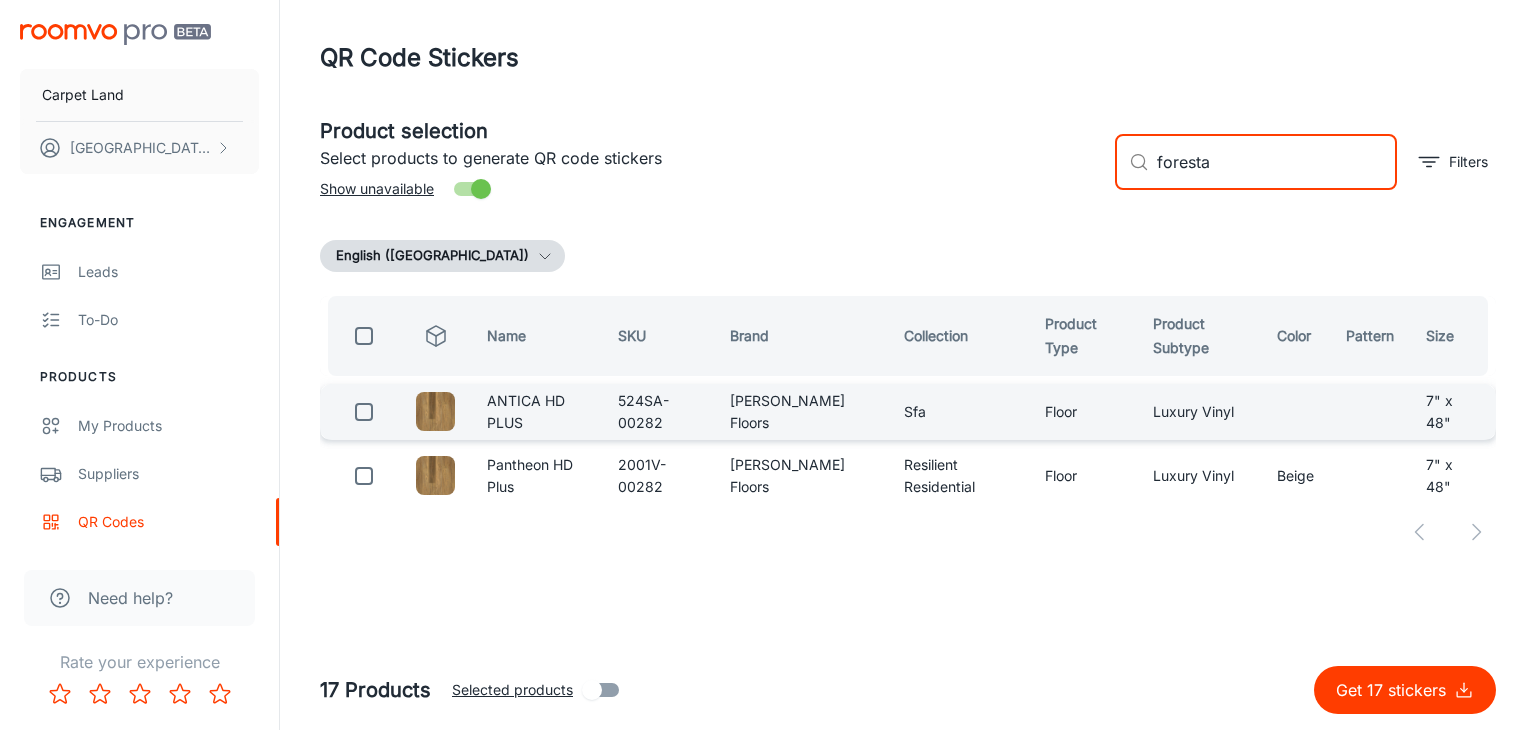 type on "foresta" 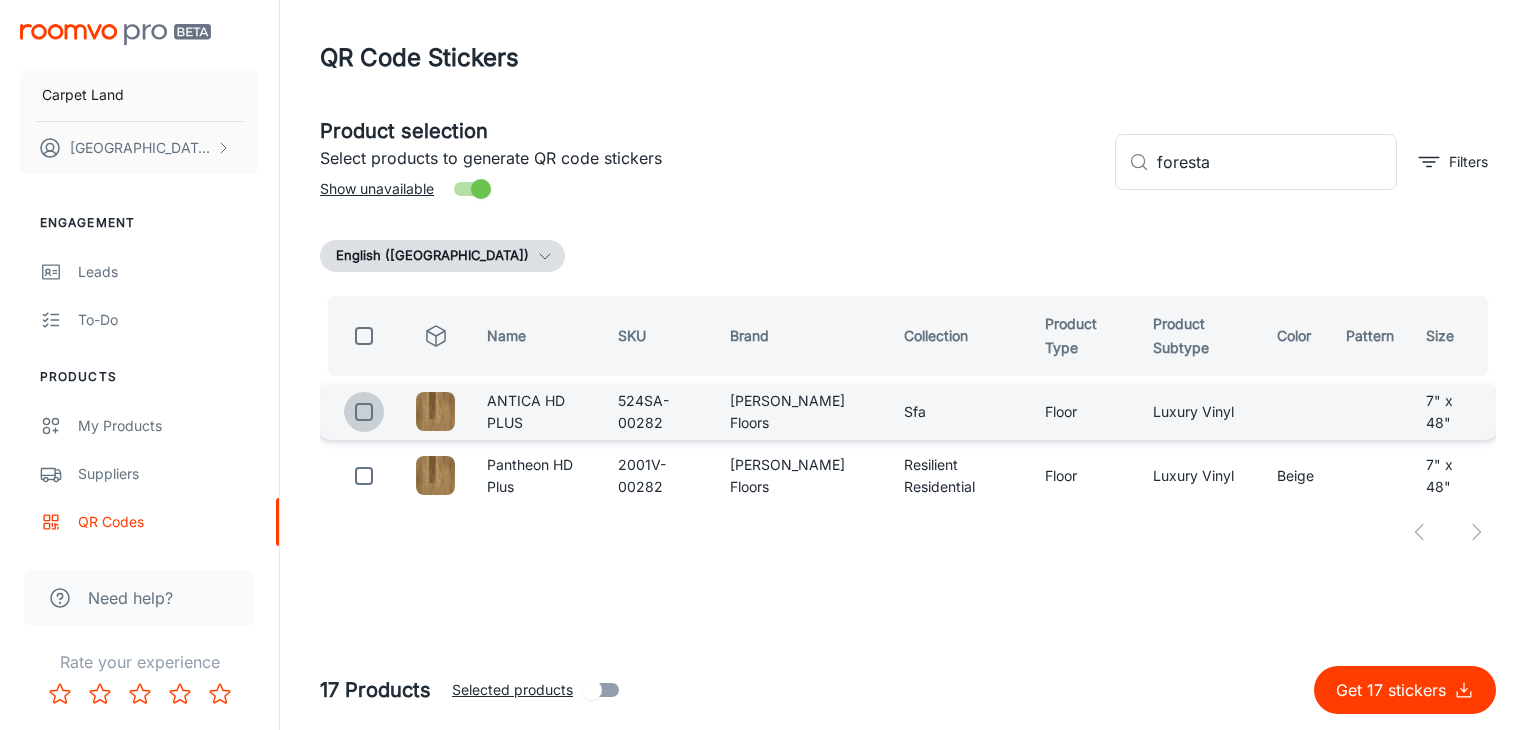 click at bounding box center (364, 412) 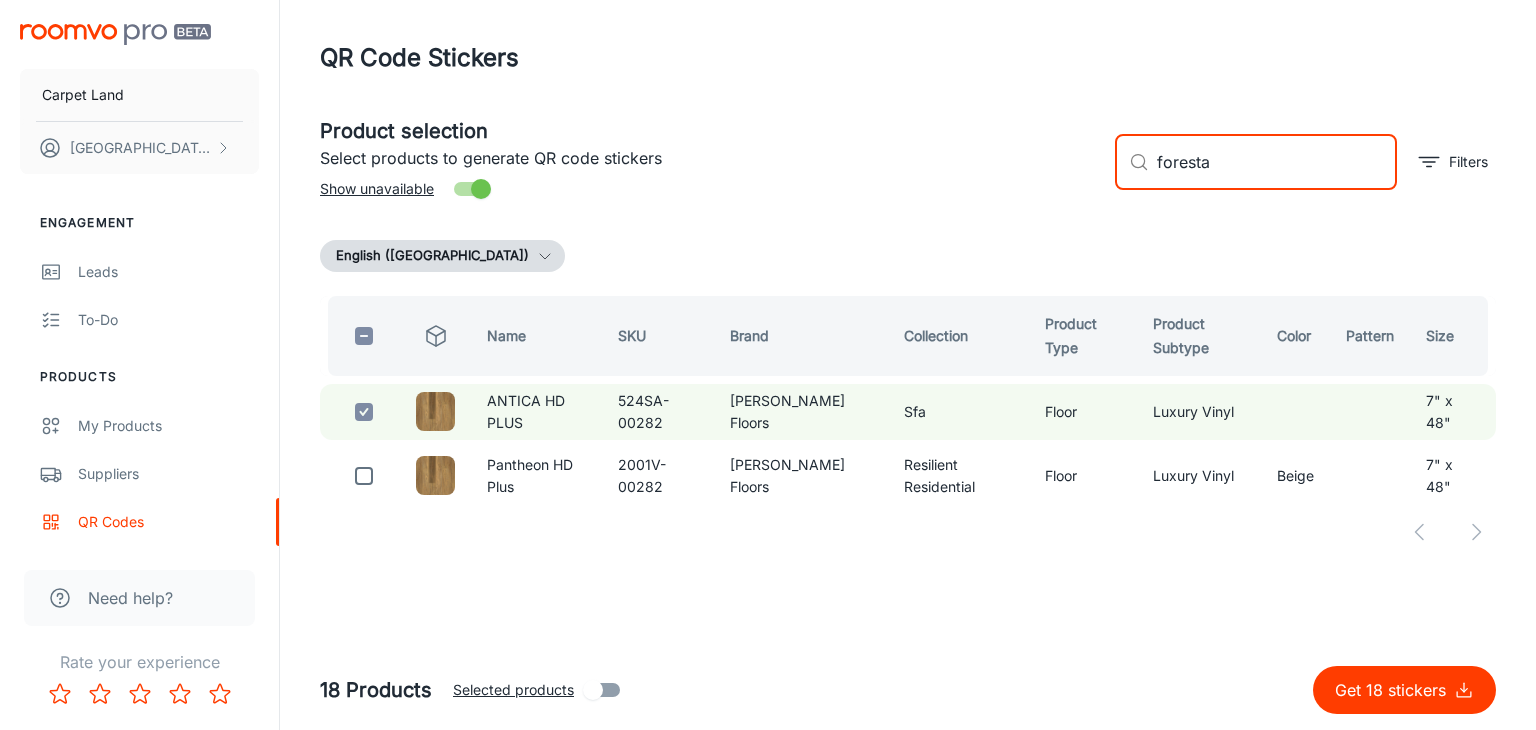 drag, startPoint x: 1242, startPoint y: 172, endPoint x: 1018, endPoint y: 162, distance: 224.2231 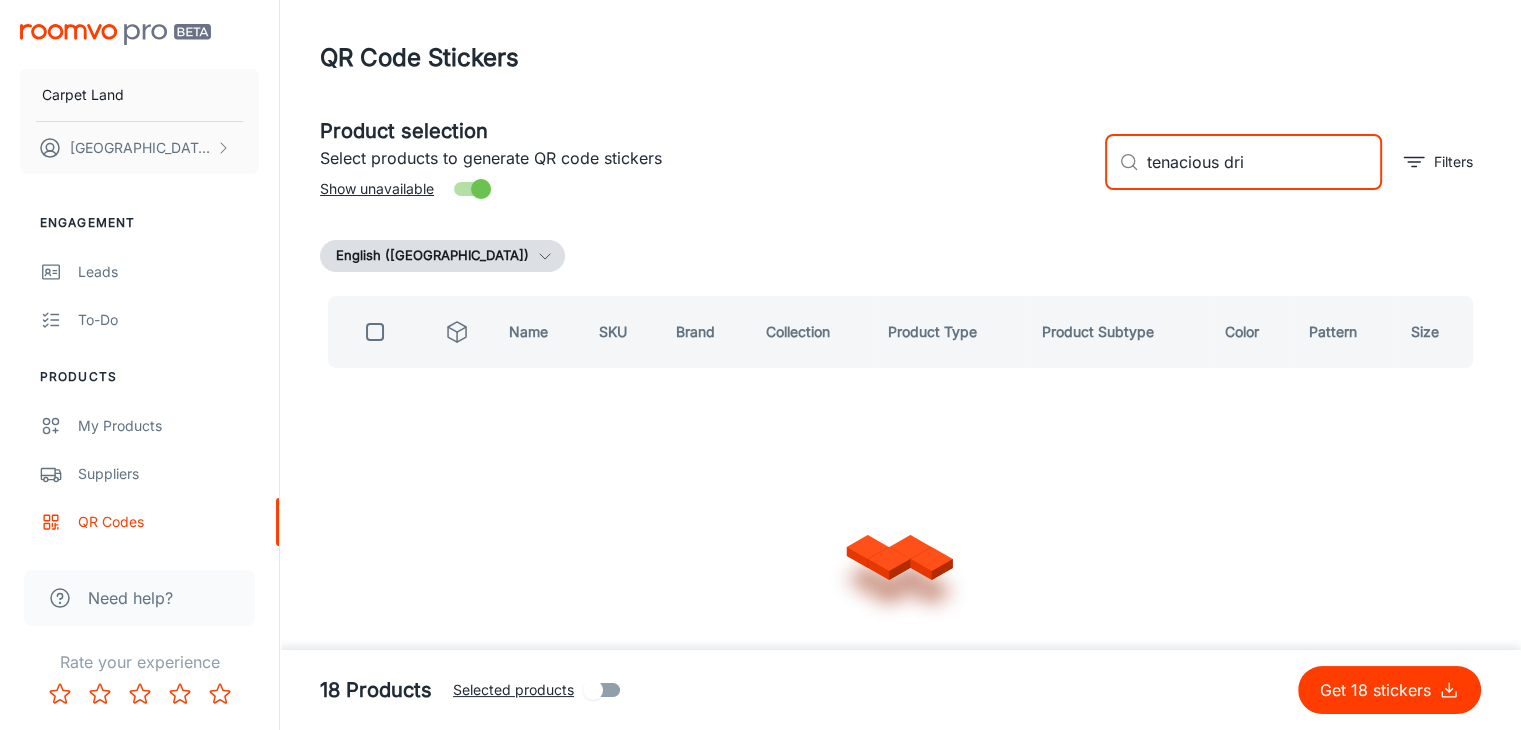 type on "tenacious drif" 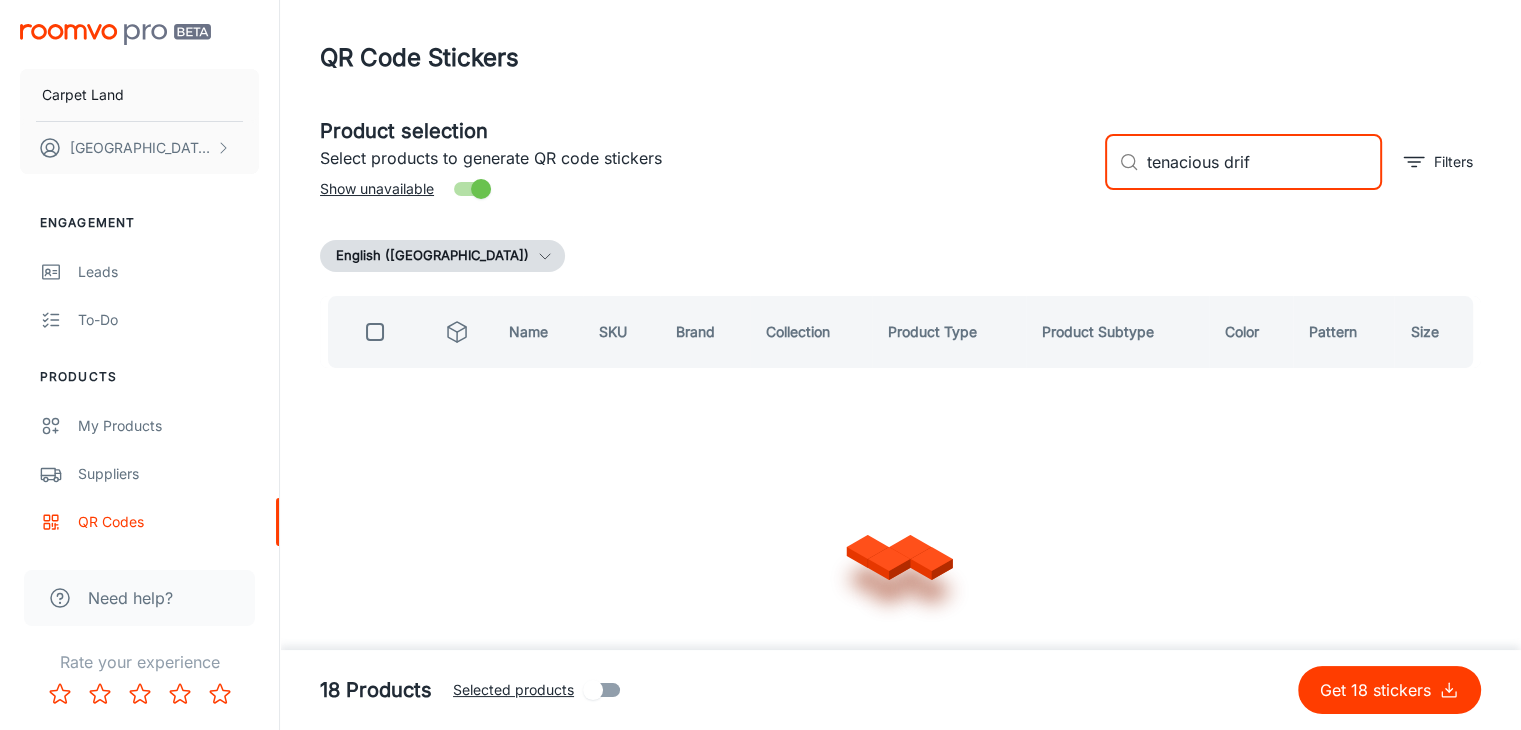 checkbox on "true" 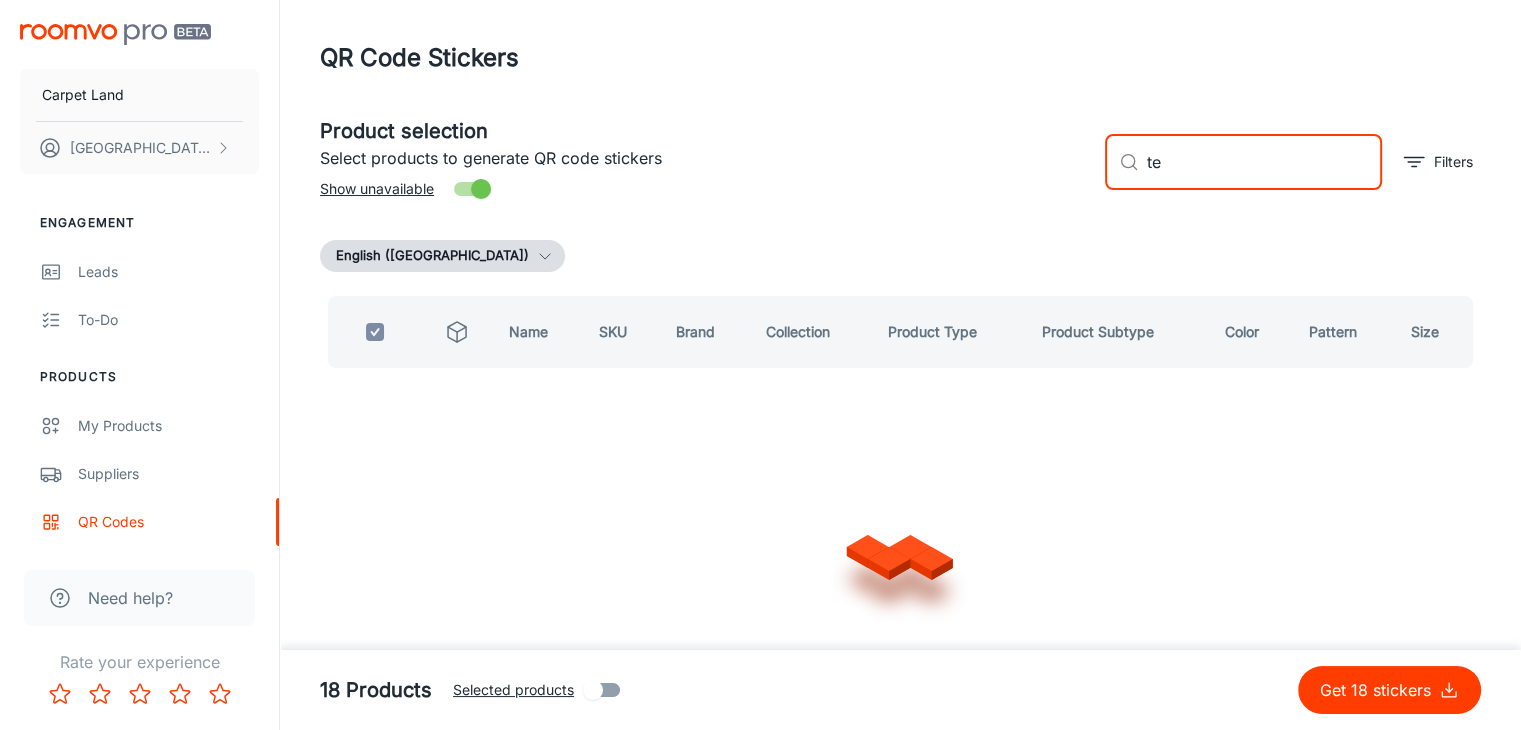 type on "t" 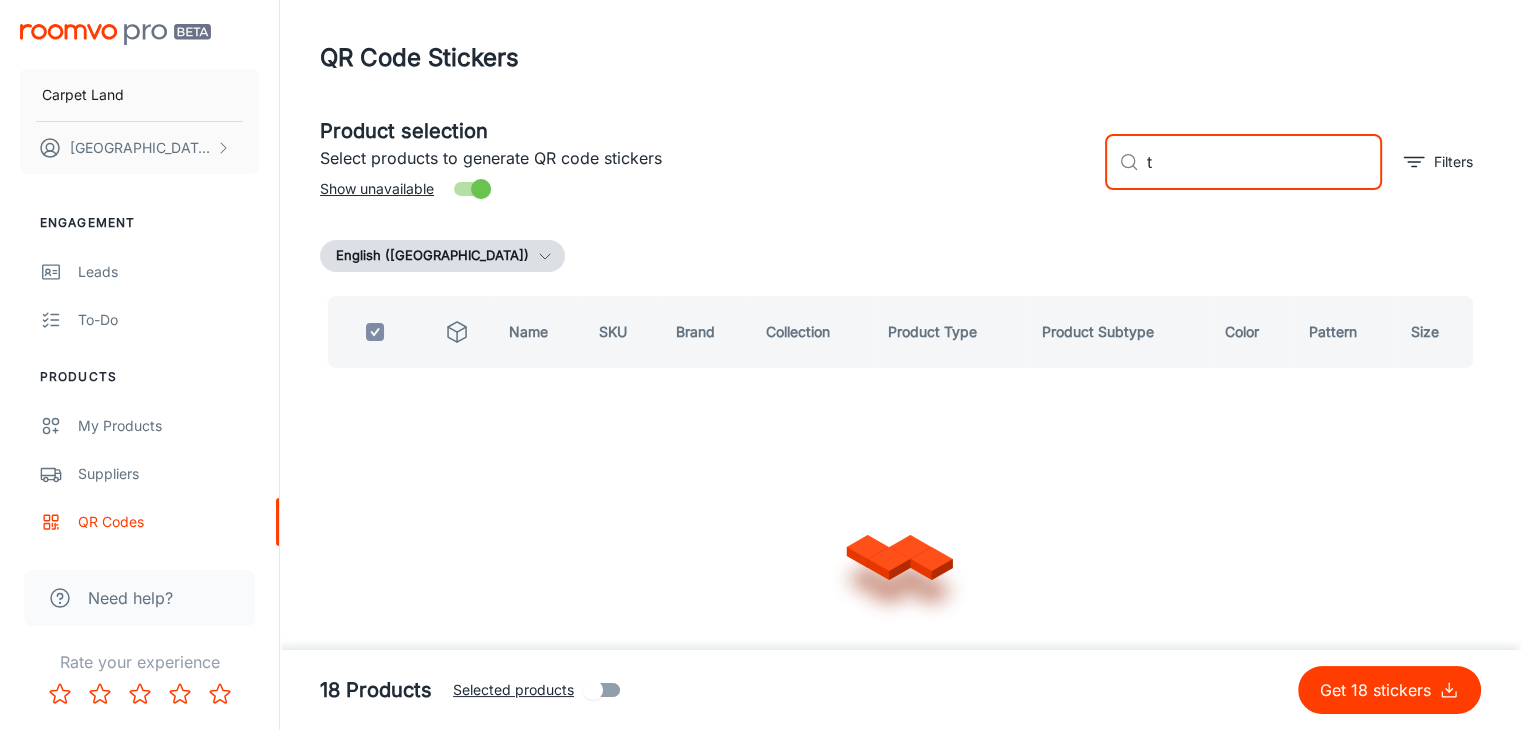 type 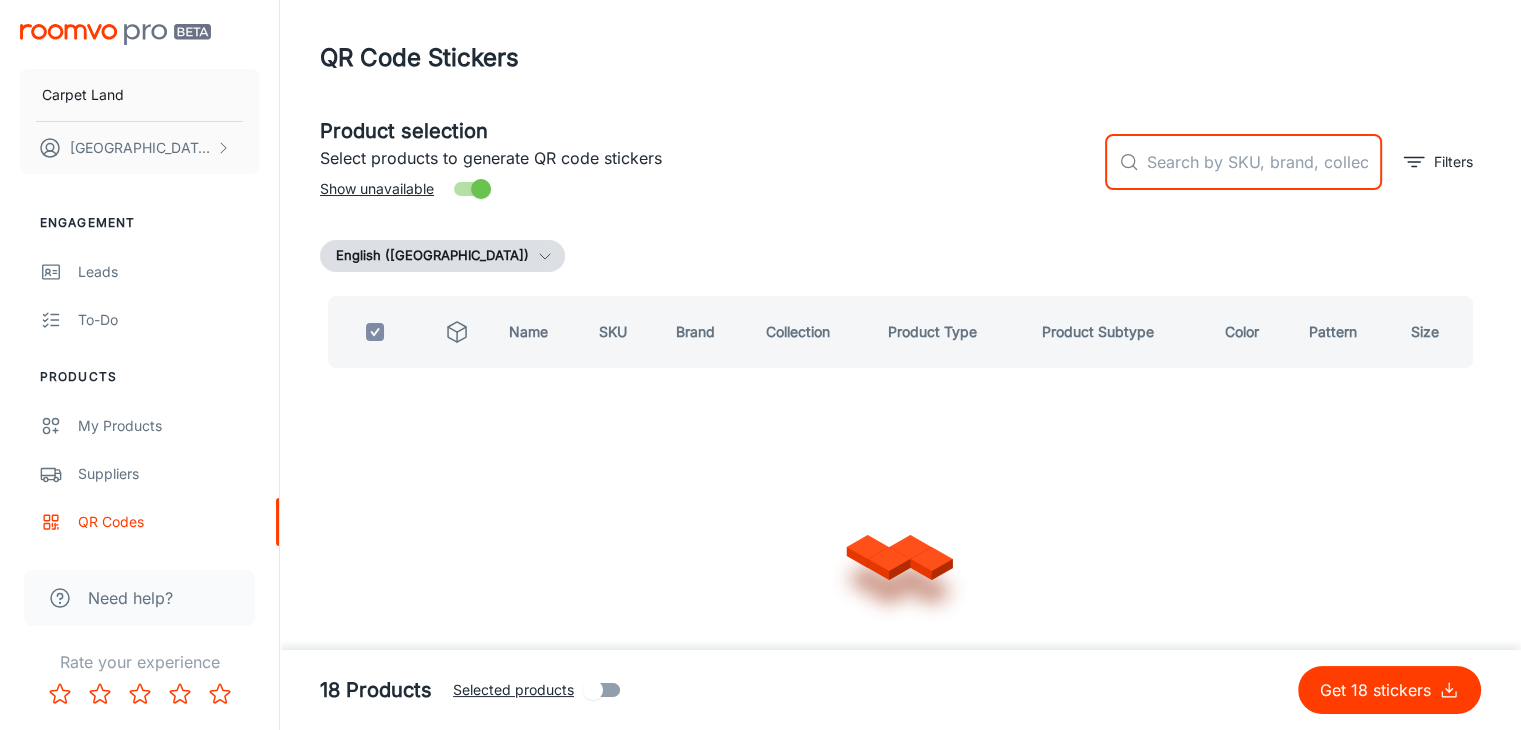 checkbox on "false" 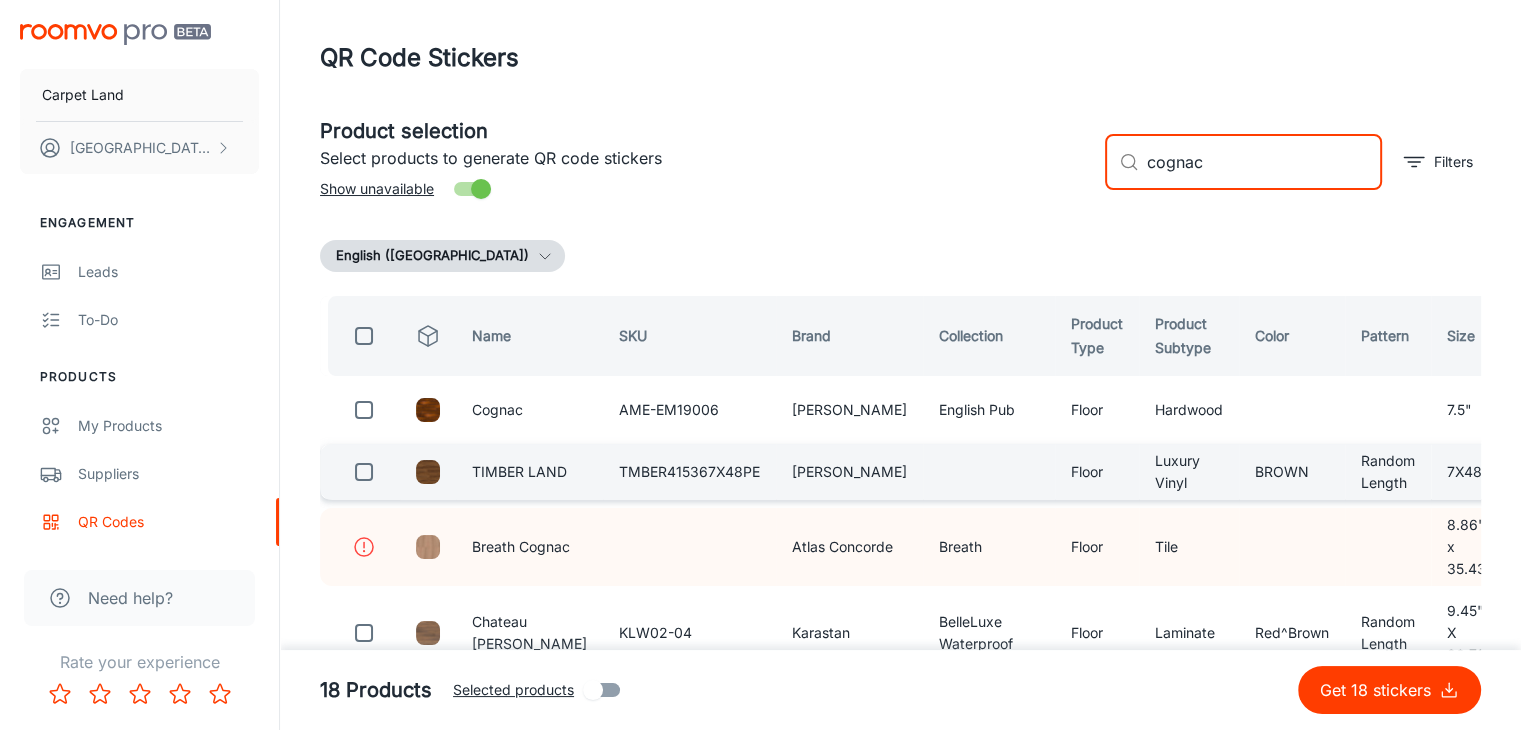 type on "cognac" 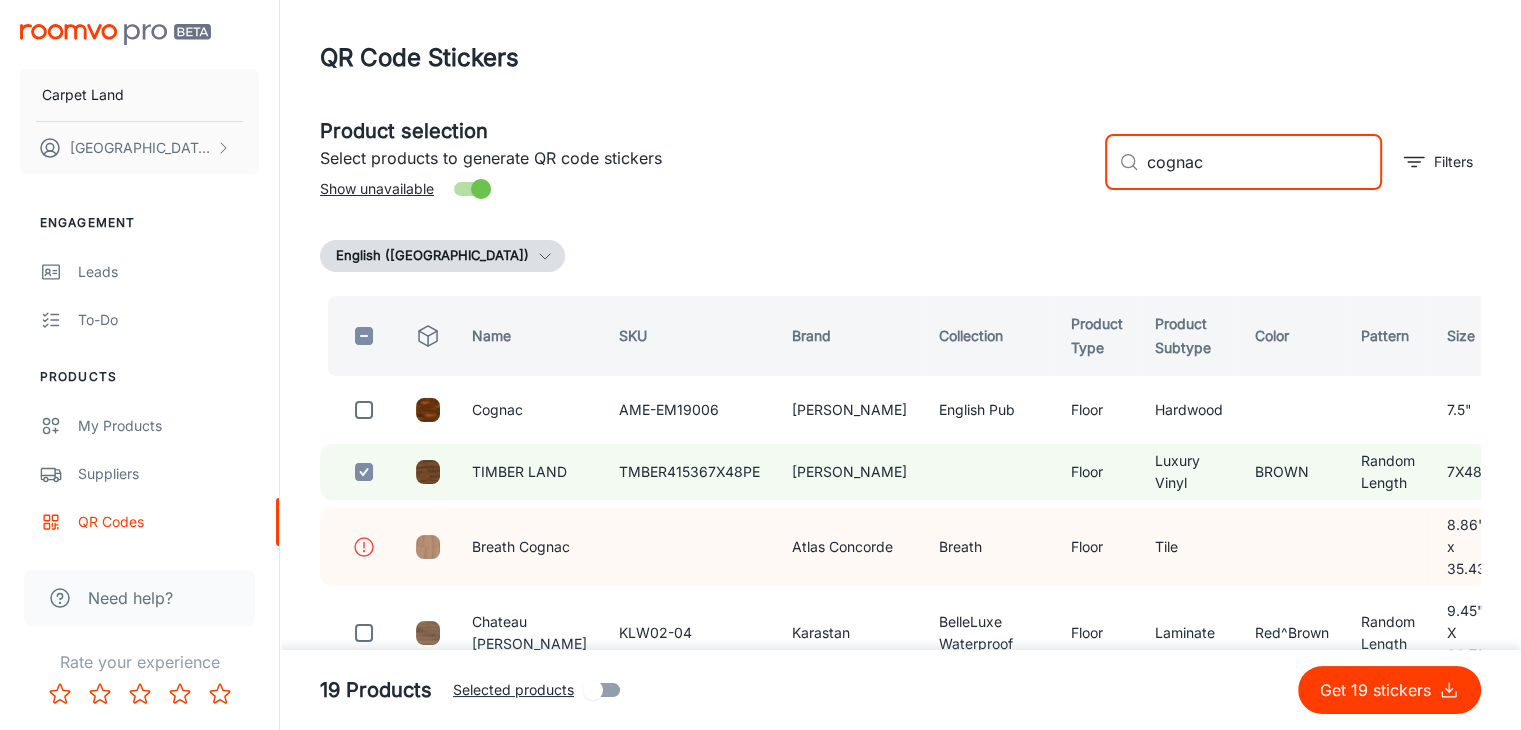 drag, startPoint x: 1236, startPoint y: 174, endPoint x: 1060, endPoint y: 173, distance: 176.00284 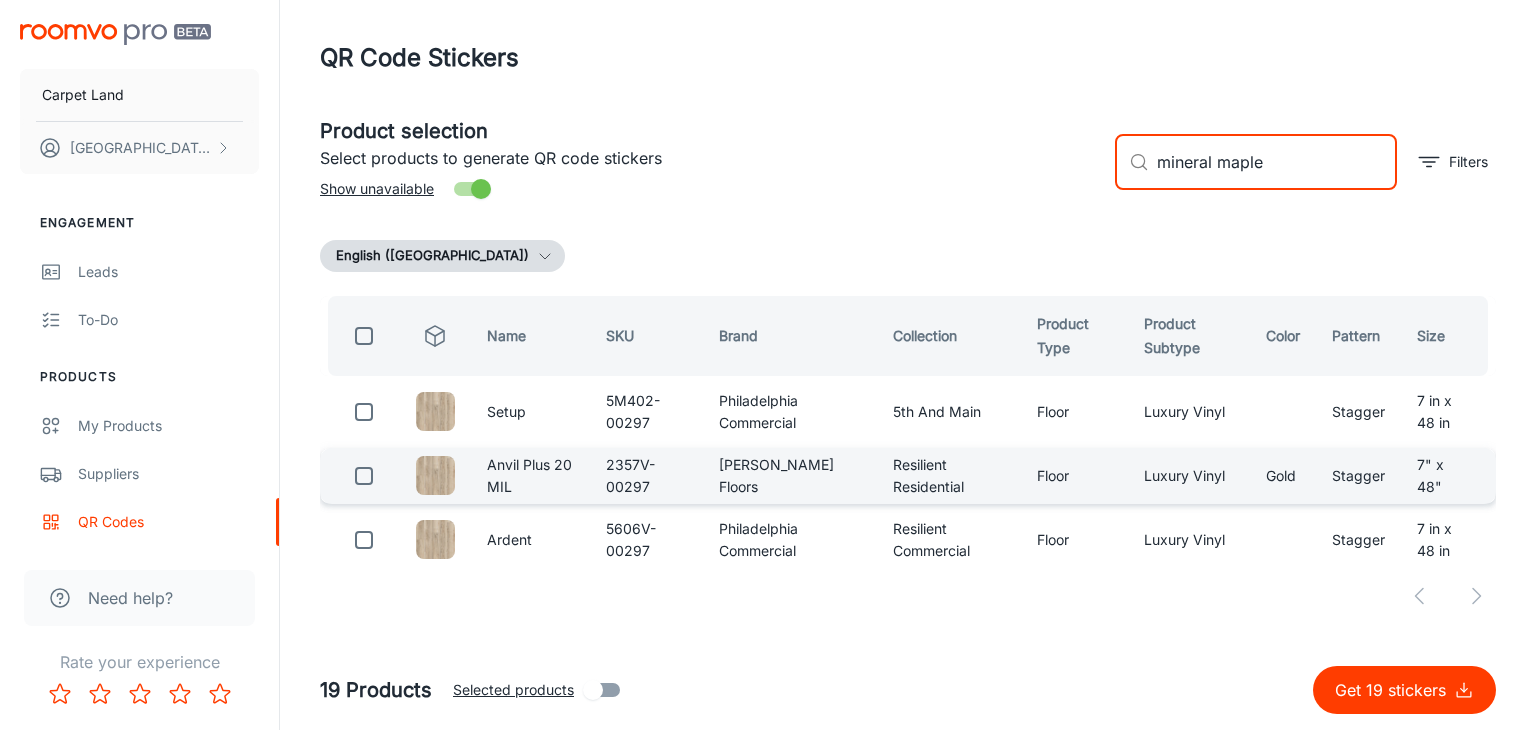type on "mineral maple" 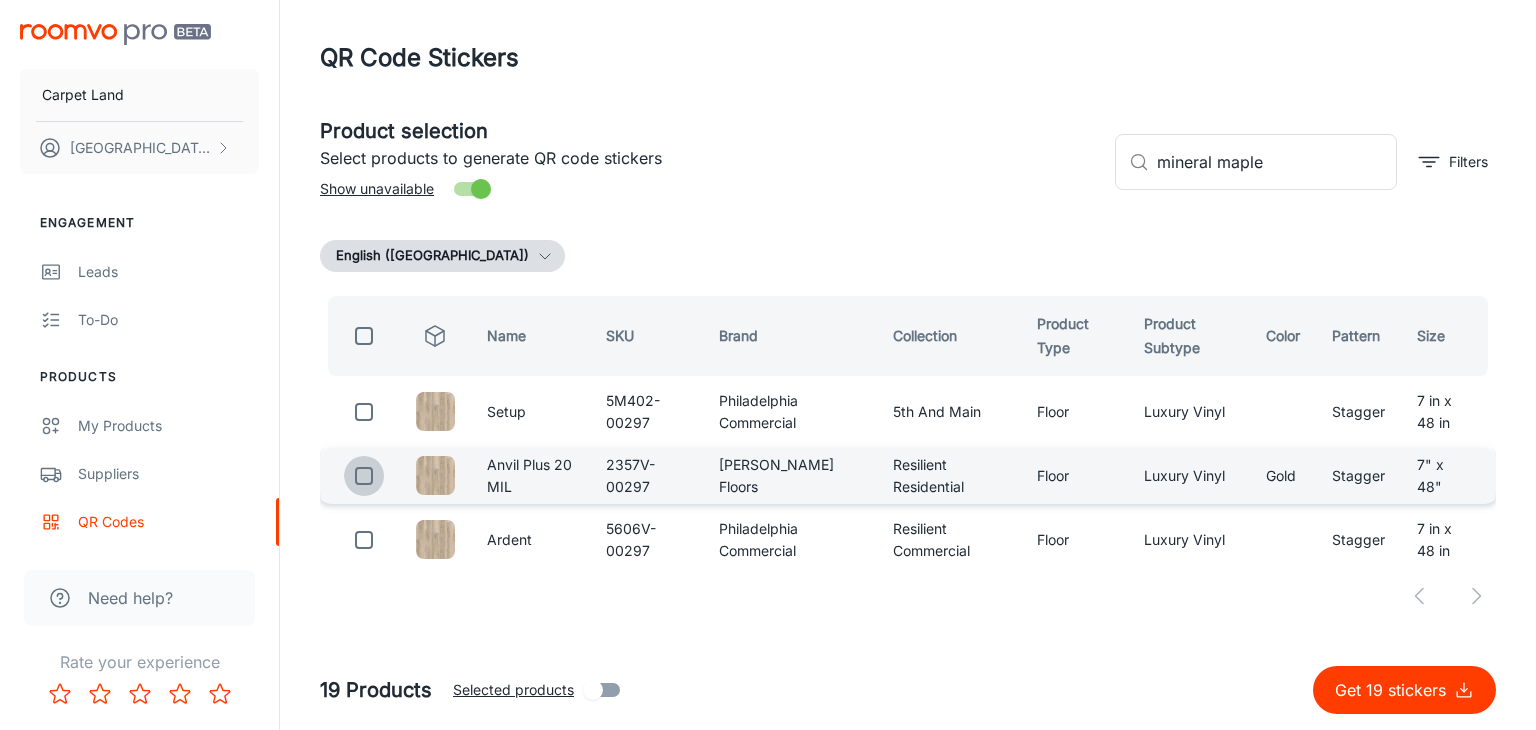 click at bounding box center (364, 476) 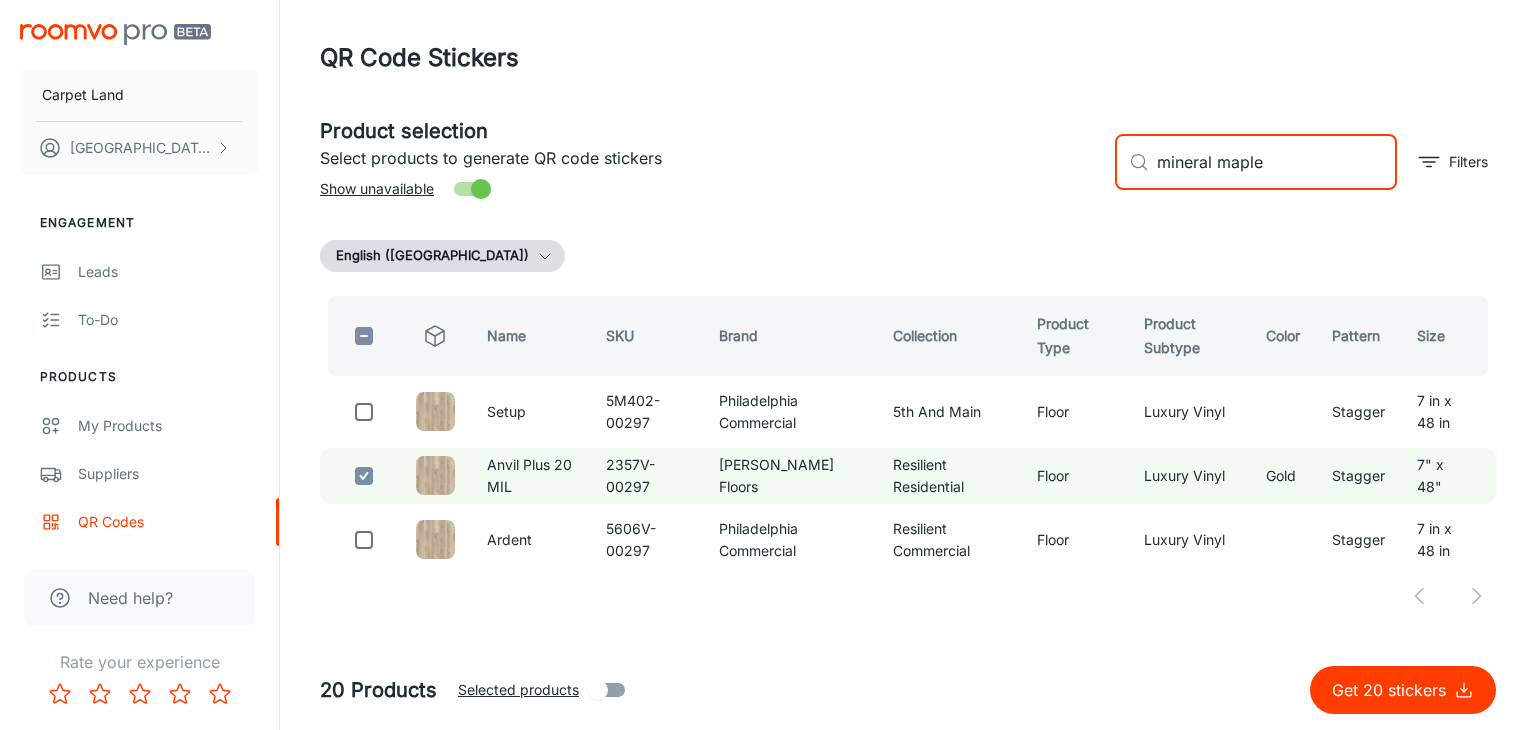 drag, startPoint x: 1359, startPoint y: 157, endPoint x: 935, endPoint y: 157, distance: 424 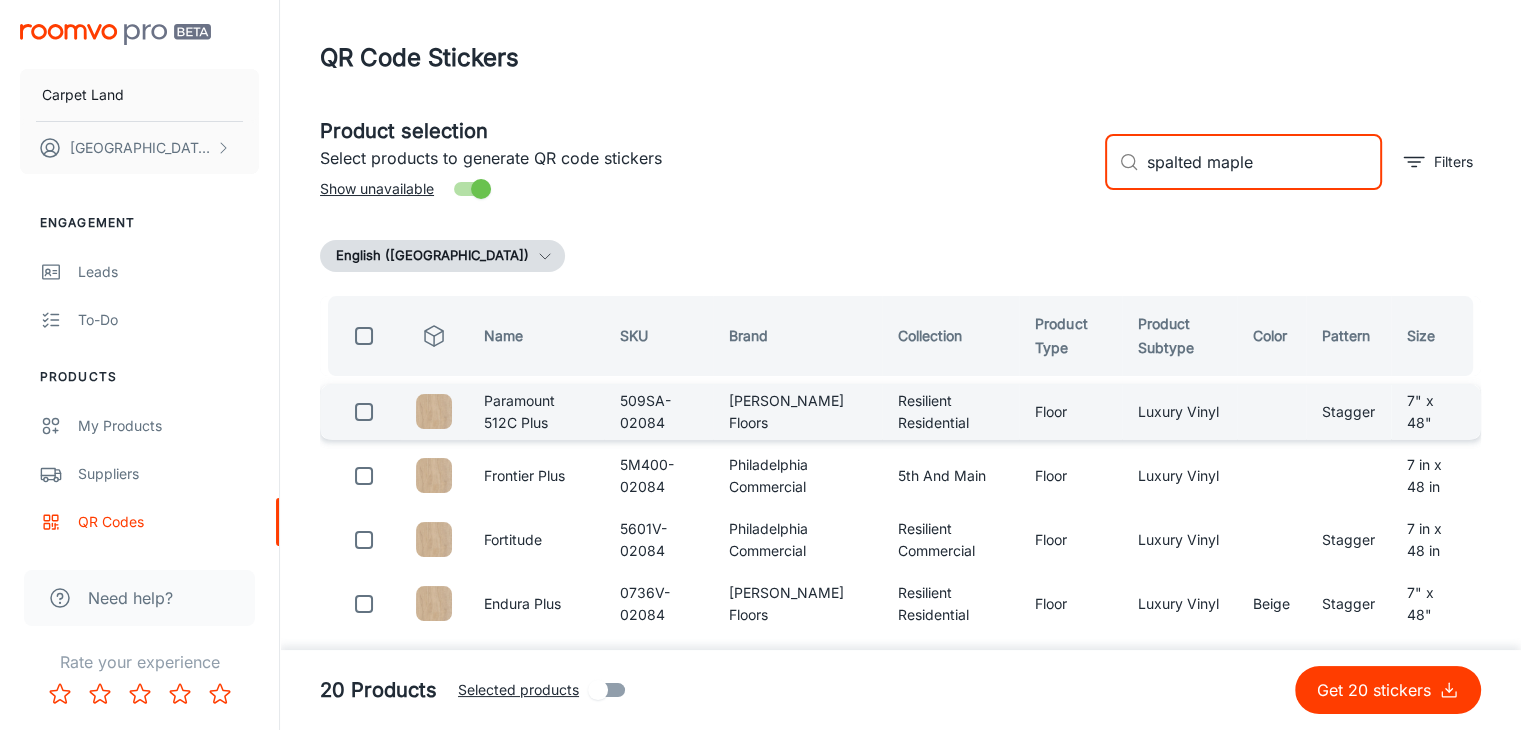 type on "spalted maple" 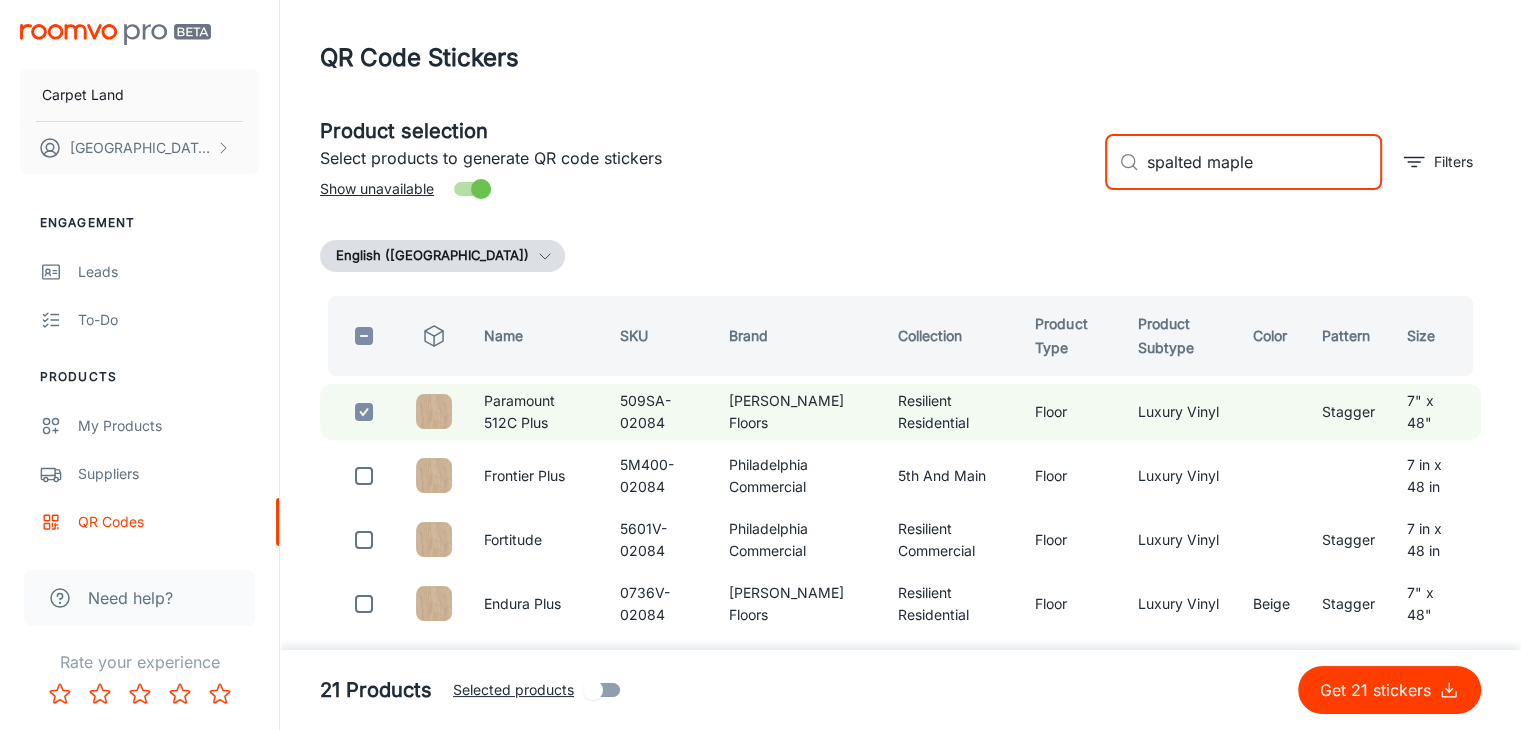 drag, startPoint x: 1262, startPoint y: 164, endPoint x: 1092, endPoint y: 157, distance: 170.14406 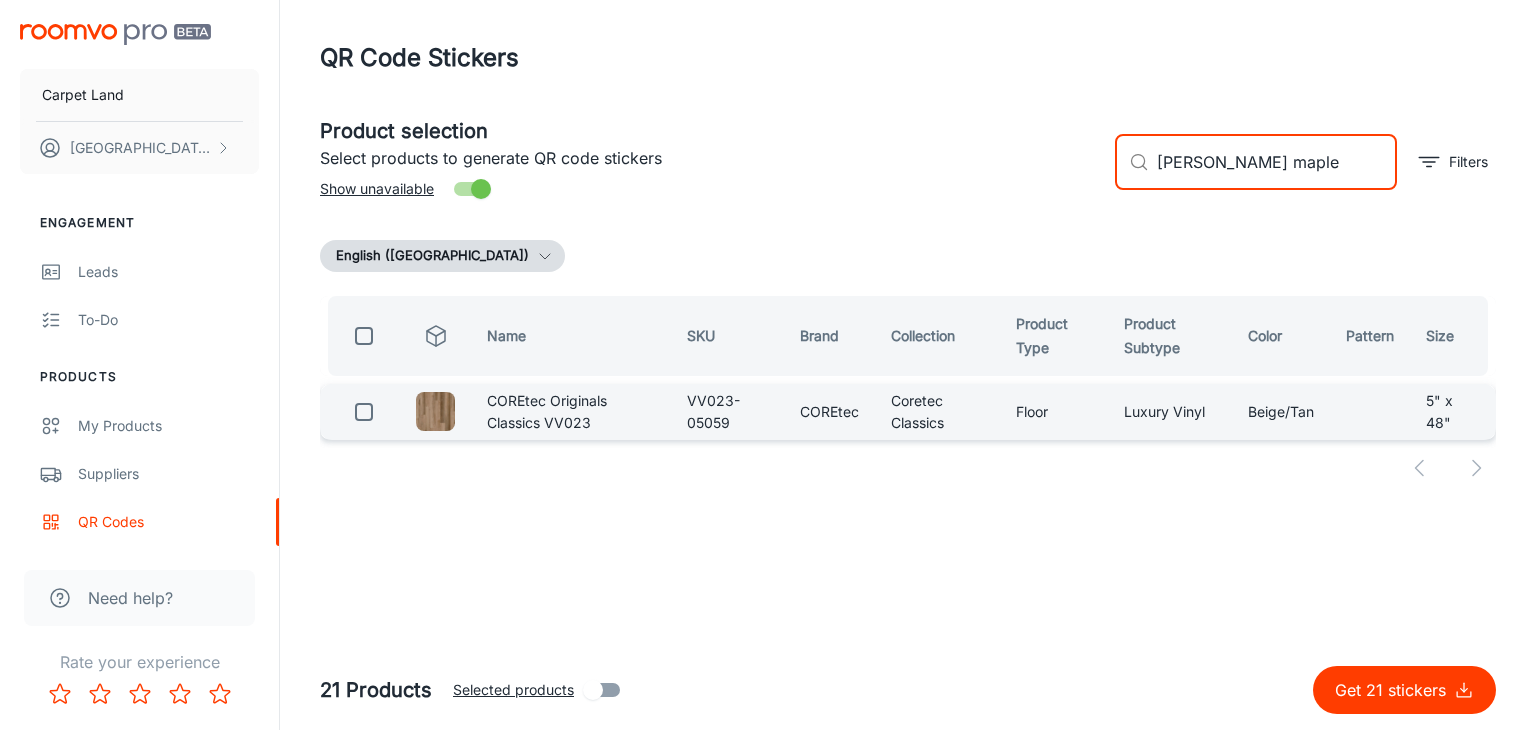 type on "[PERSON_NAME] maple" 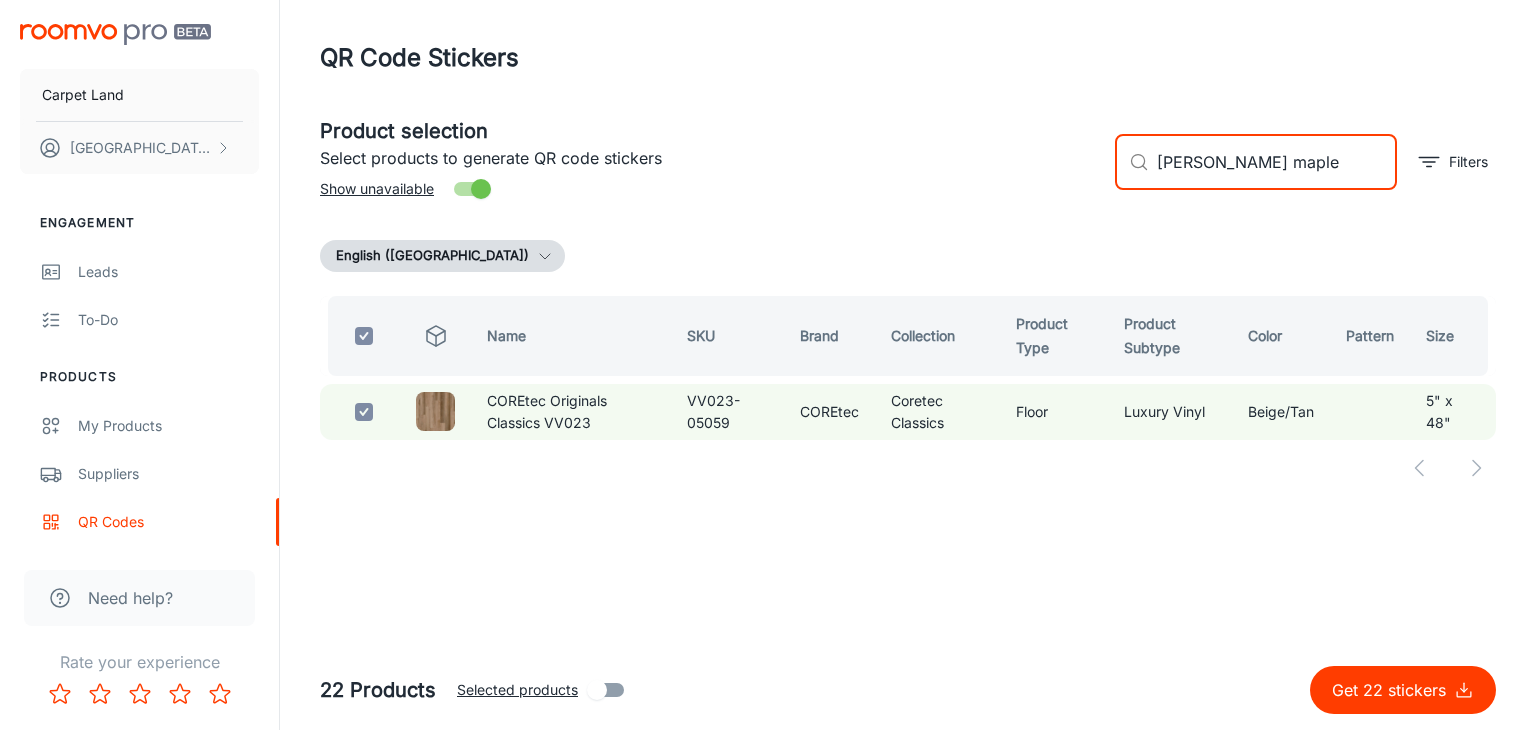 drag, startPoint x: 1302, startPoint y: 173, endPoint x: 844, endPoint y: 130, distance: 460.01413 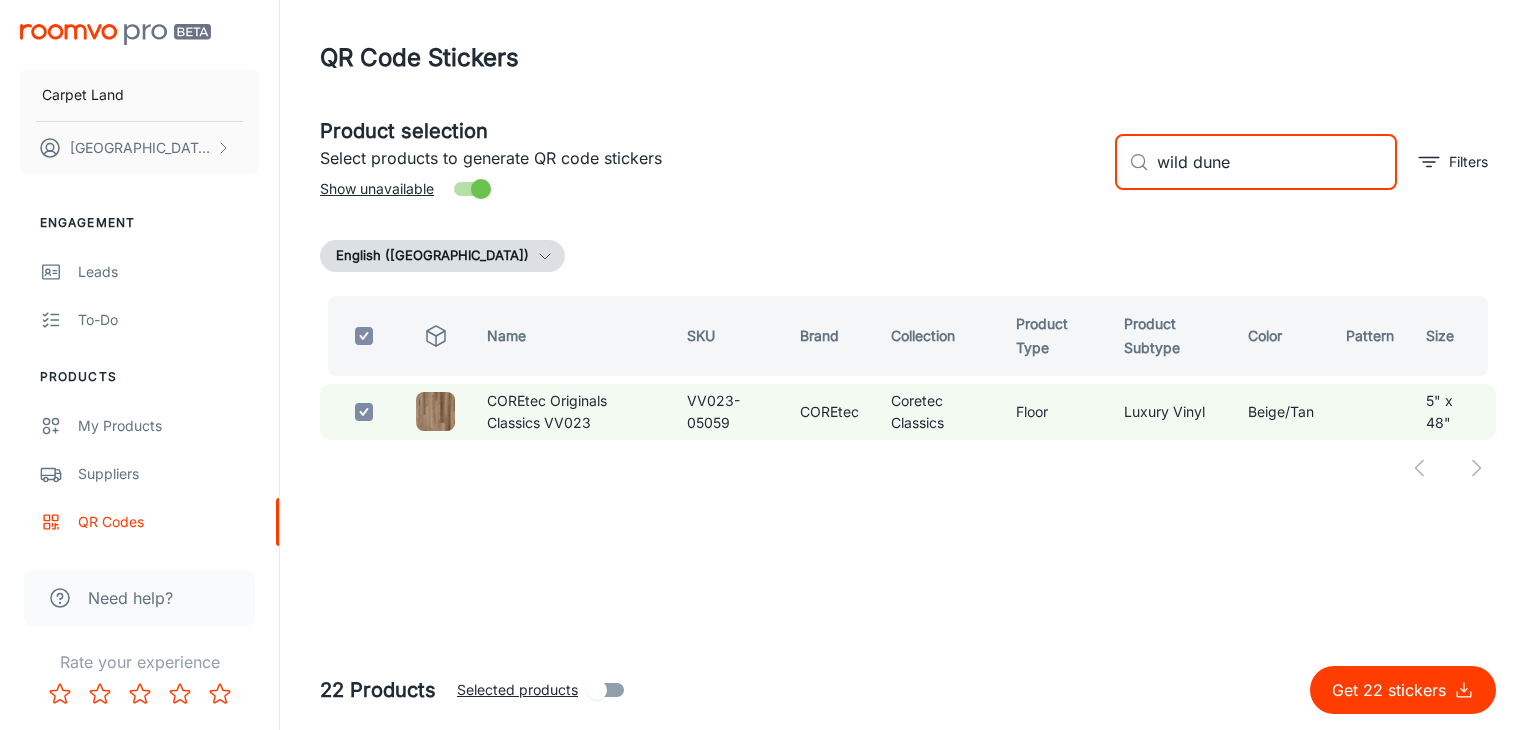type on "wild dunes" 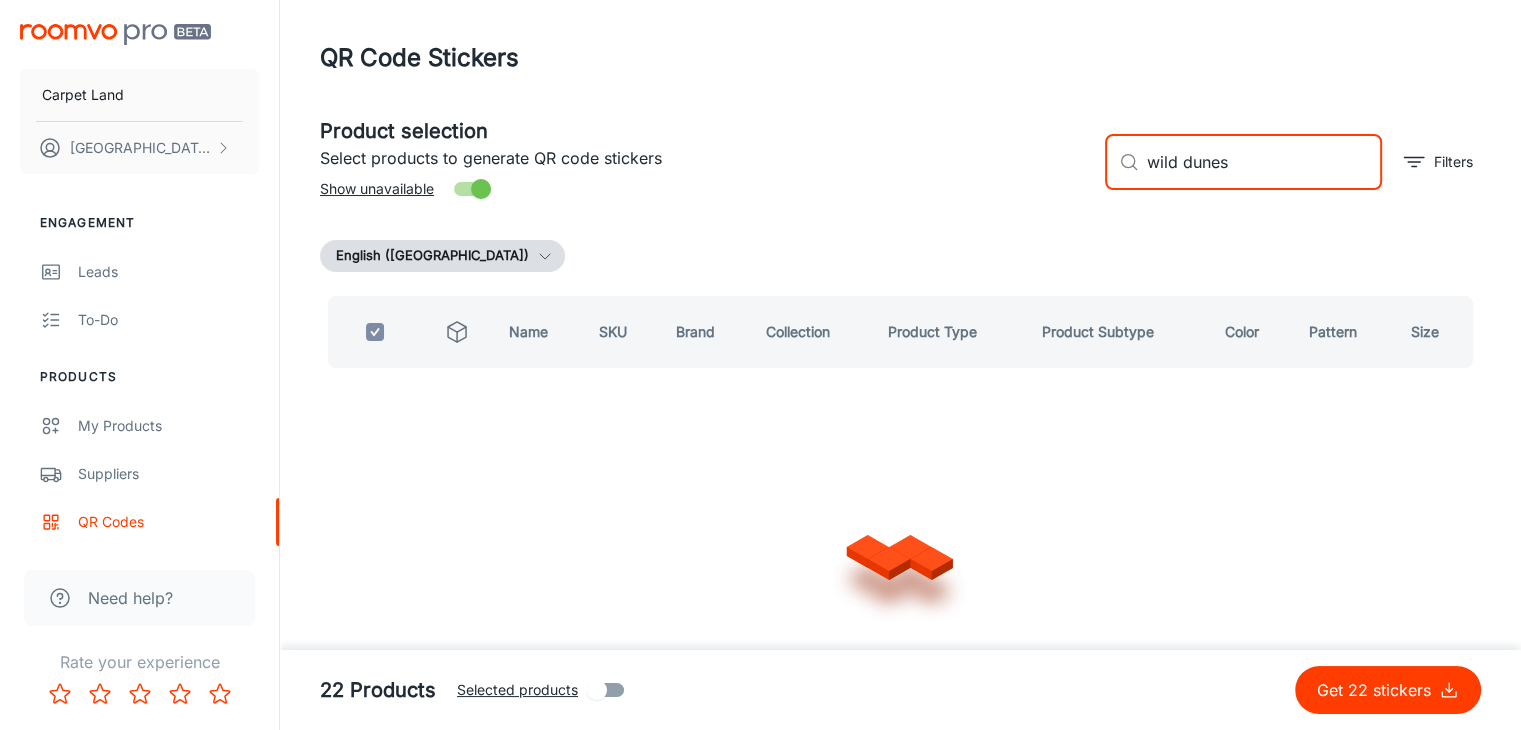checkbox on "false" 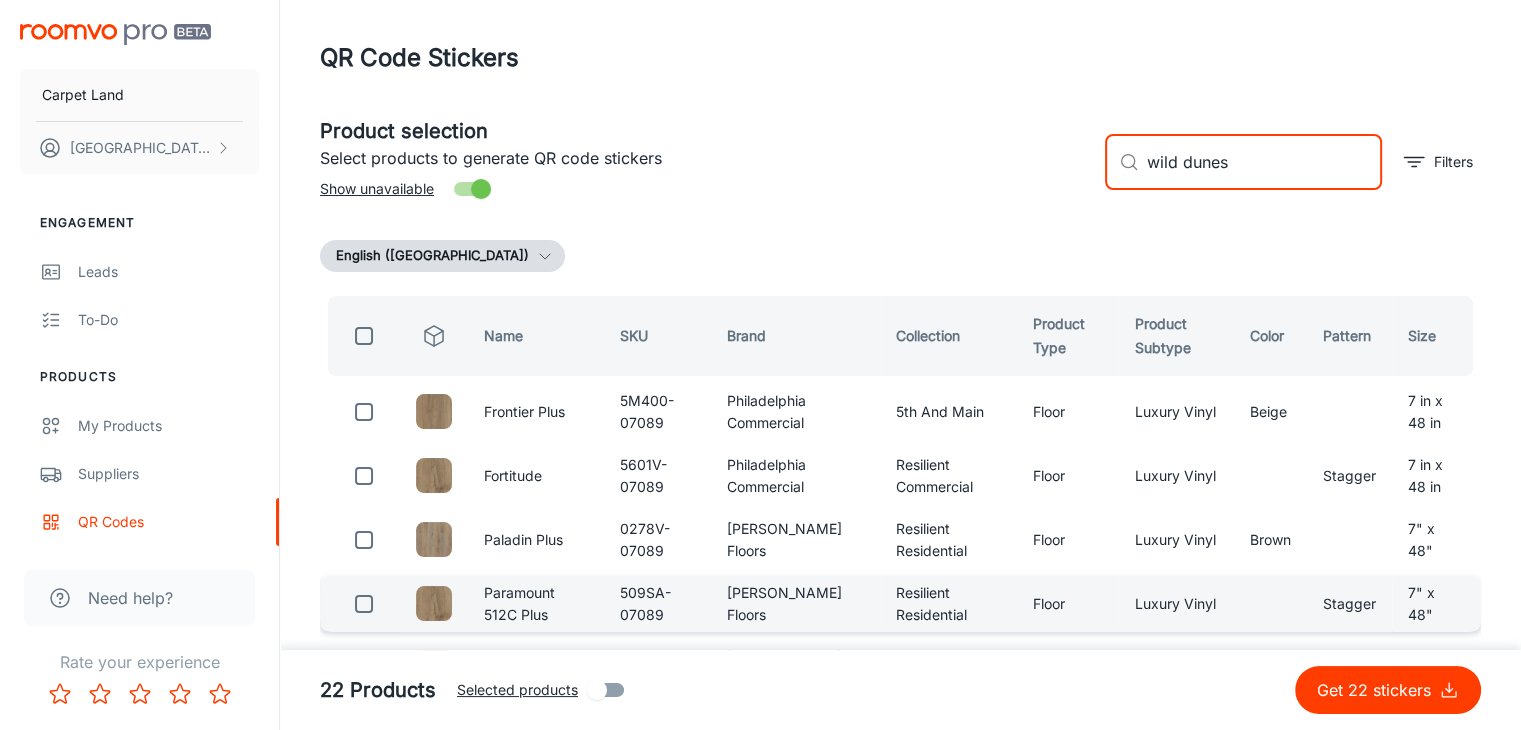 type on "wild dunes" 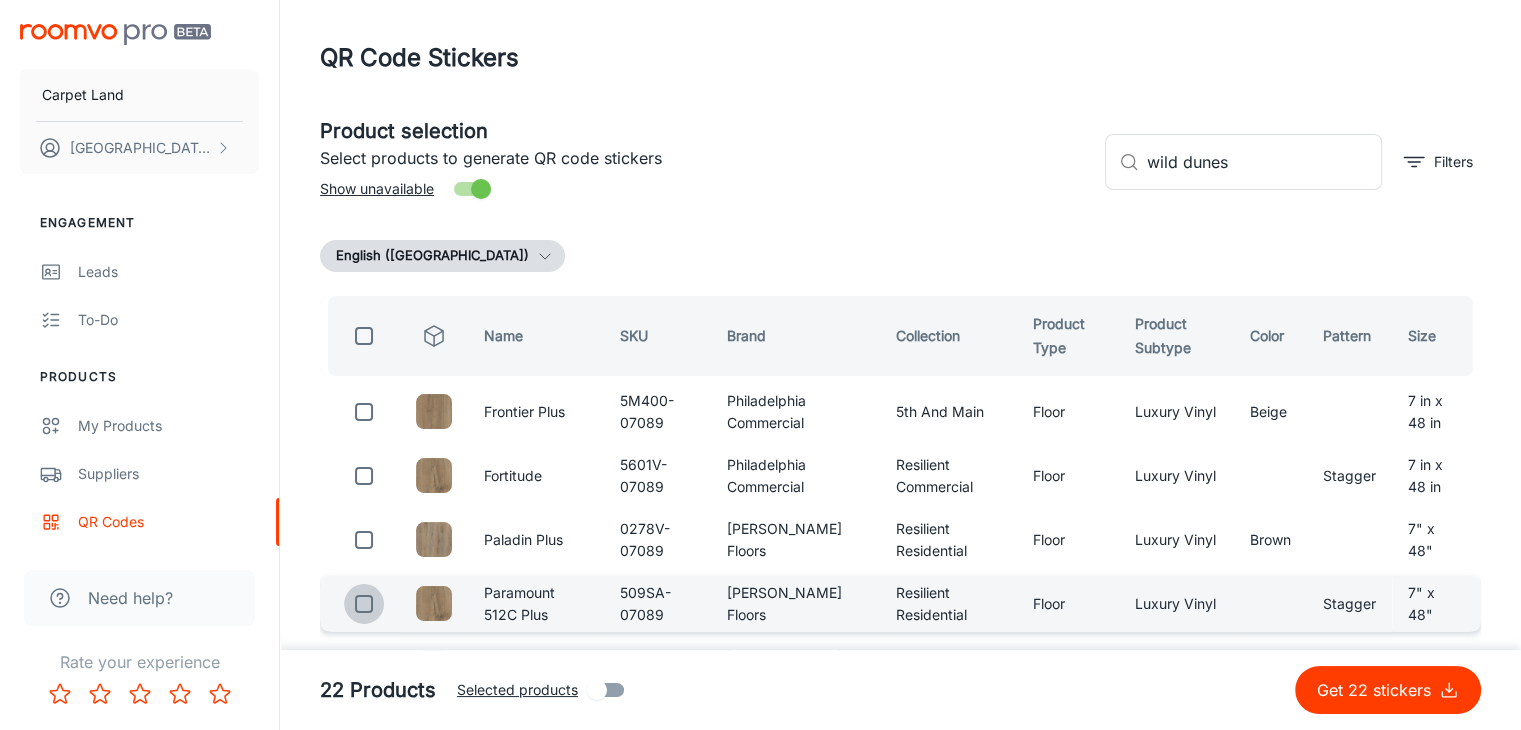 click at bounding box center [364, 604] 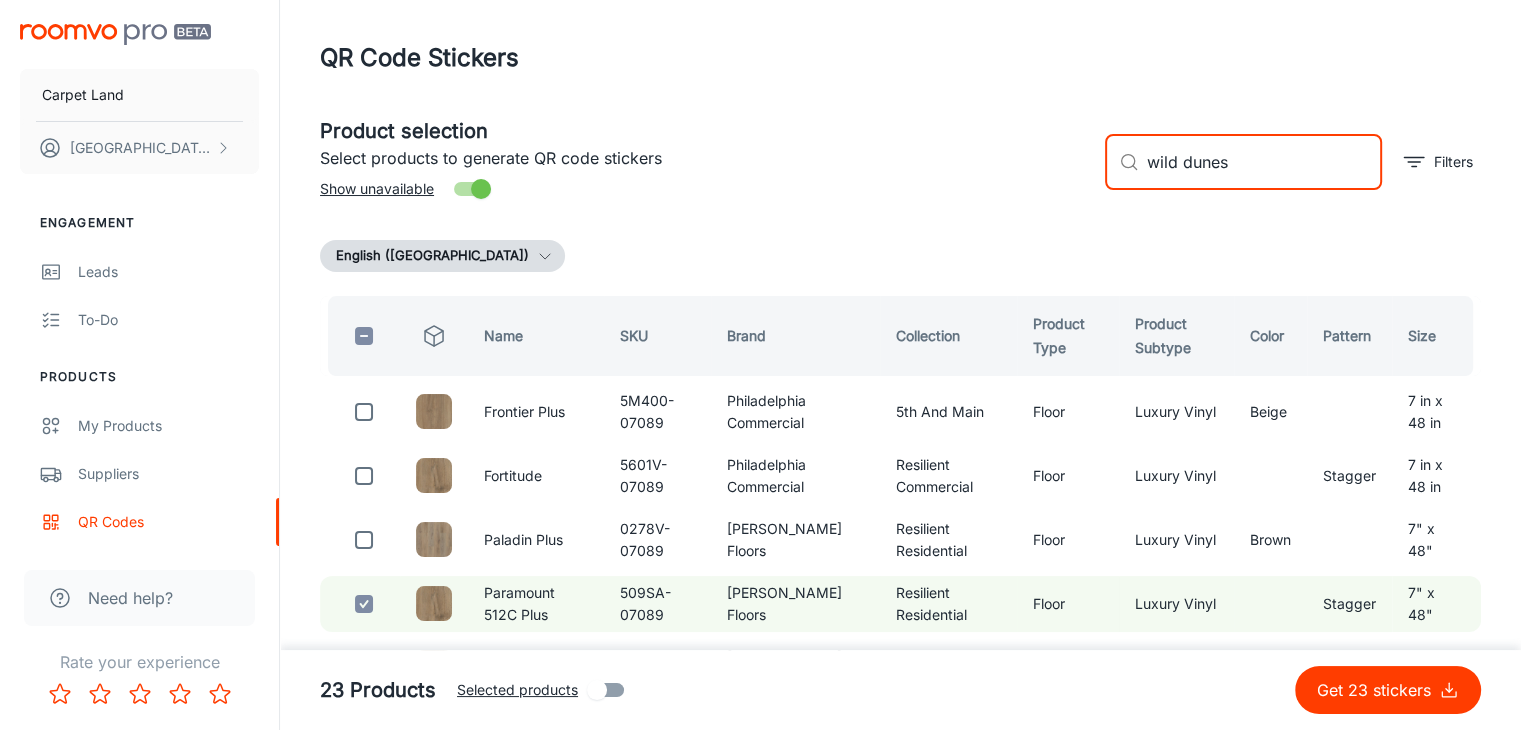 drag, startPoint x: 1255, startPoint y: 161, endPoint x: 1036, endPoint y: 128, distance: 221.47235 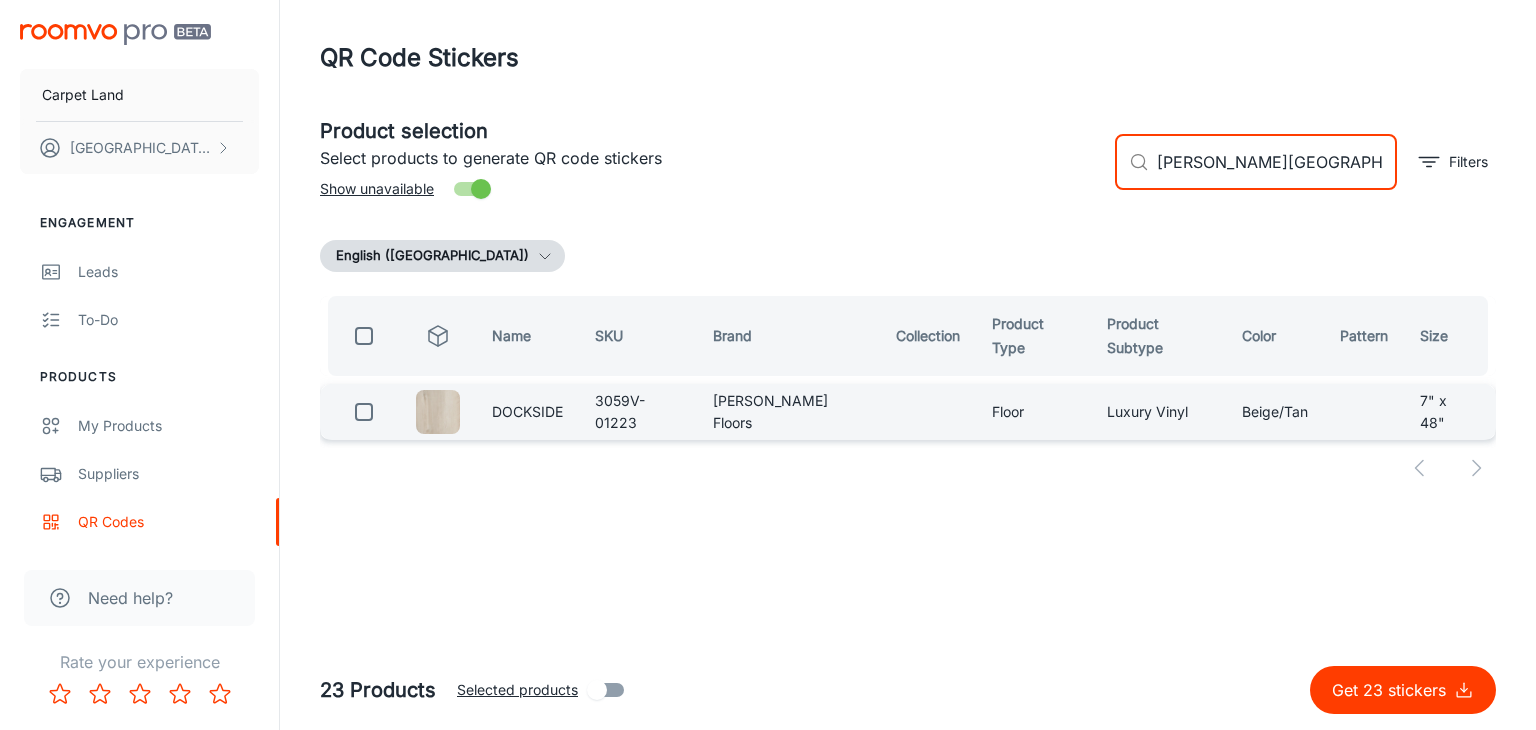 type on "[PERSON_NAME][GEOGRAPHIC_DATA]" 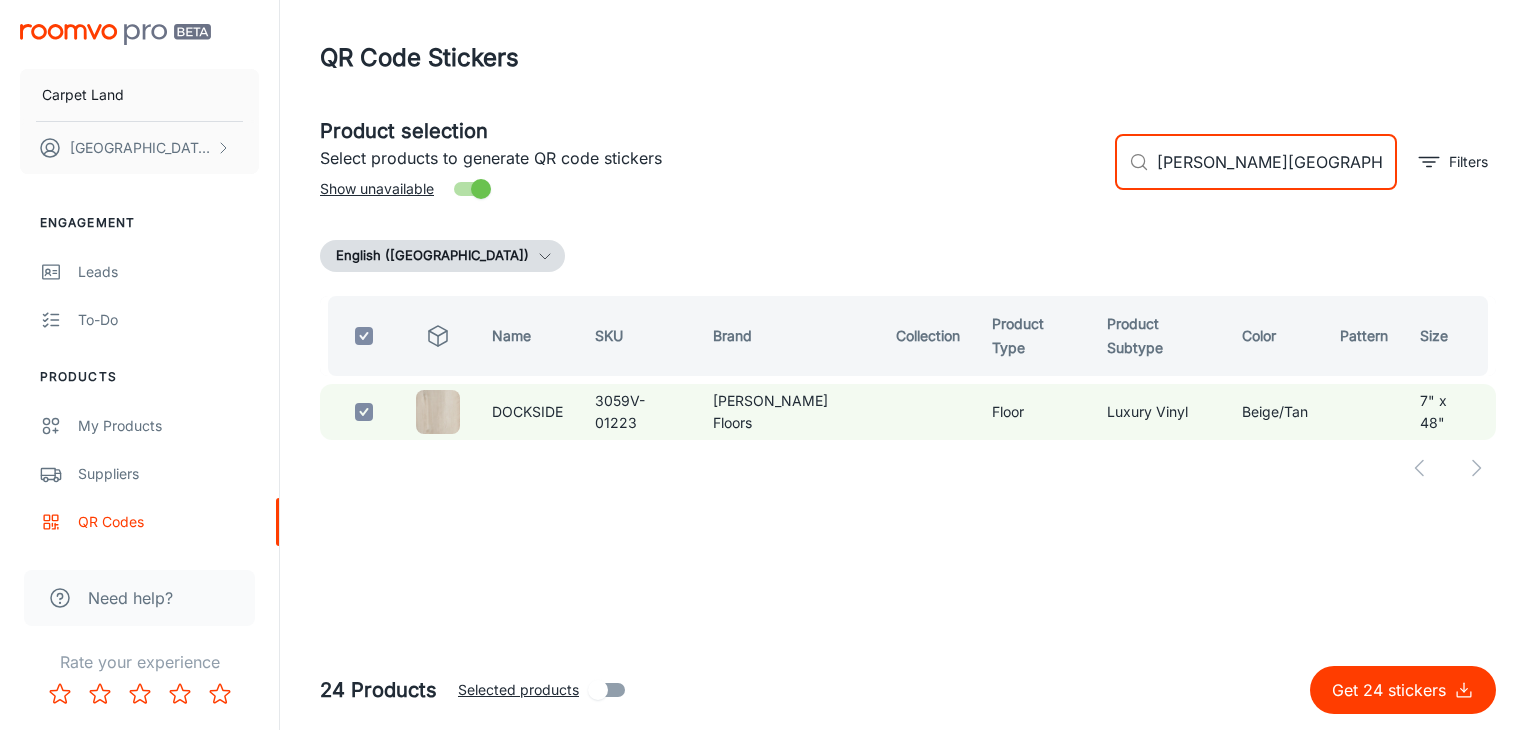 drag, startPoint x: 1313, startPoint y: 174, endPoint x: 1053, endPoint y: 171, distance: 260.0173 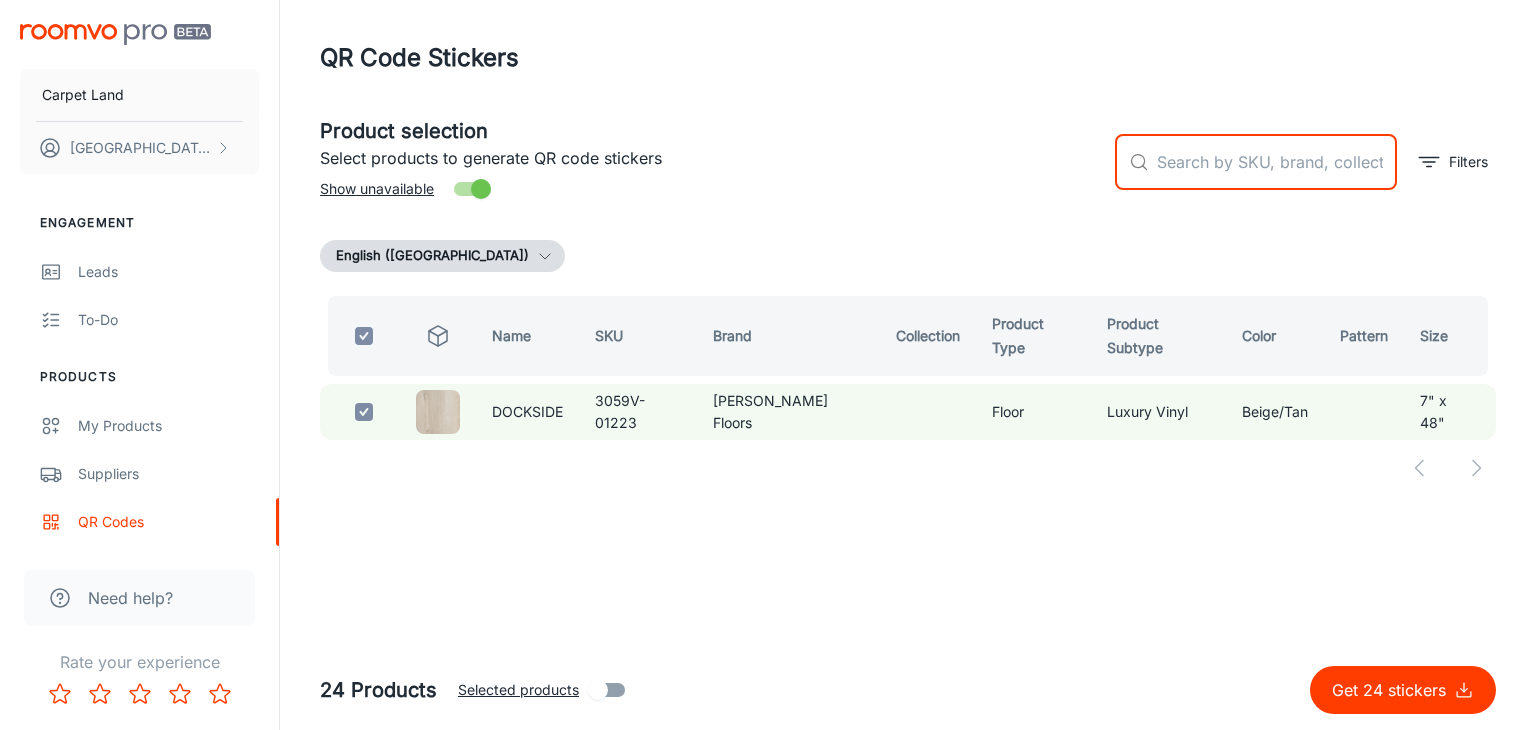 checkbox on "false" 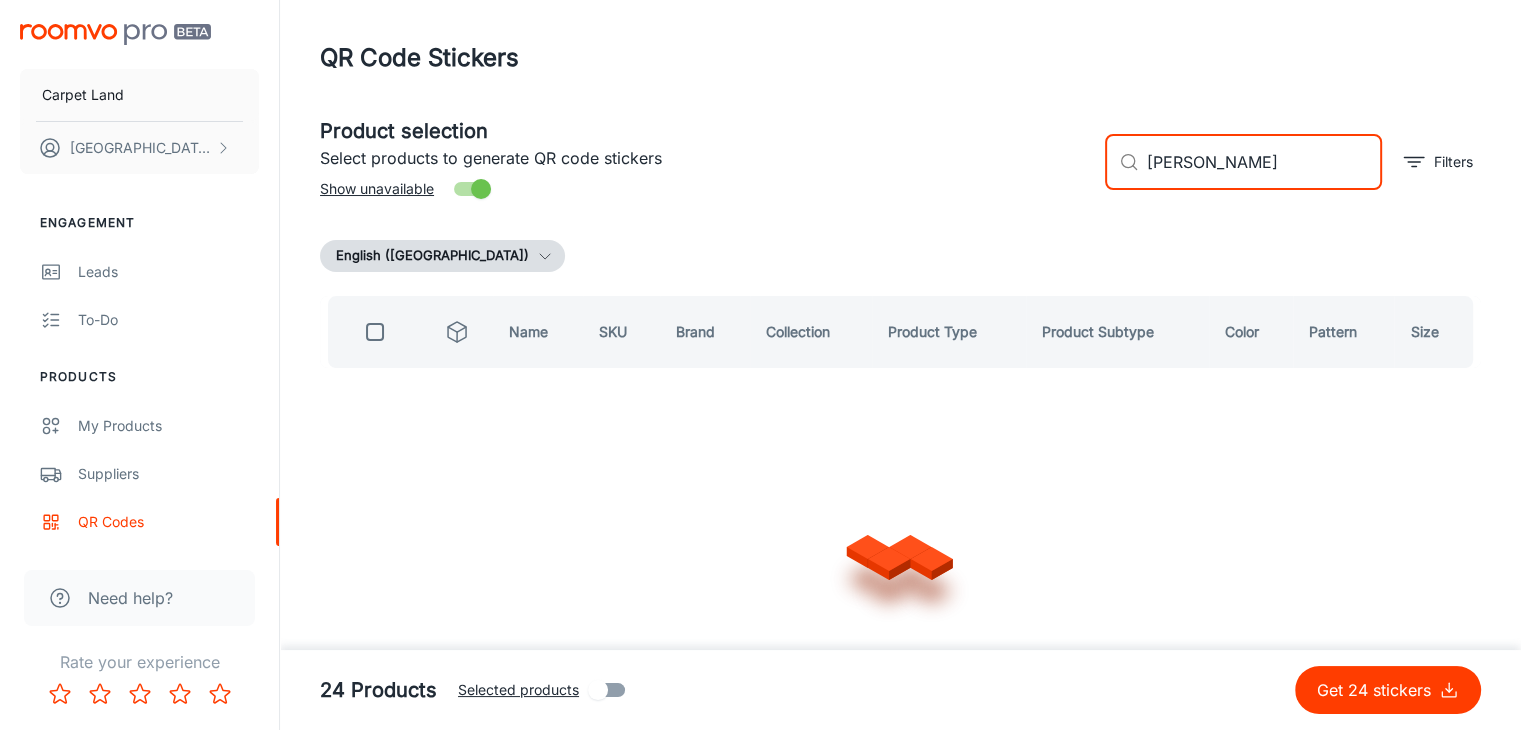 type on "murrels" 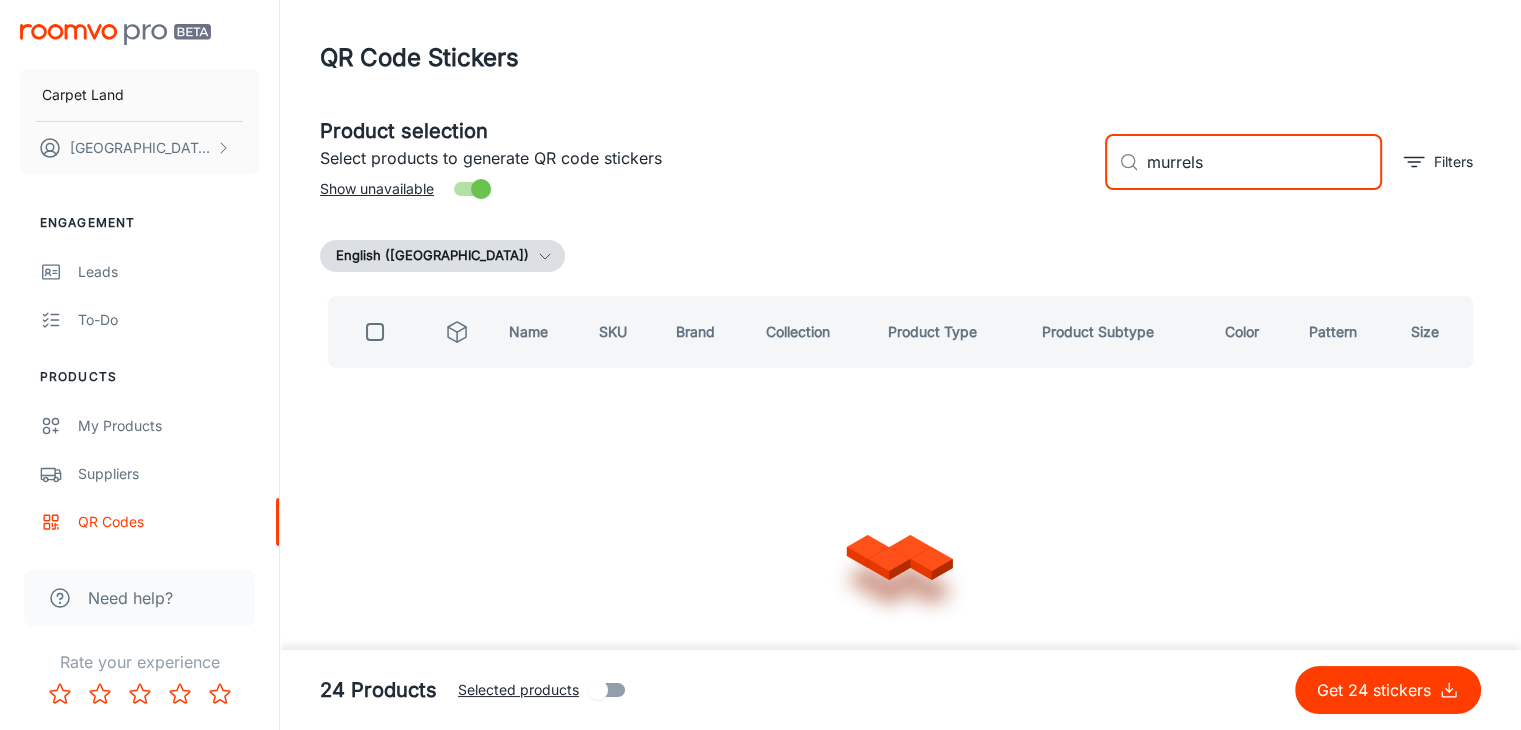 checkbox on "true" 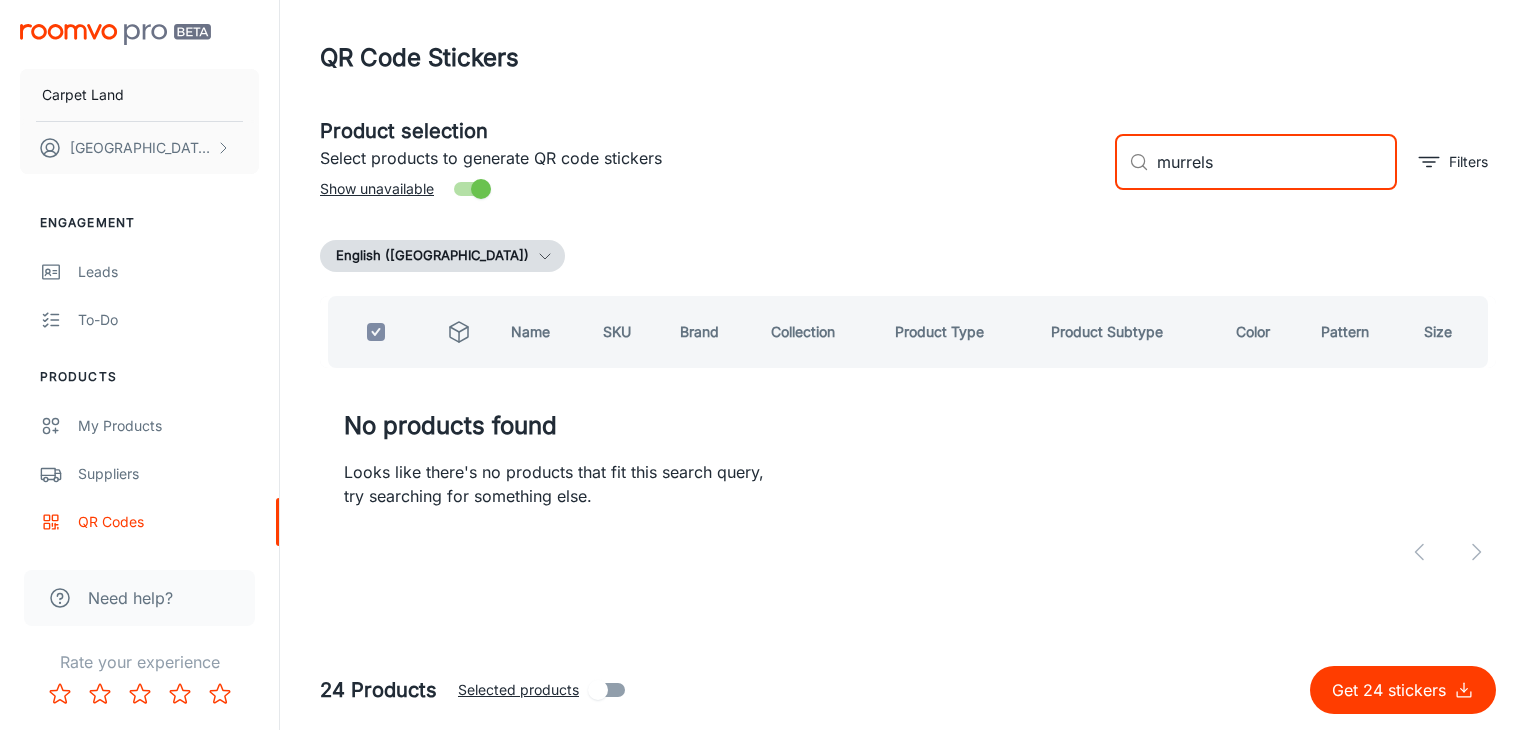 drag, startPoint x: 1259, startPoint y: 166, endPoint x: 1106, endPoint y: 147, distance: 154.17523 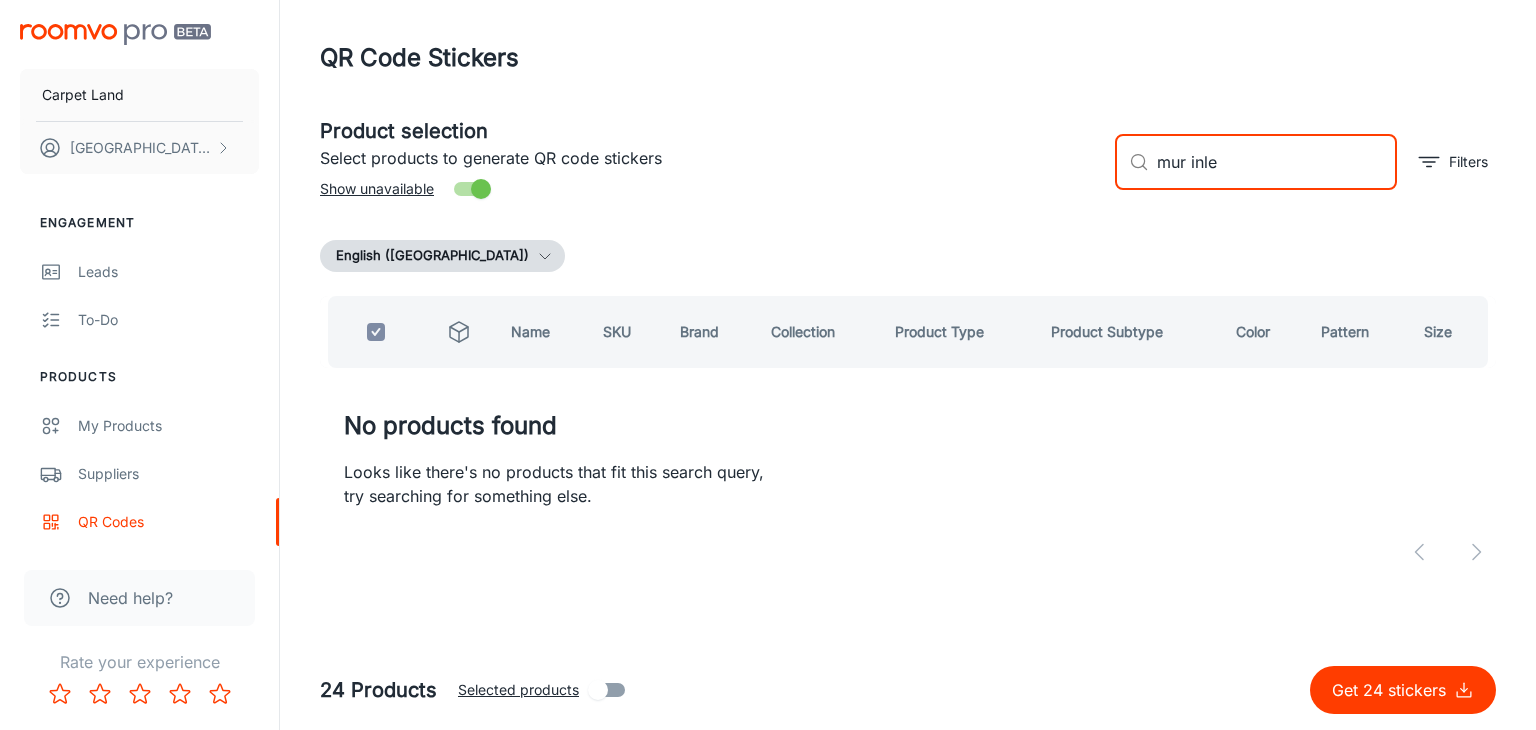 type on "mur inlet" 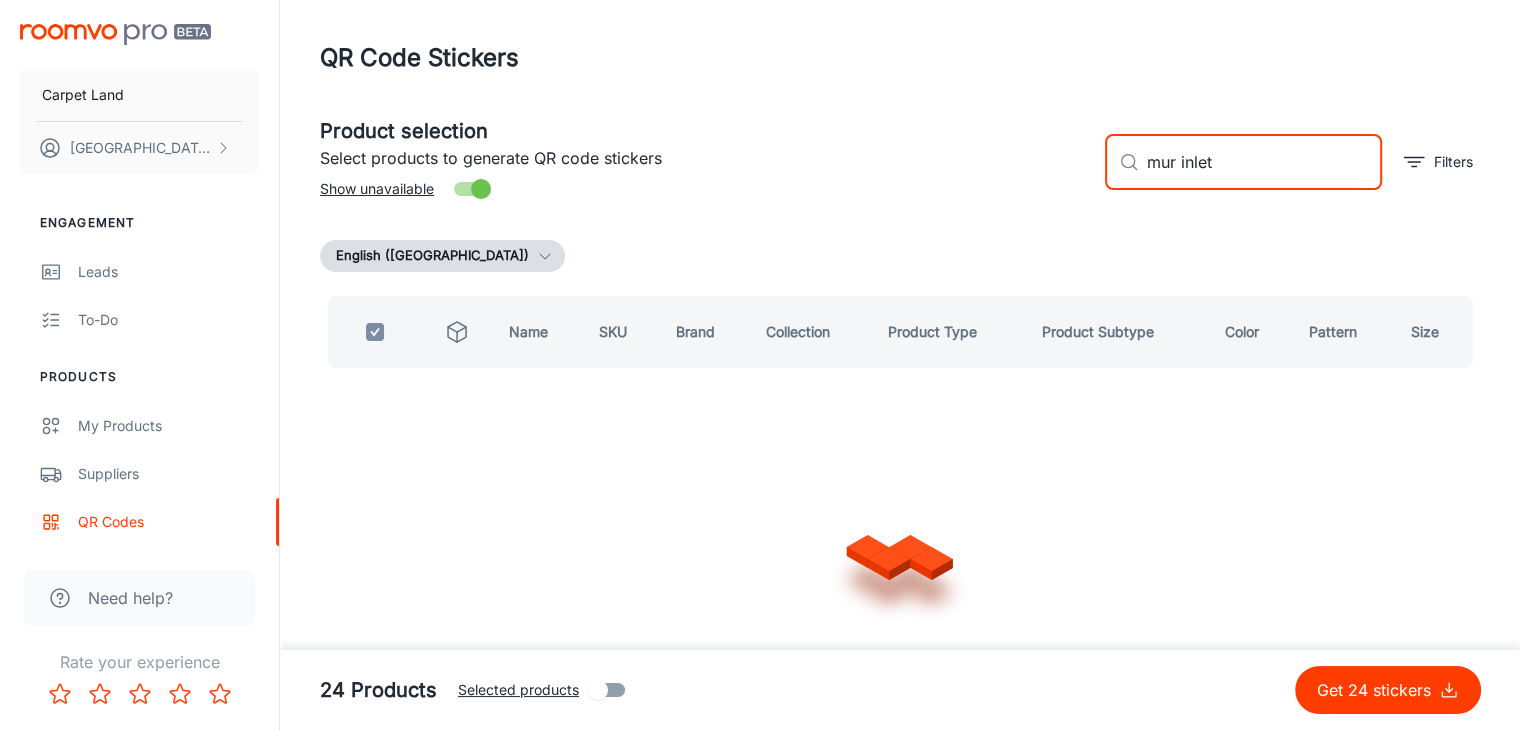 checkbox on "false" 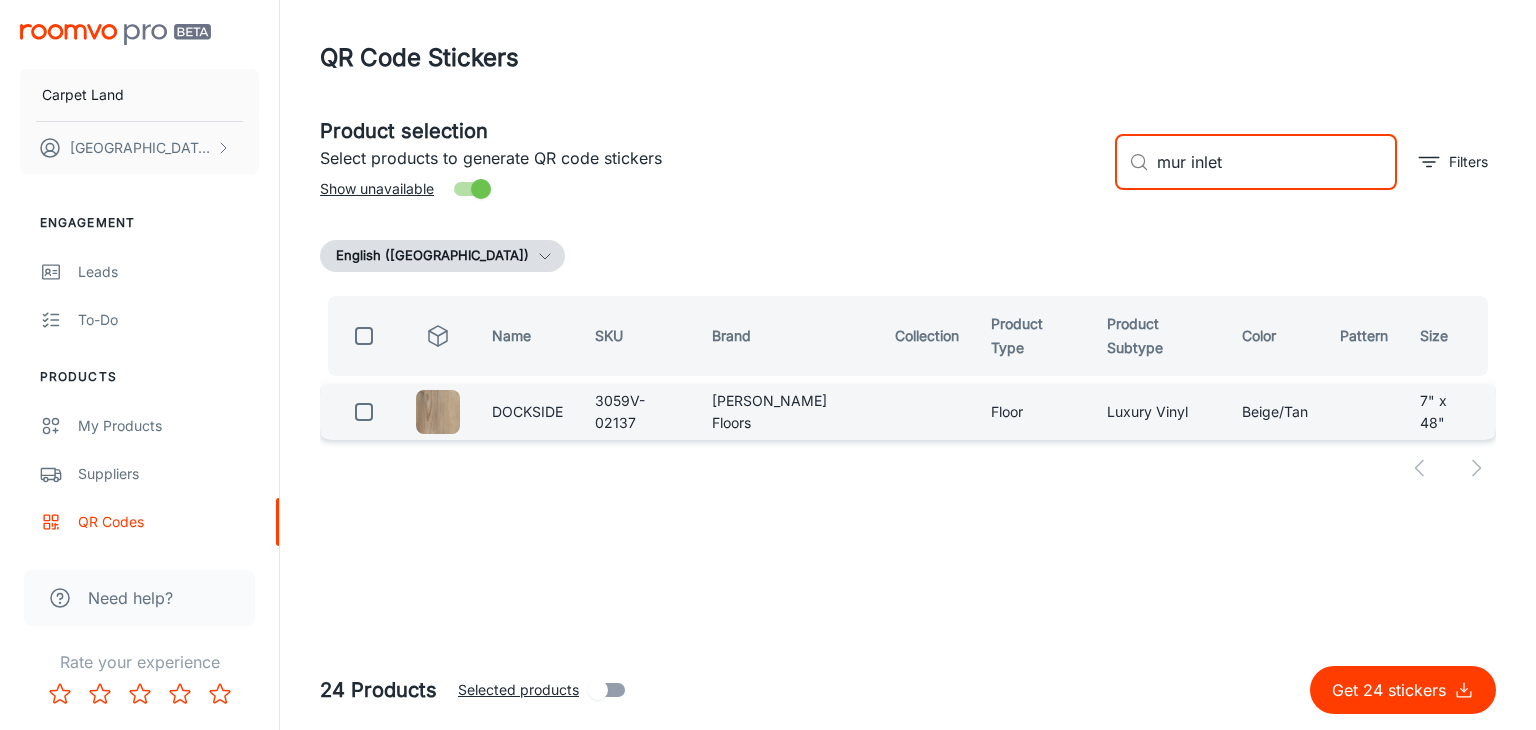type on "mur inlet" 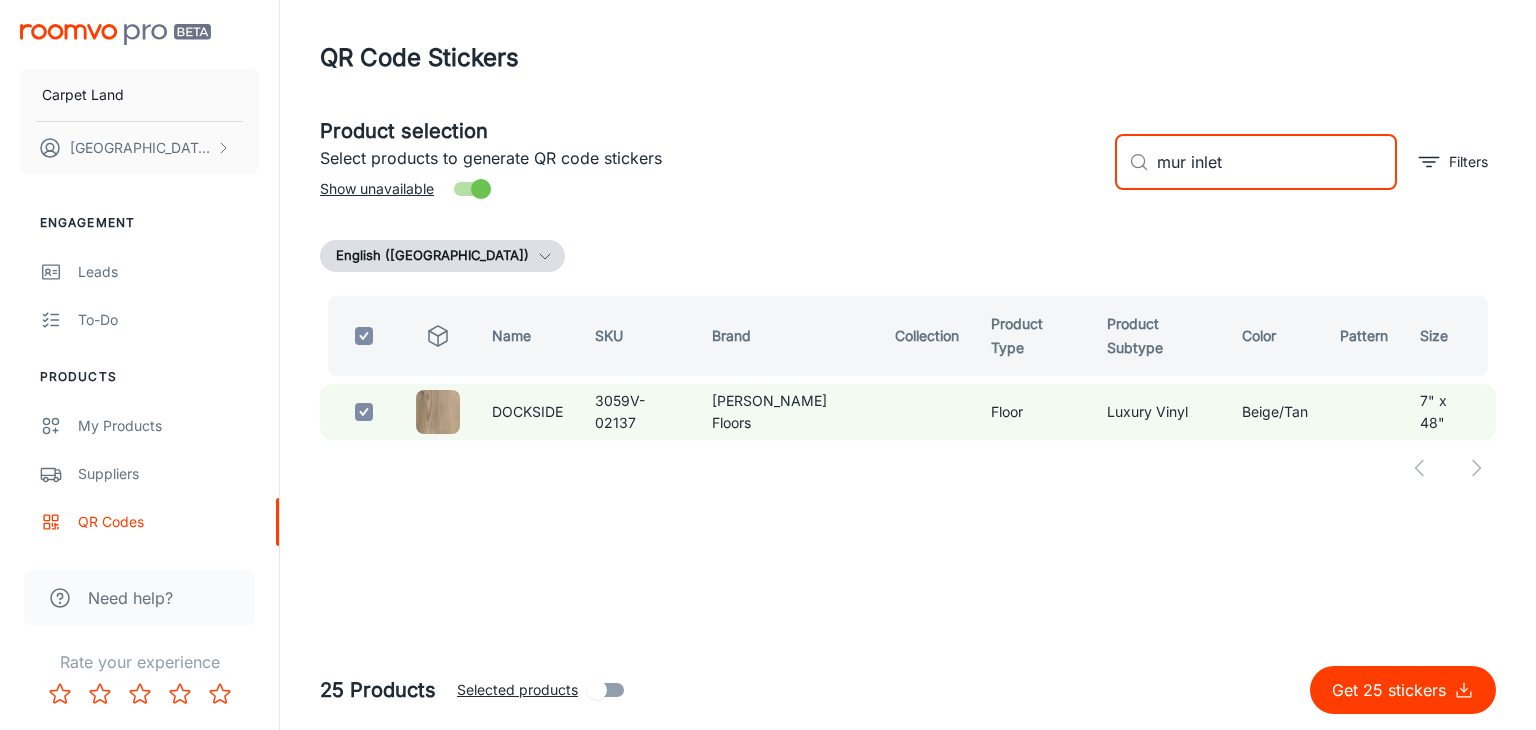 drag, startPoint x: 1312, startPoint y: 182, endPoint x: 852, endPoint y: 157, distance: 460.67883 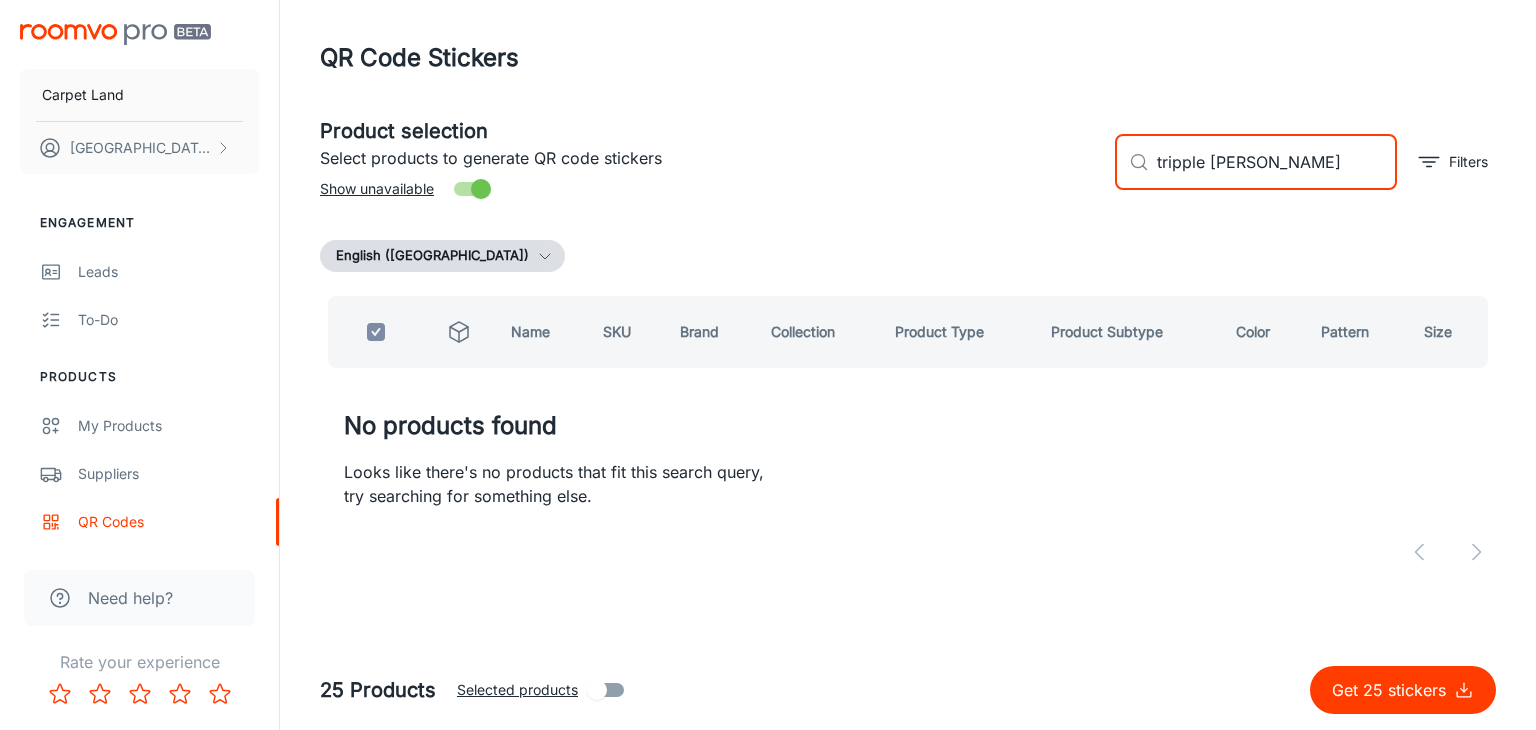 click on "tripple [PERSON_NAME]" at bounding box center (1277, 162) 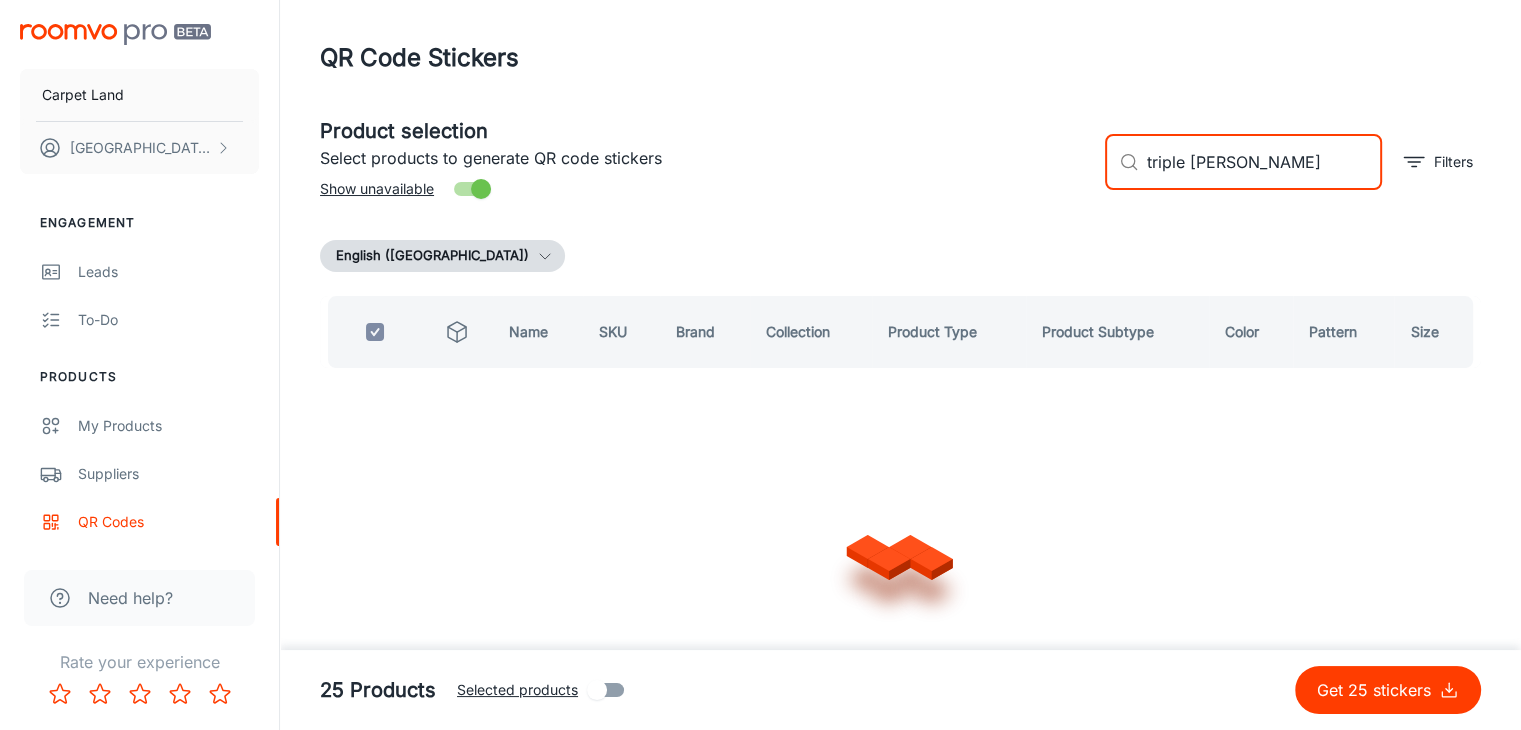 checkbox on "false" 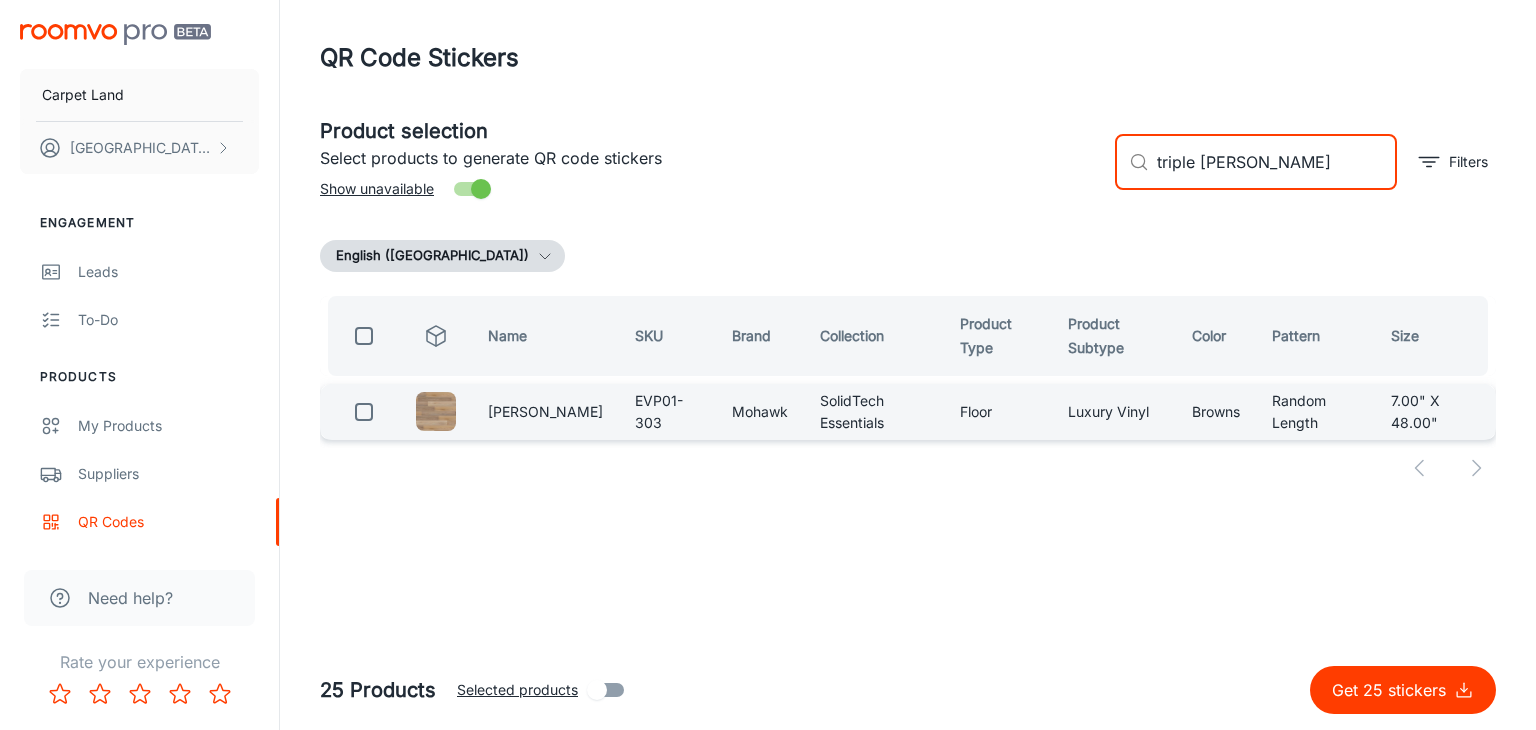 type on "triple [PERSON_NAME]" 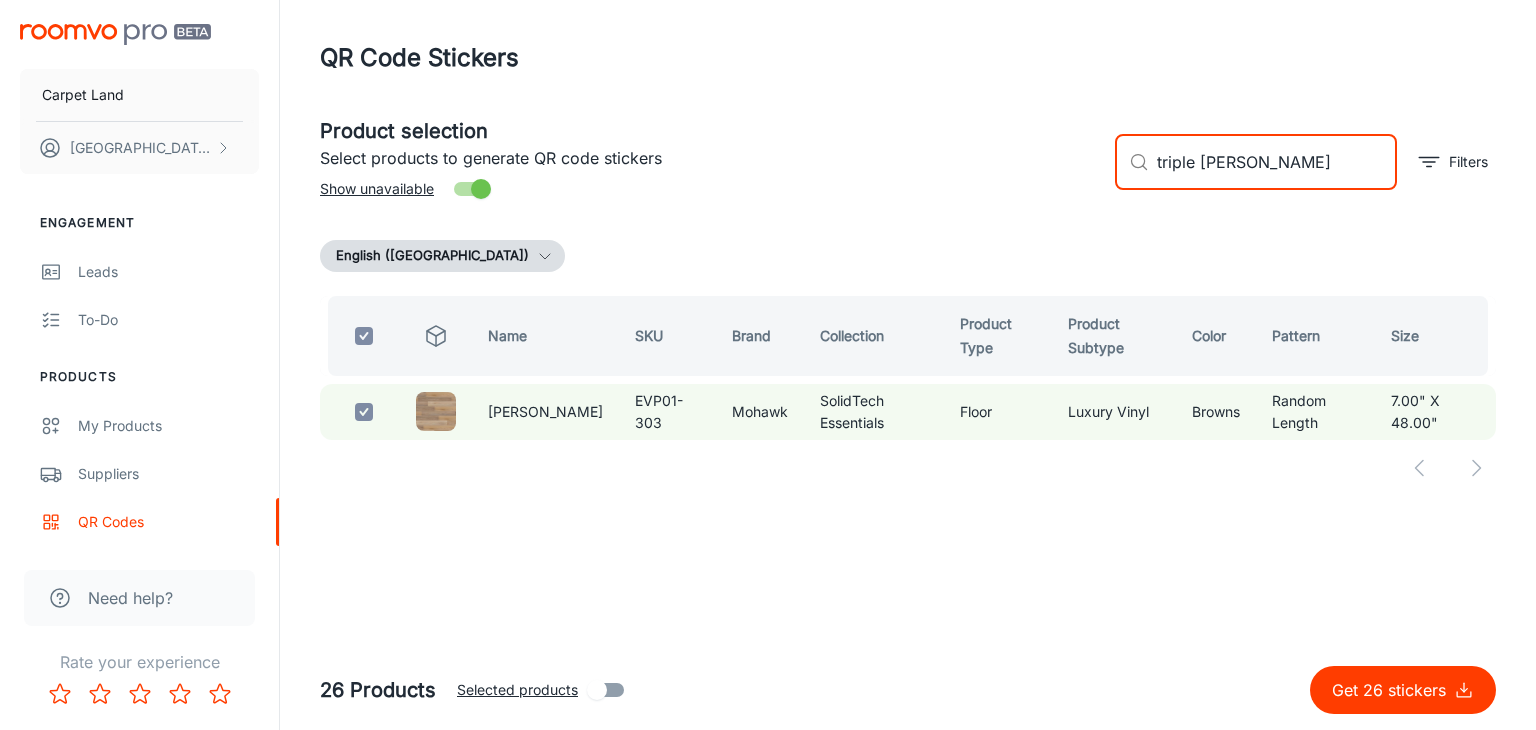 drag, startPoint x: 977, startPoint y: 132, endPoint x: 763, endPoint y: 122, distance: 214.23352 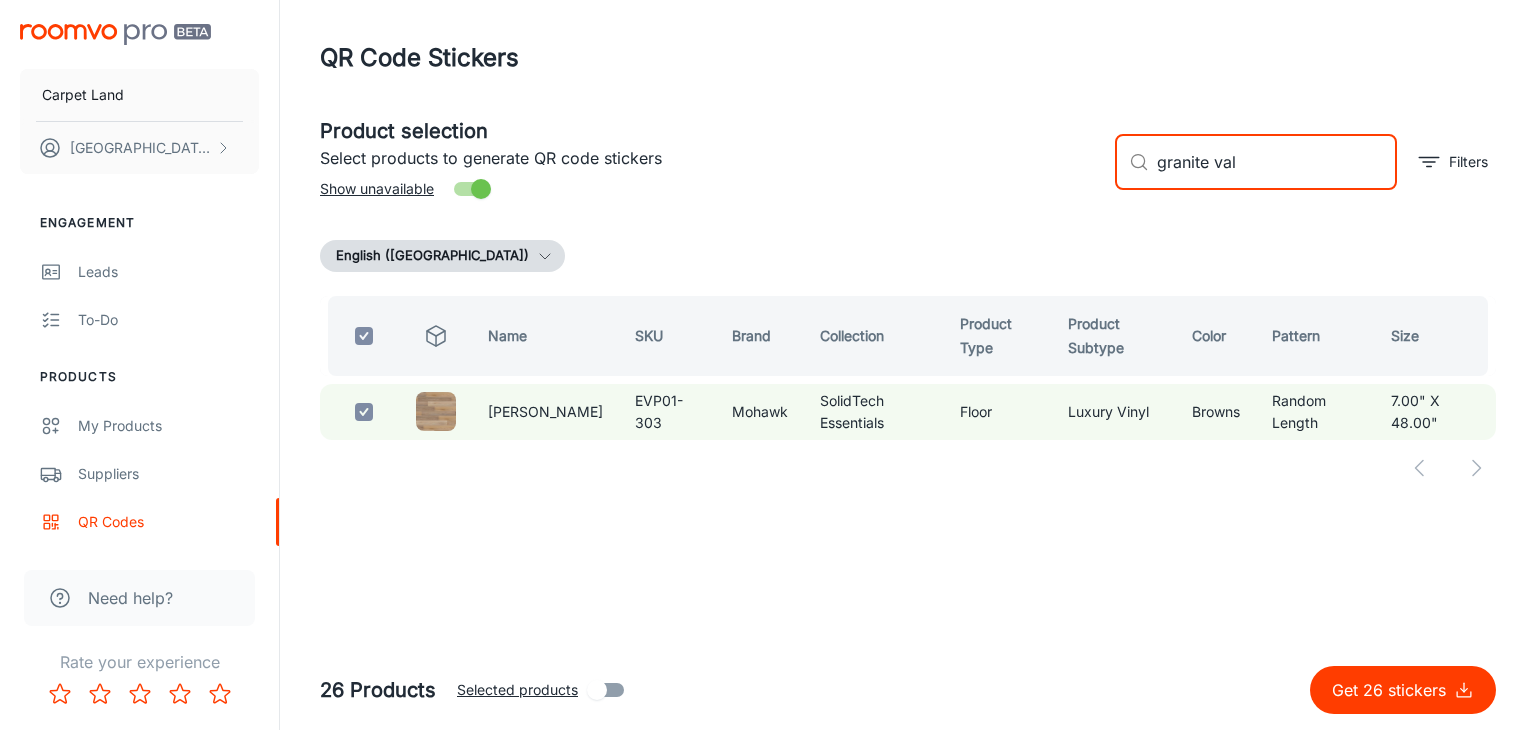 type on "granite vall" 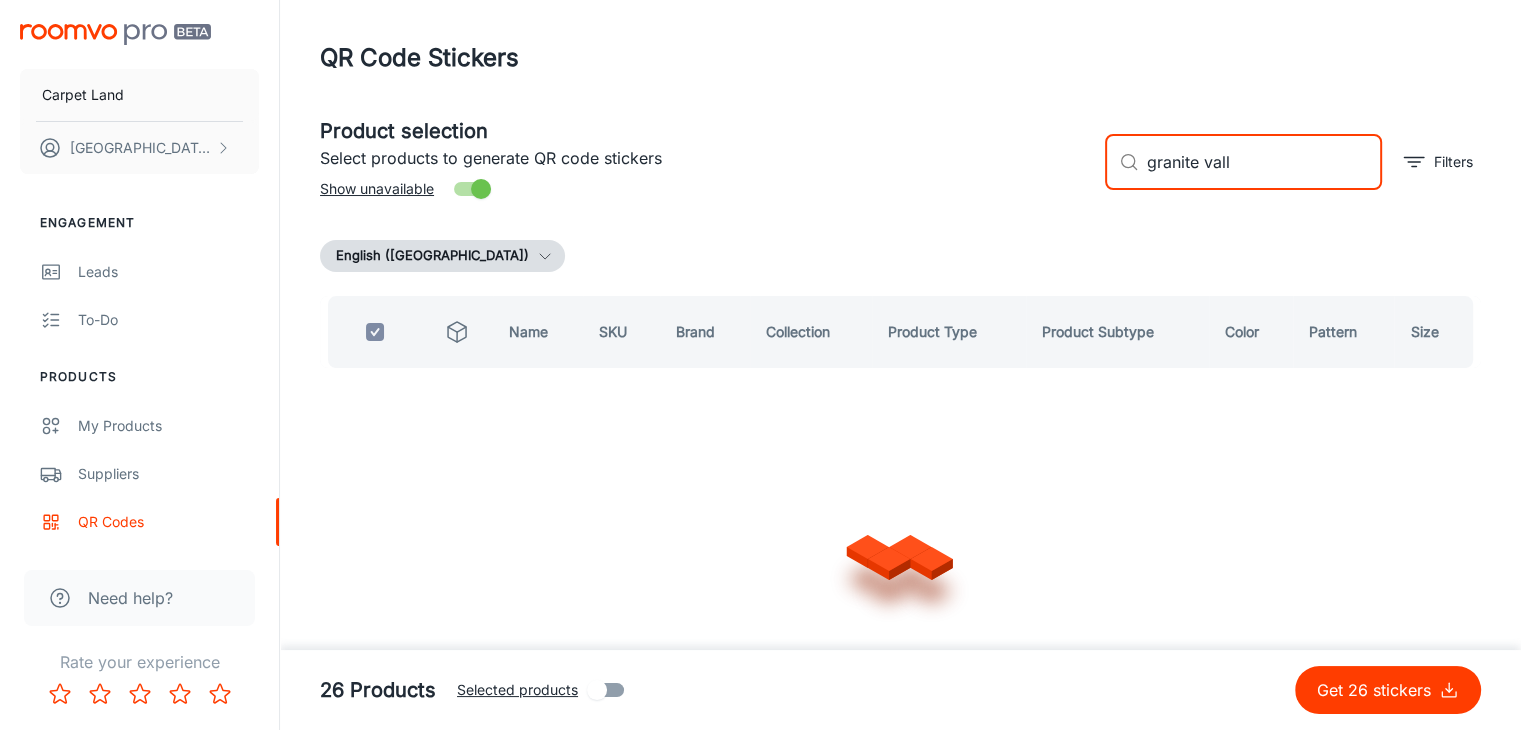 checkbox on "false" 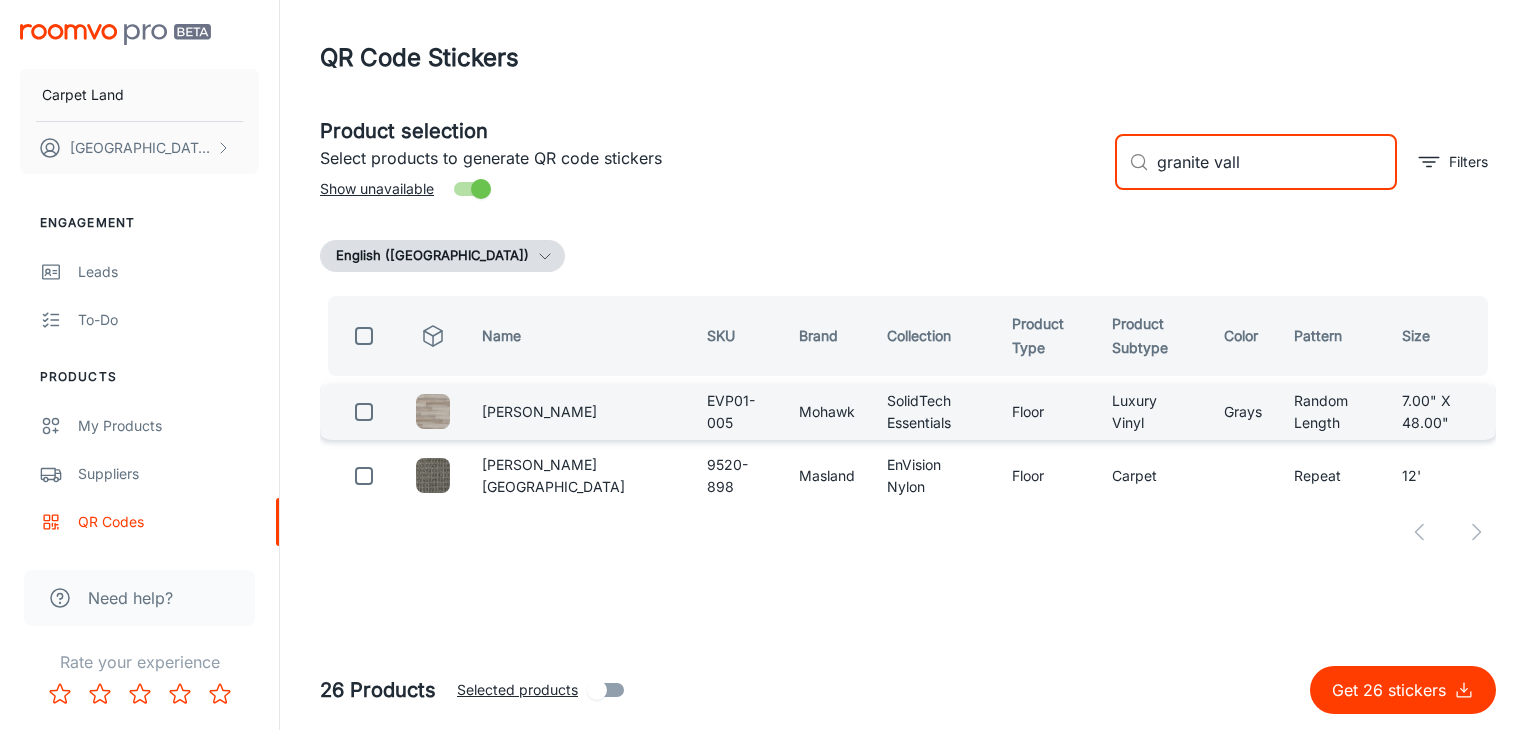 type on "granite vall" 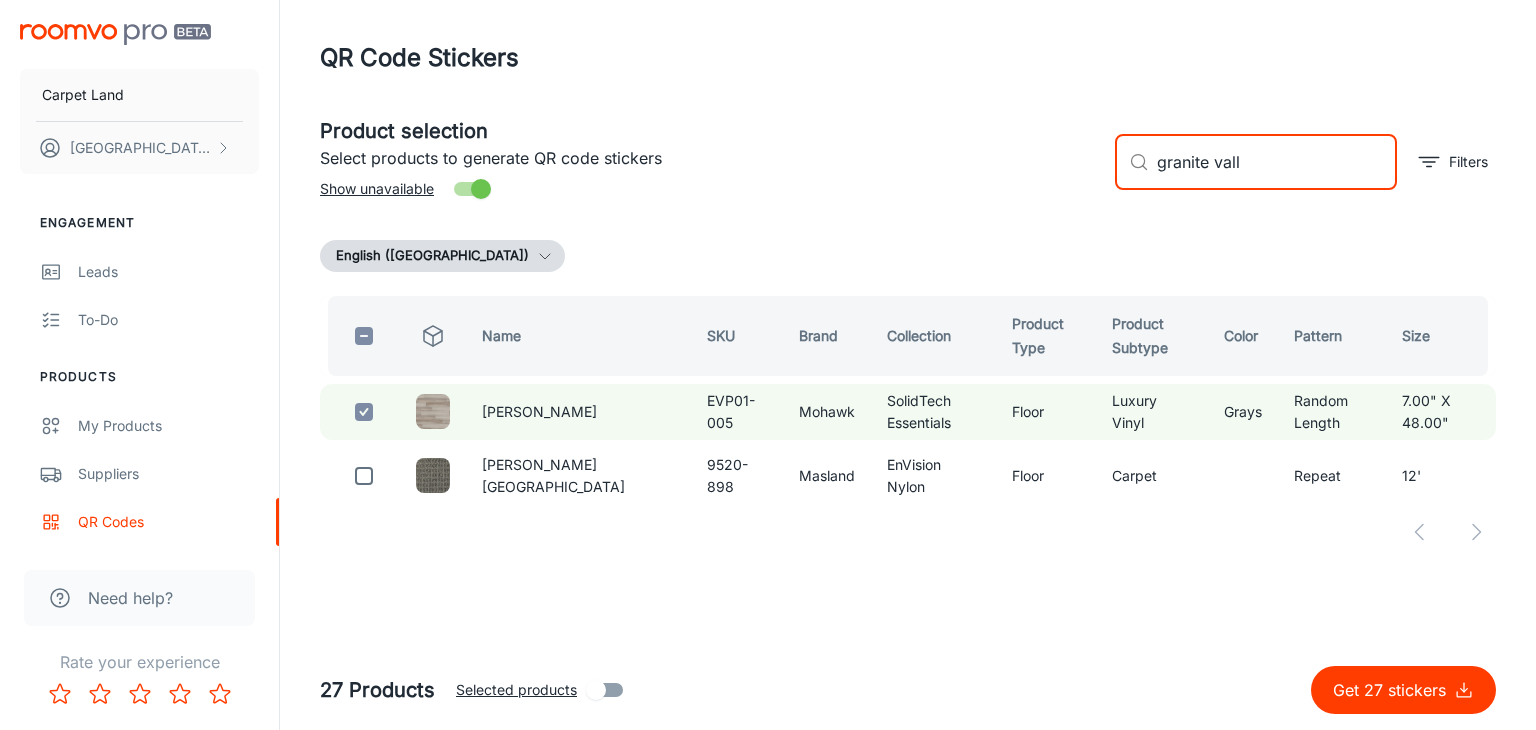 drag, startPoint x: 1287, startPoint y: 169, endPoint x: 1059, endPoint y: 163, distance: 228.07893 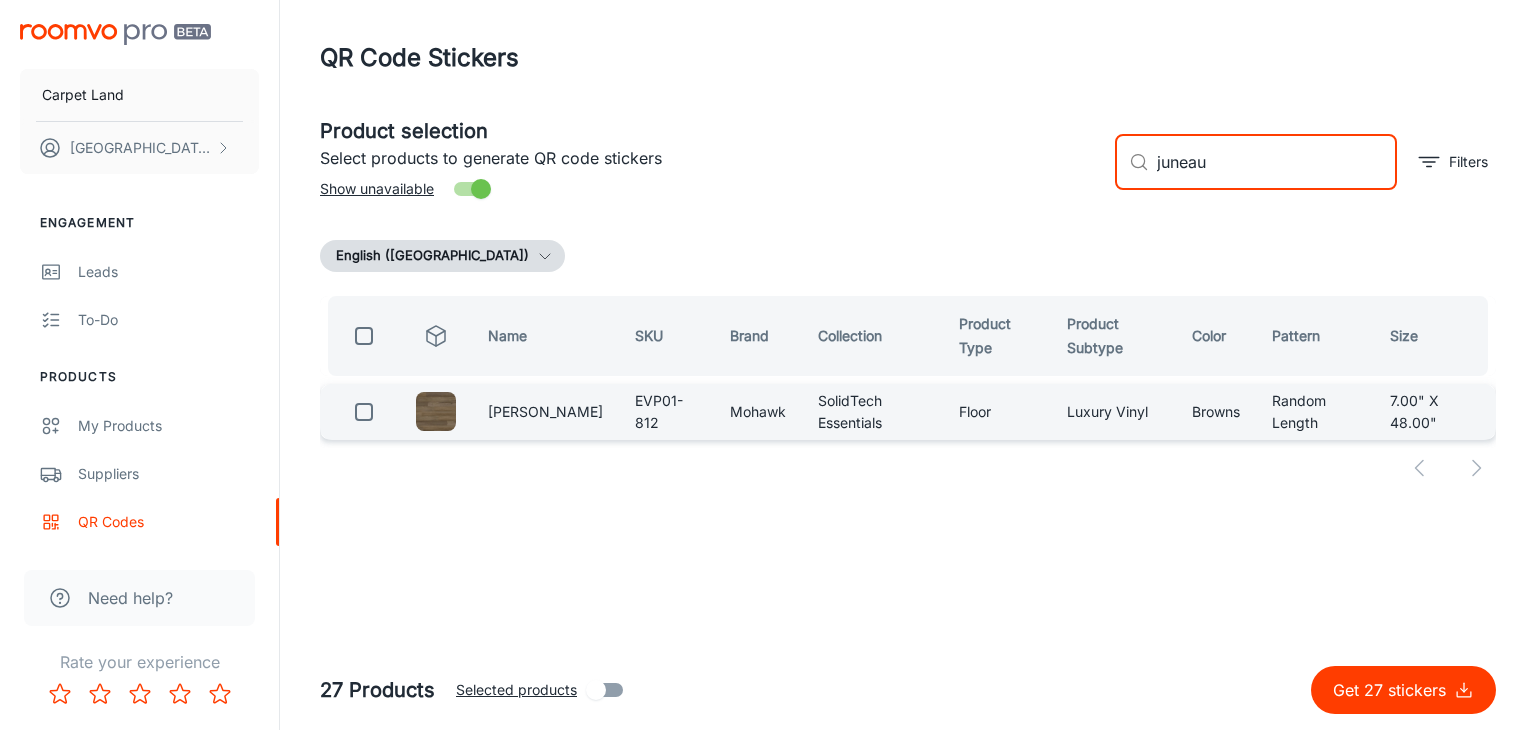 type on "juneau" 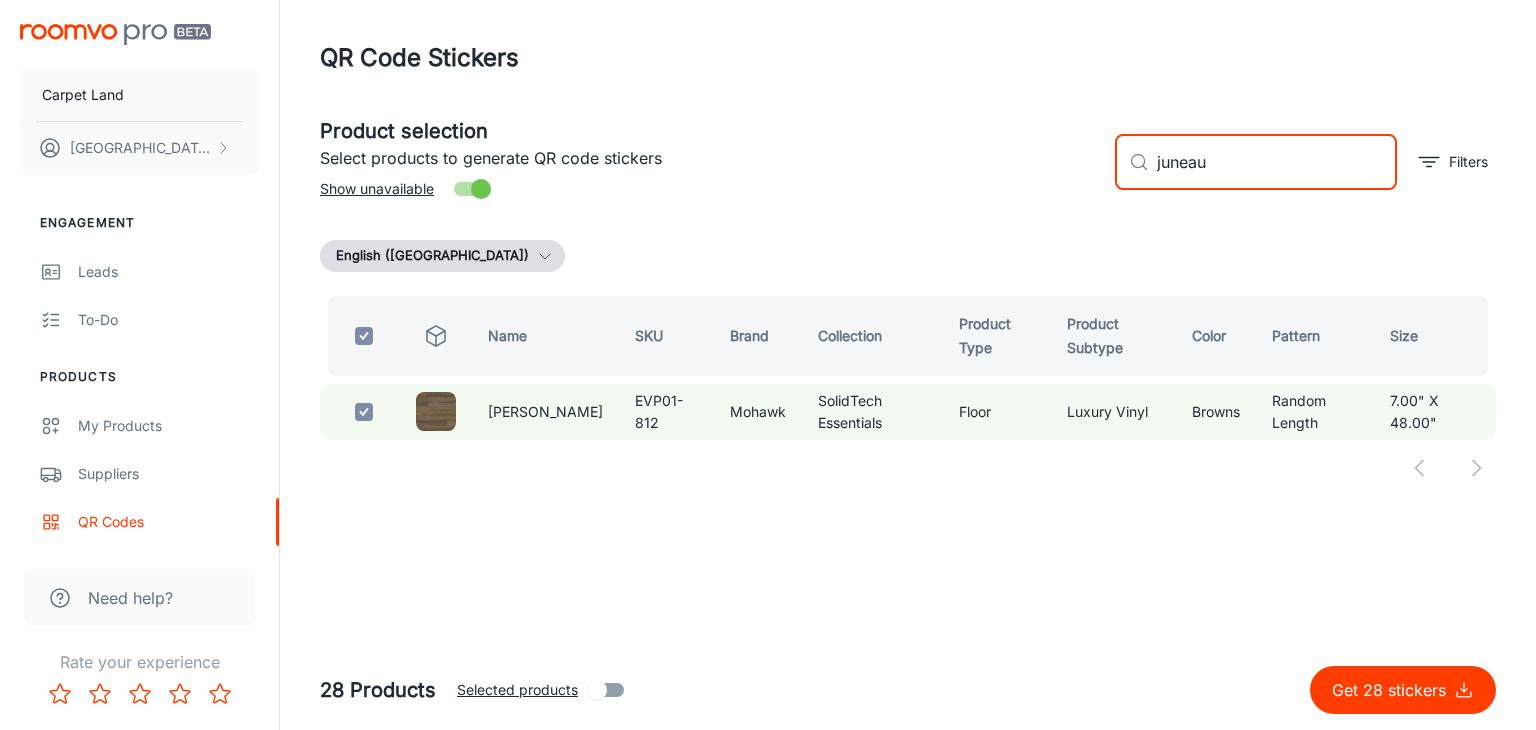 drag, startPoint x: 1276, startPoint y: 155, endPoint x: 976, endPoint y: 161, distance: 300.06 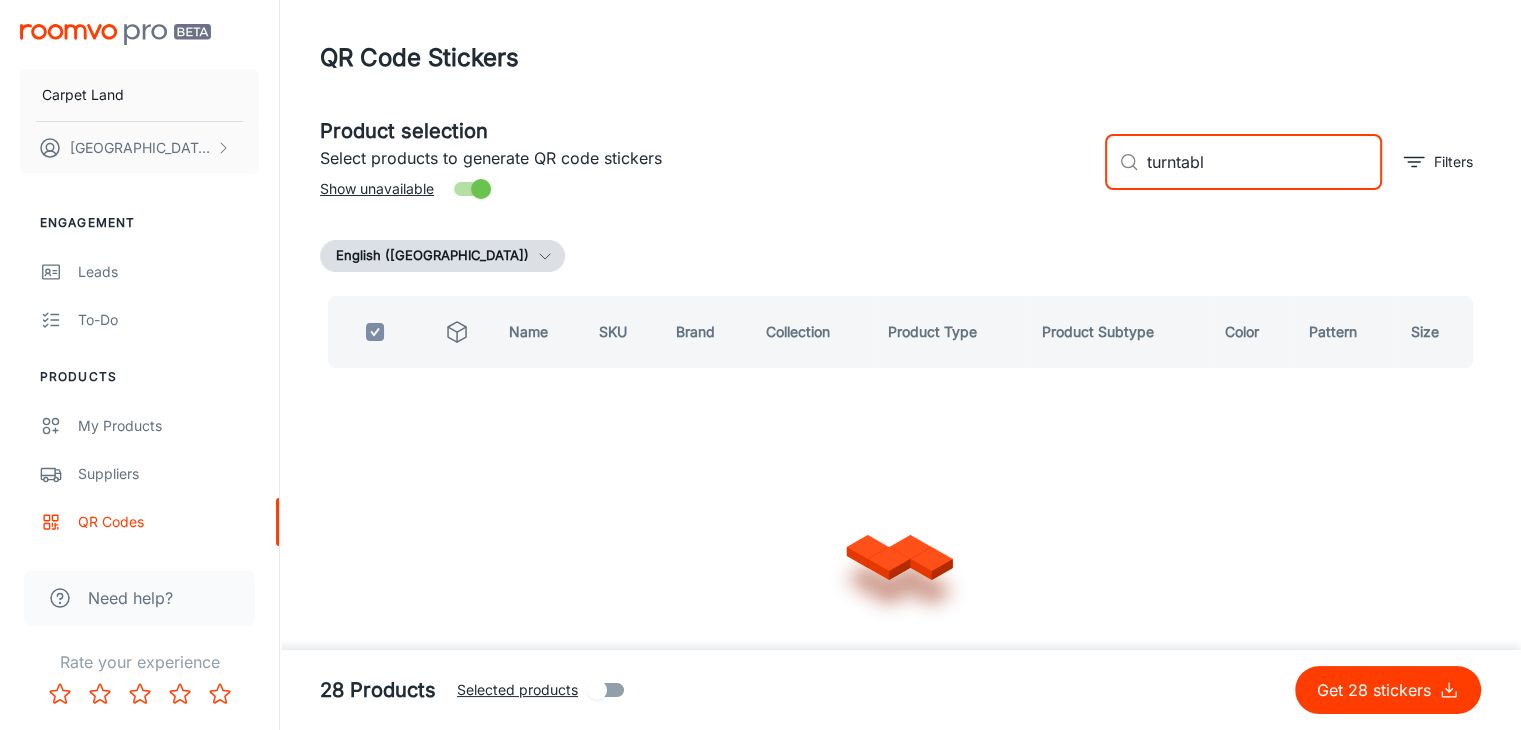 type on "turntable" 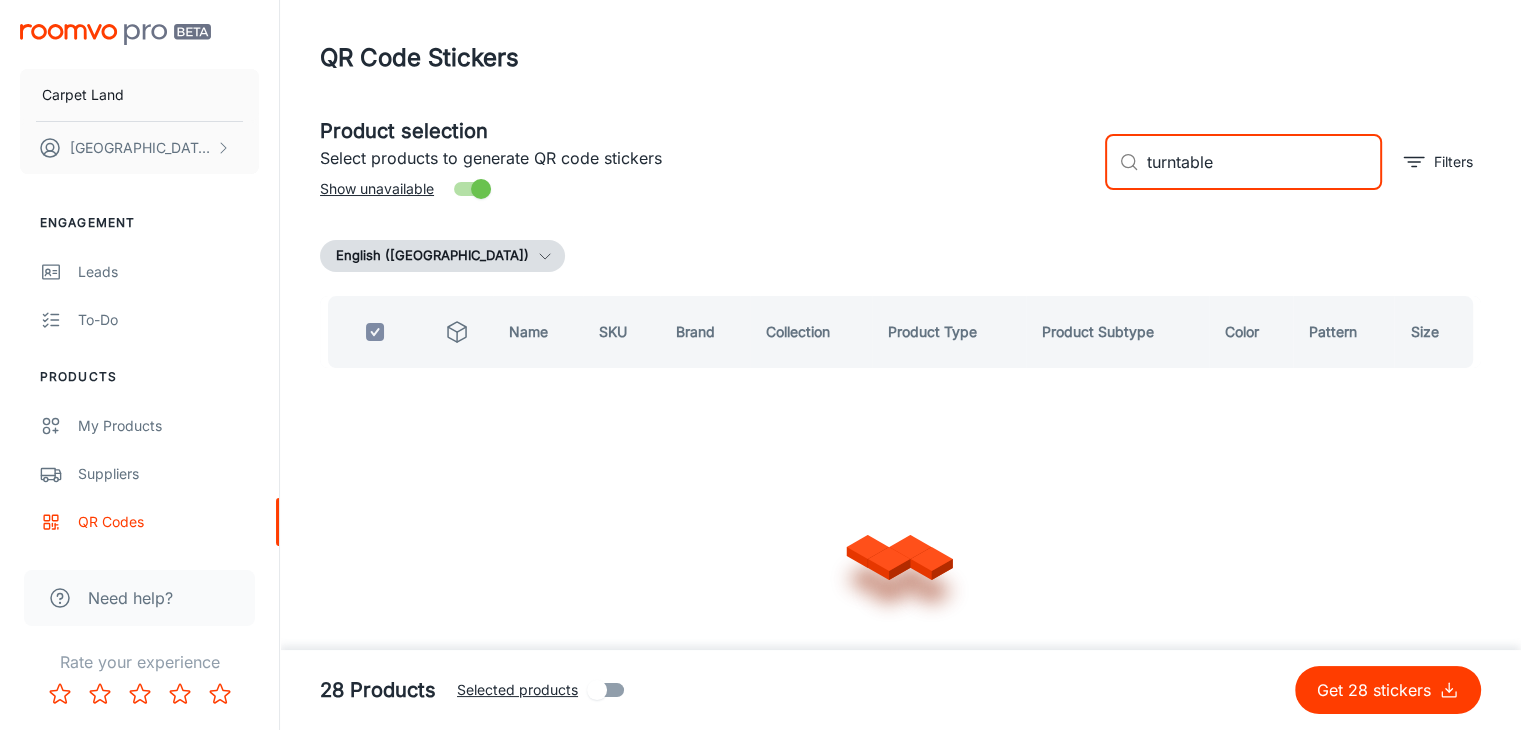 checkbox on "false" 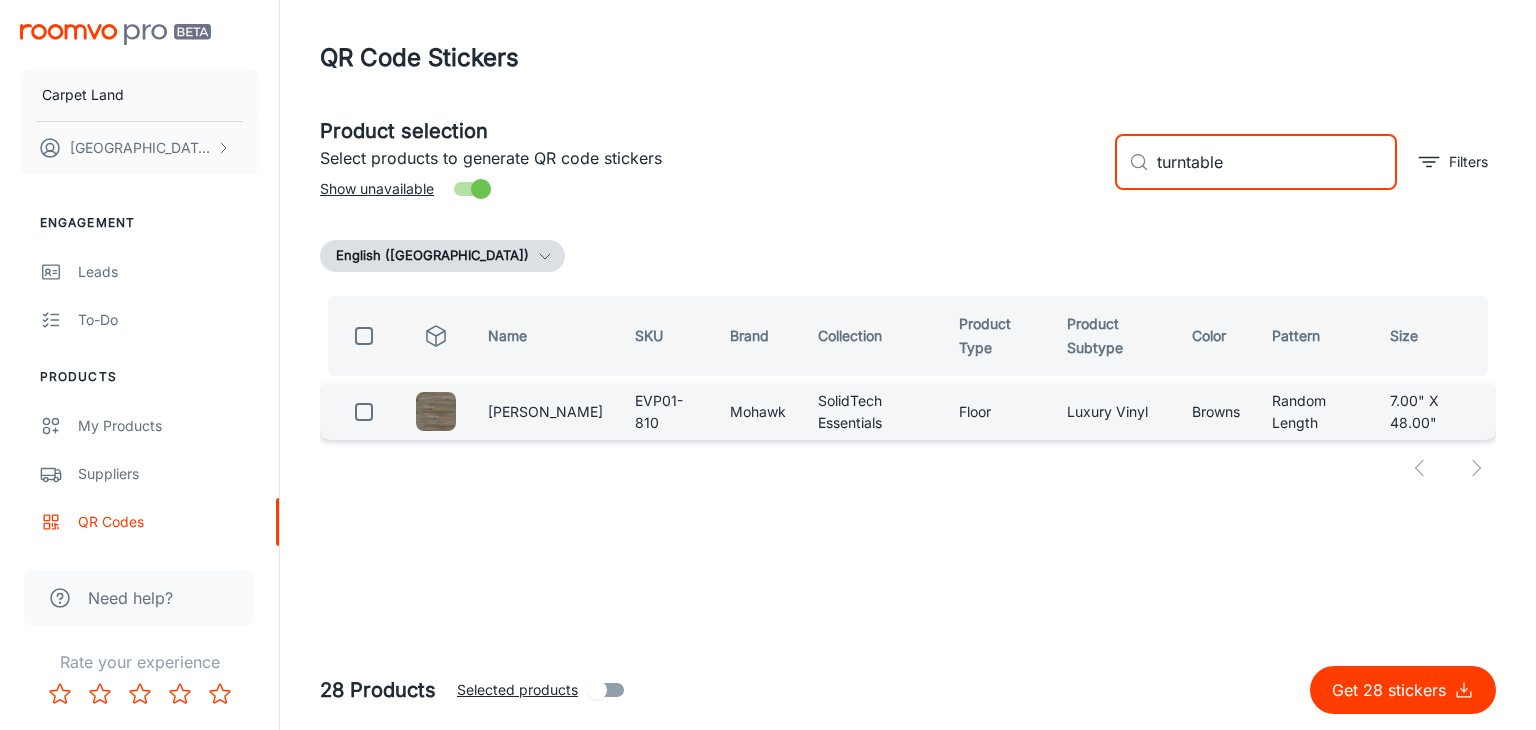type on "turntable" 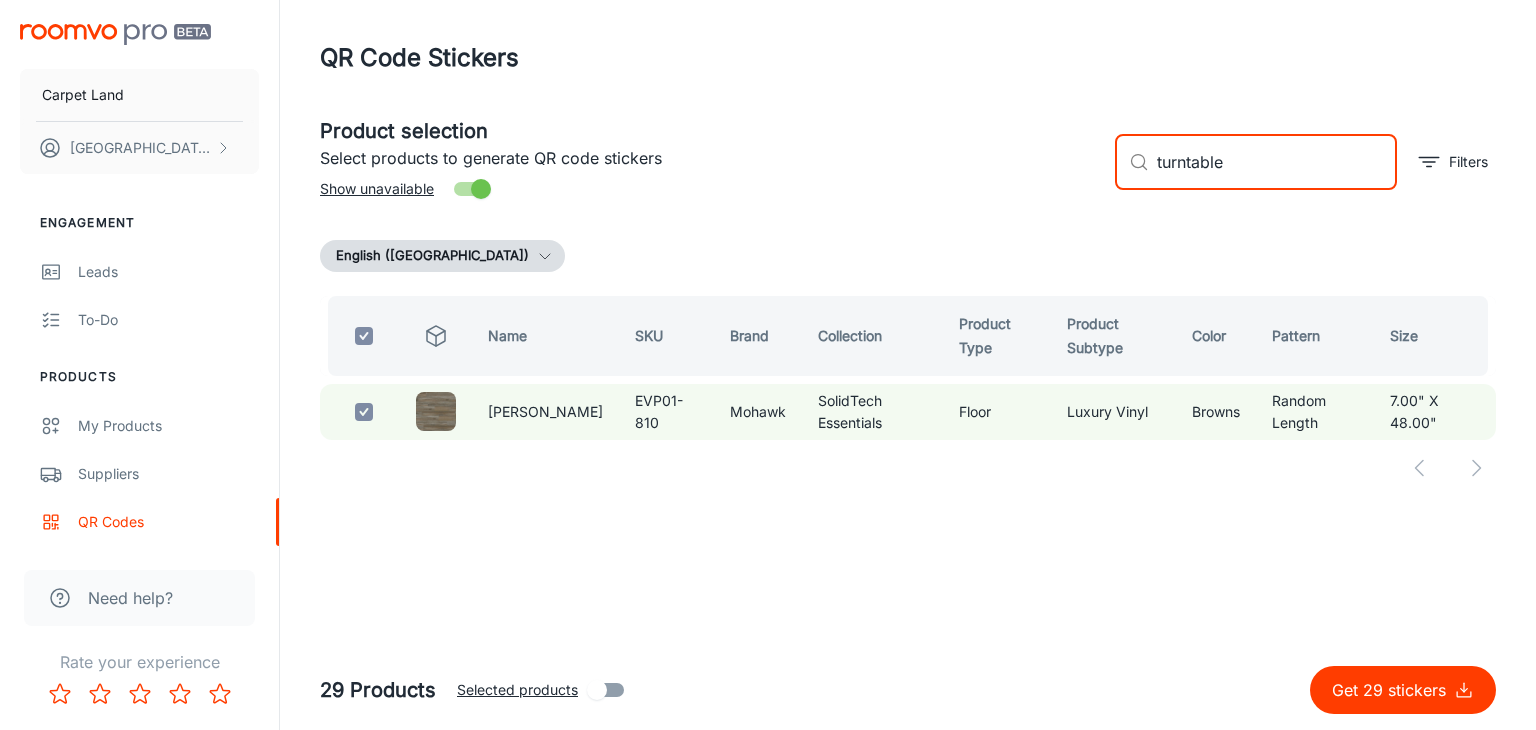drag, startPoint x: 1235, startPoint y: 172, endPoint x: 1056, endPoint y: 175, distance: 179.02513 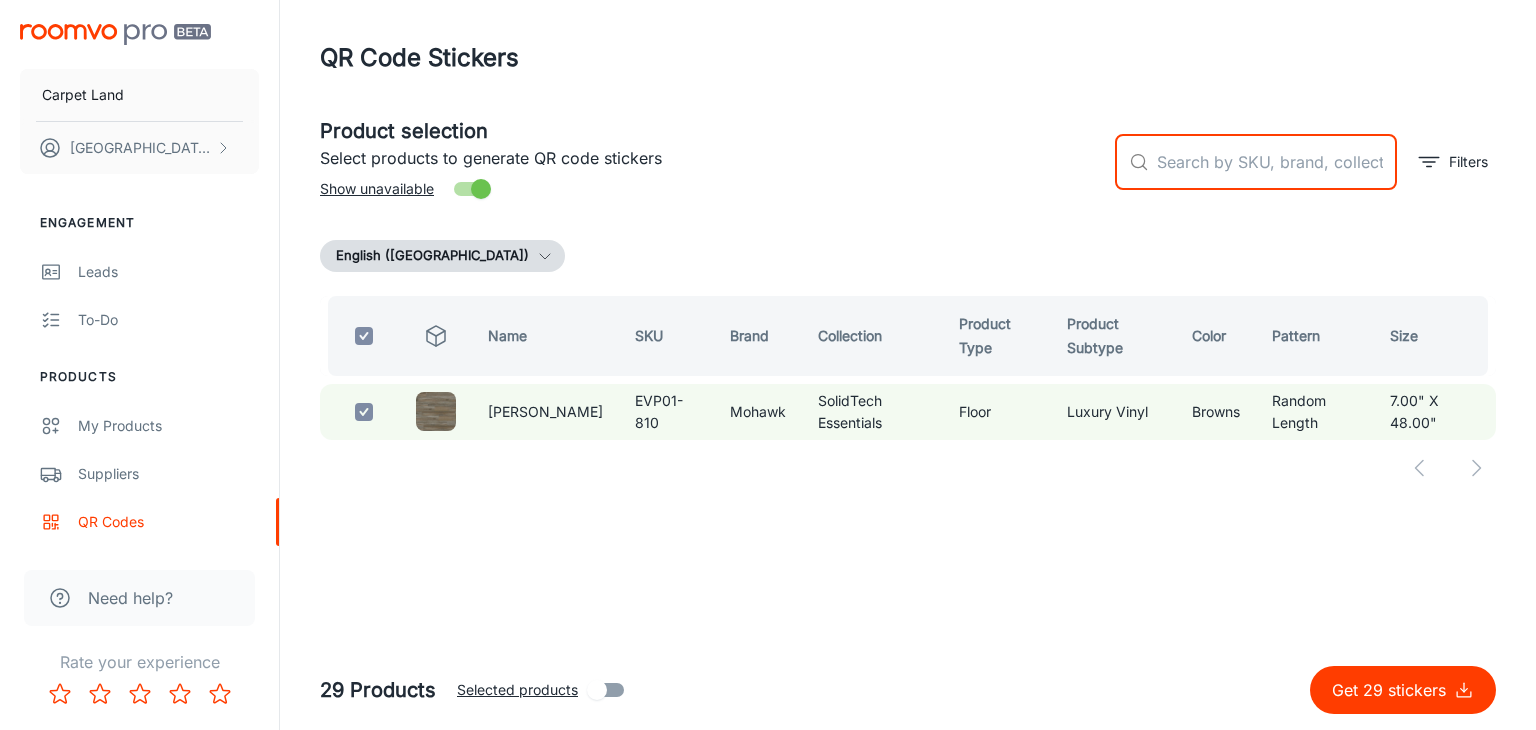 checkbox on "false" 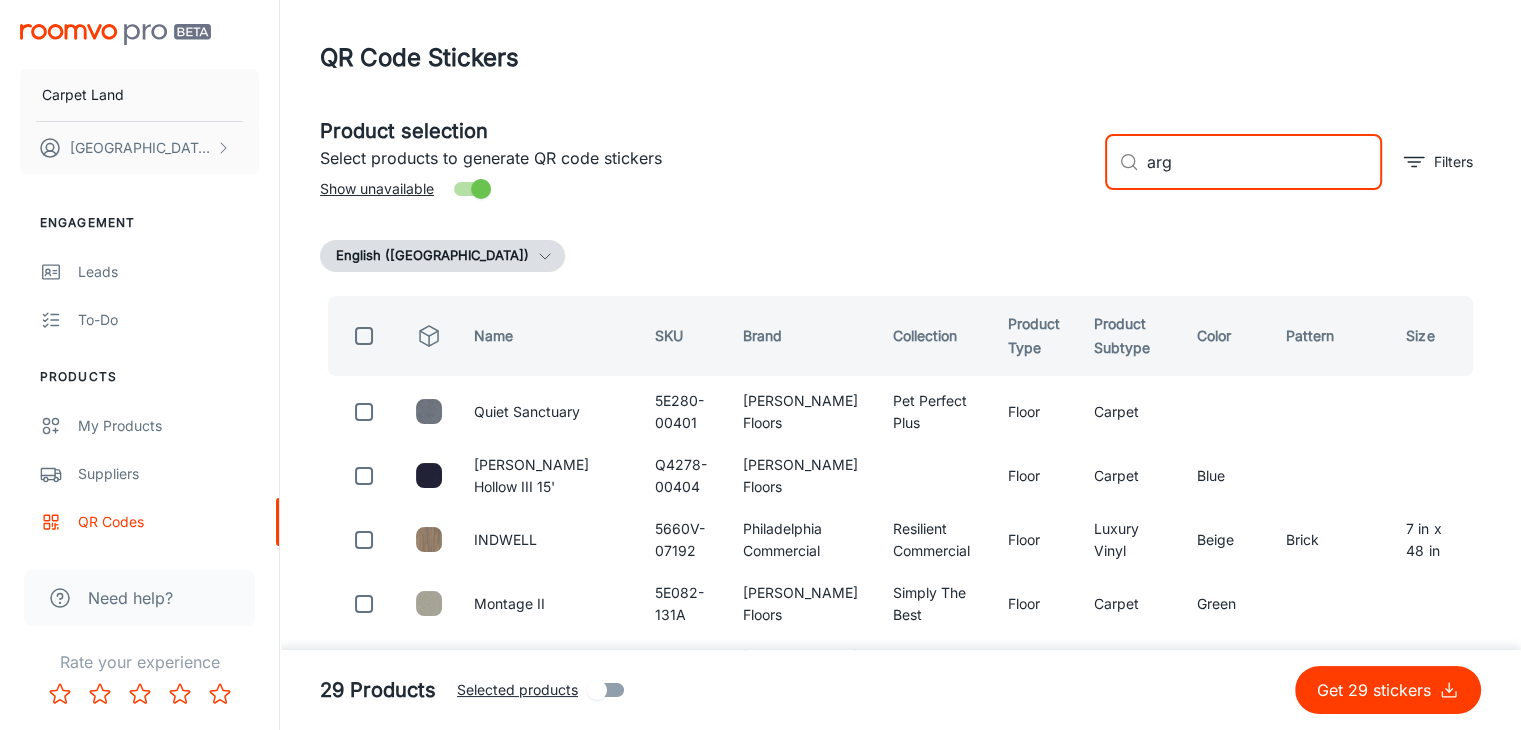 type on "argo" 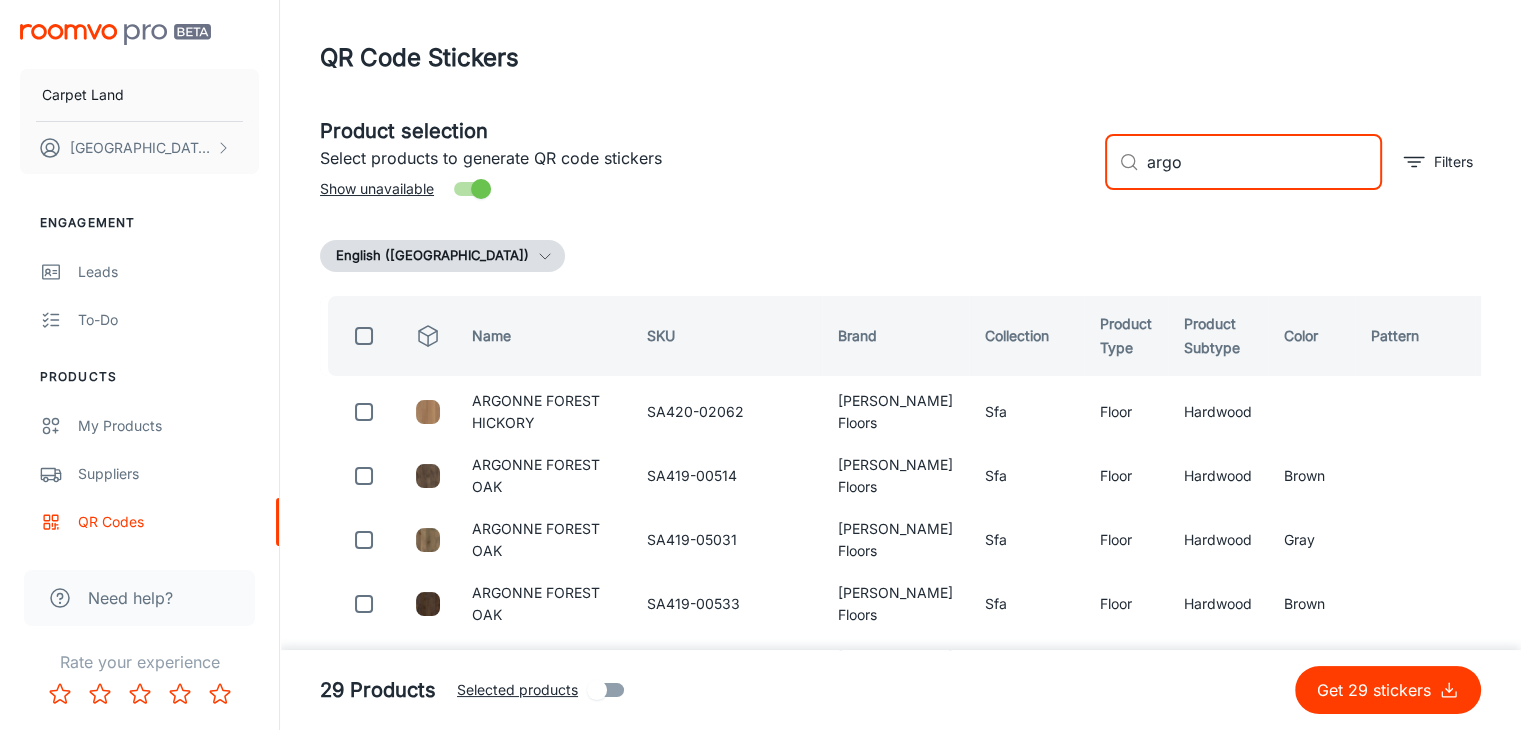 drag, startPoint x: 1208, startPoint y: 165, endPoint x: 971, endPoint y: 150, distance: 237.47421 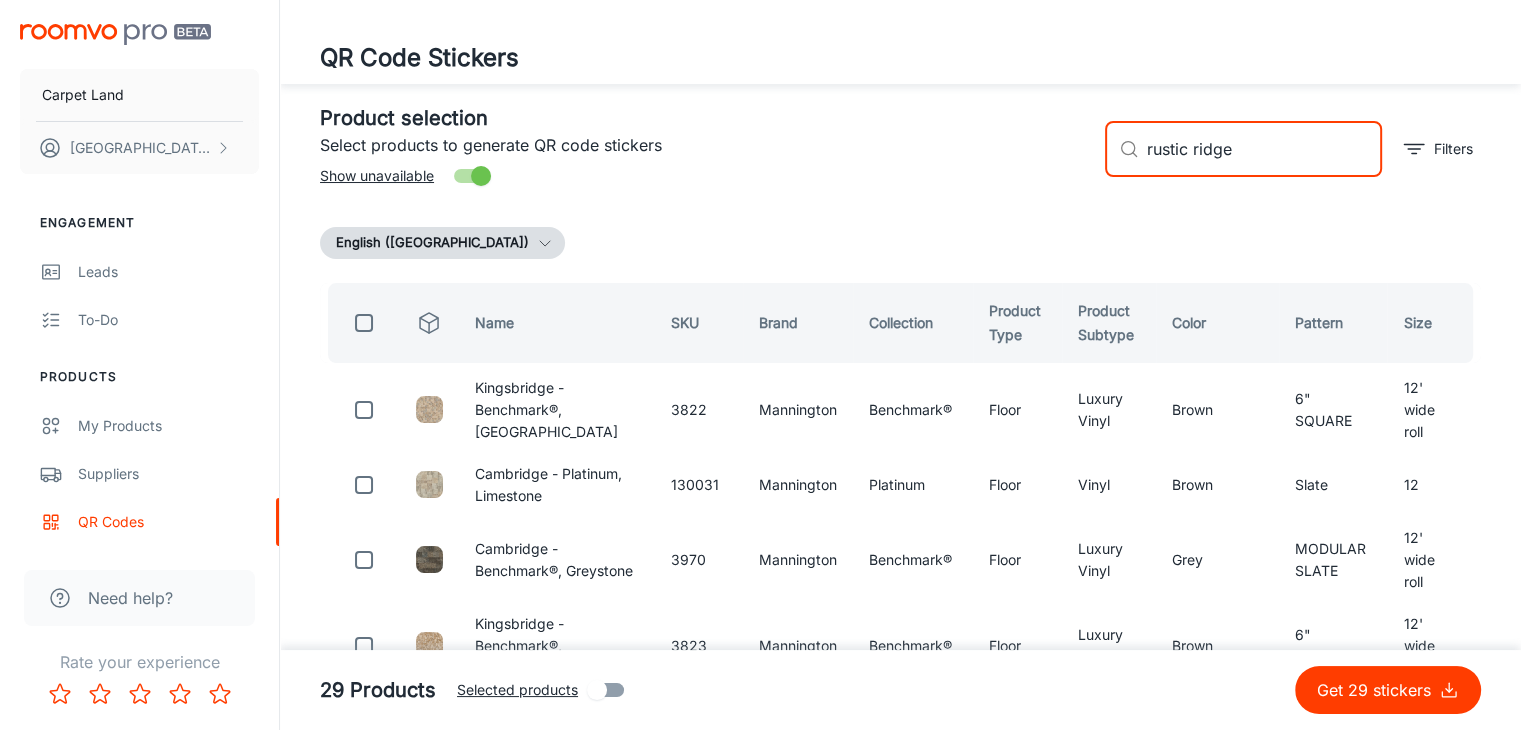 scroll, scrollTop: 0, scrollLeft: 0, axis: both 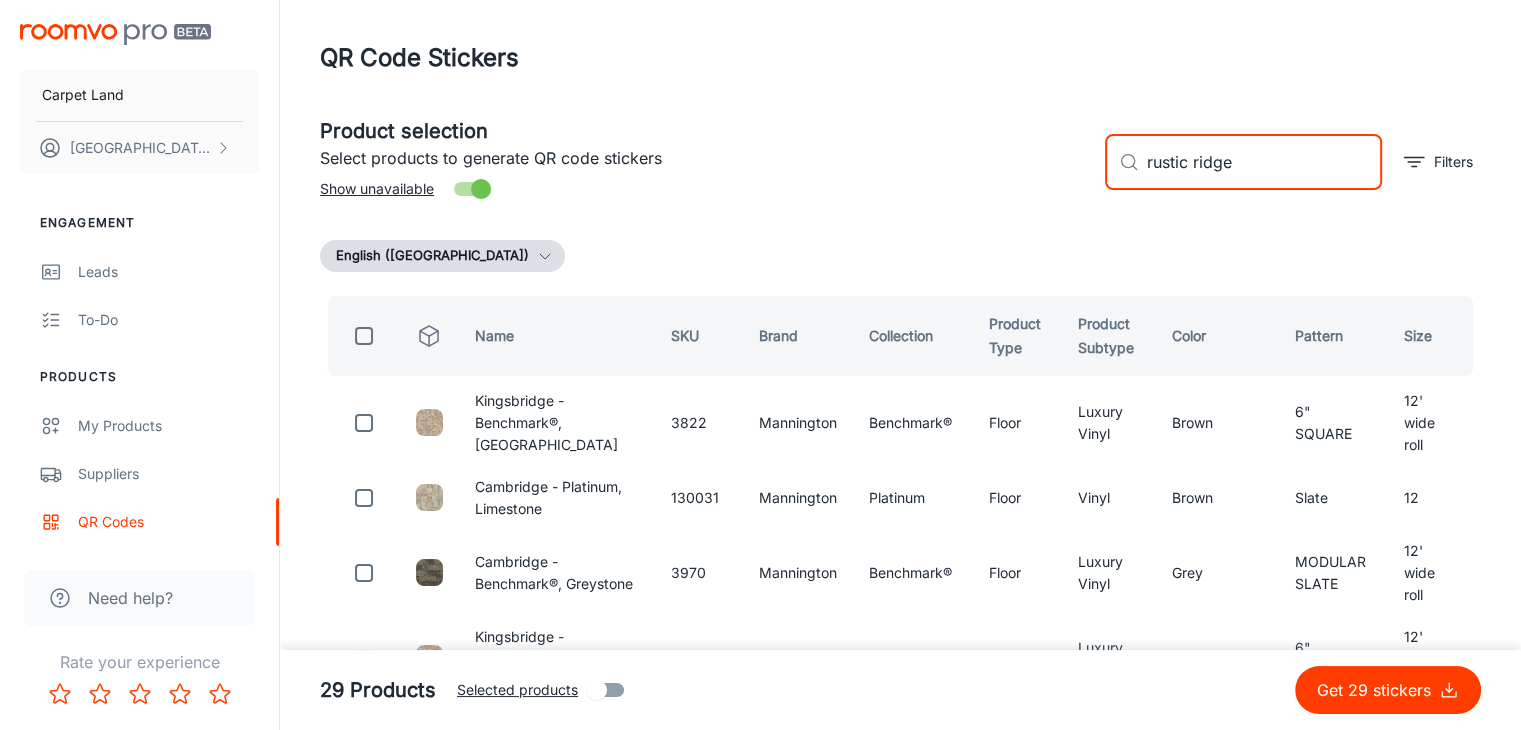 drag, startPoint x: 1283, startPoint y: 160, endPoint x: 1021, endPoint y: 144, distance: 262.4881 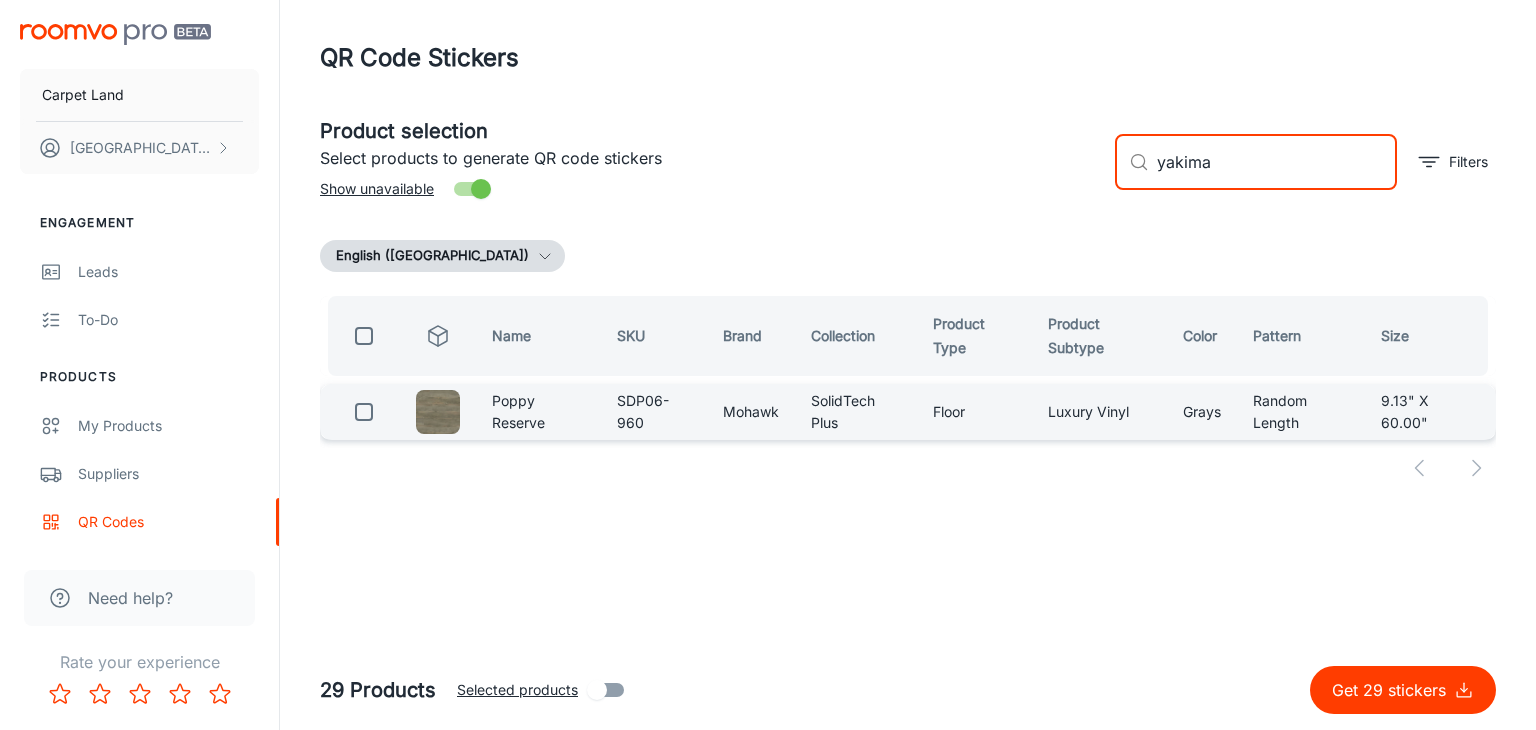 type on "yakima" 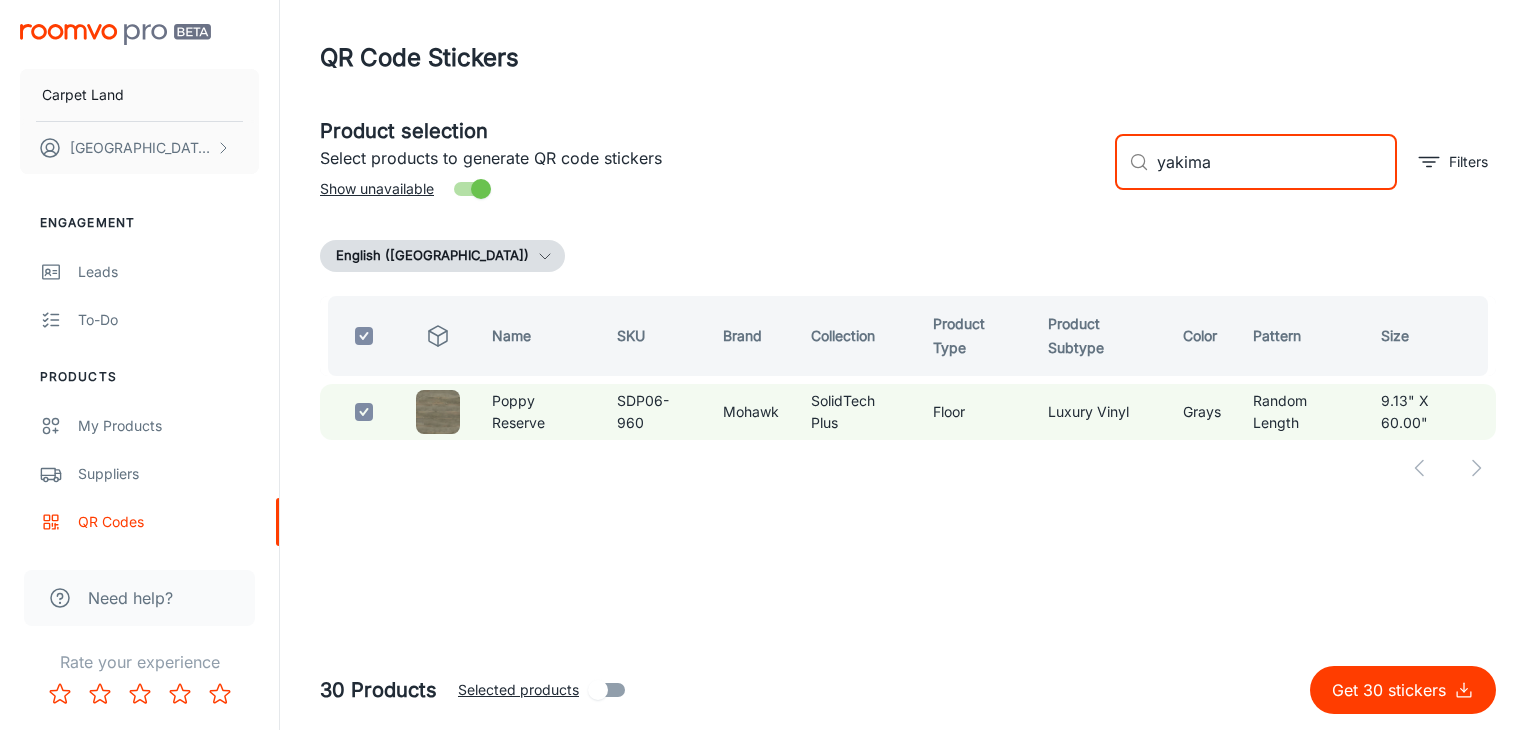drag, startPoint x: 1206, startPoint y: 174, endPoint x: 979, endPoint y: 189, distance: 227.49506 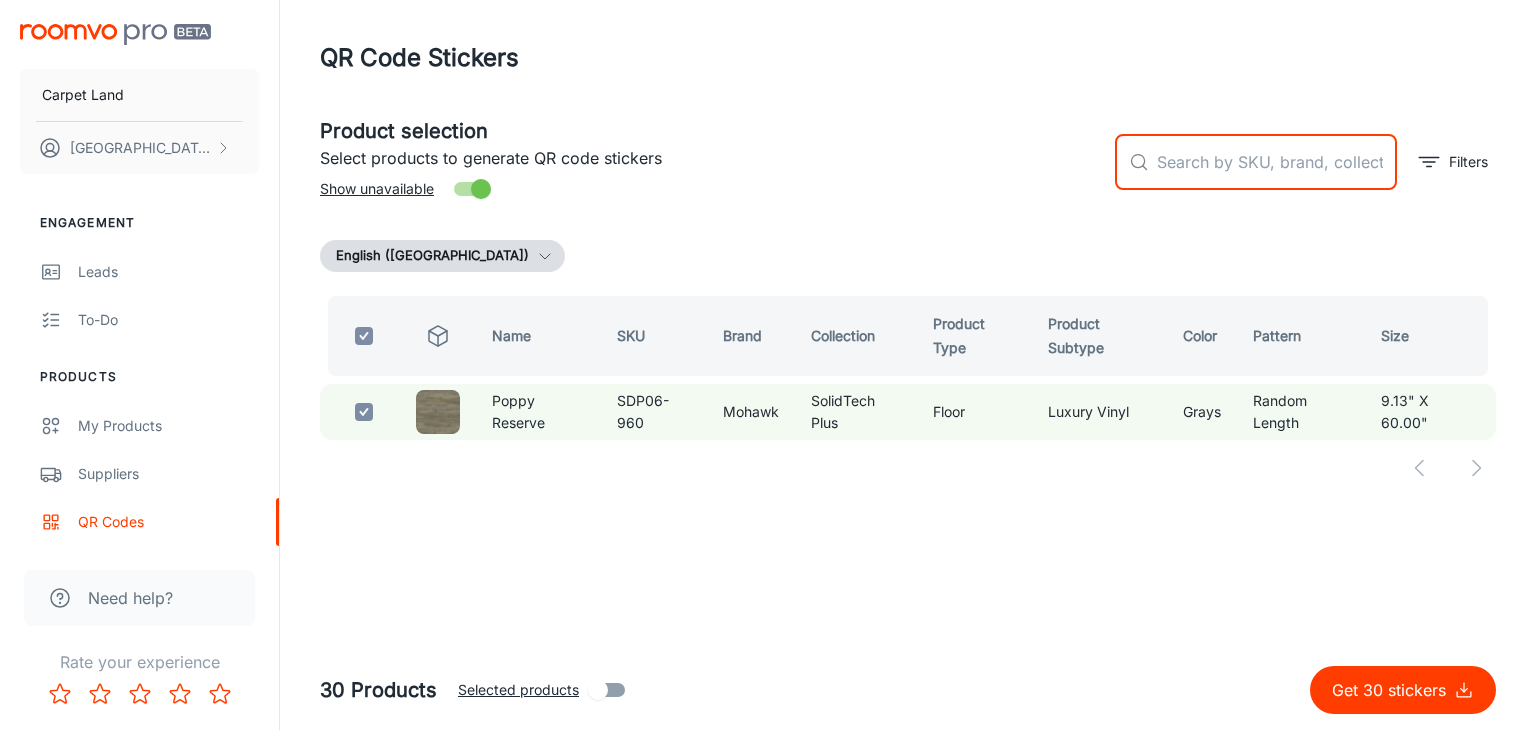 checkbox on "false" 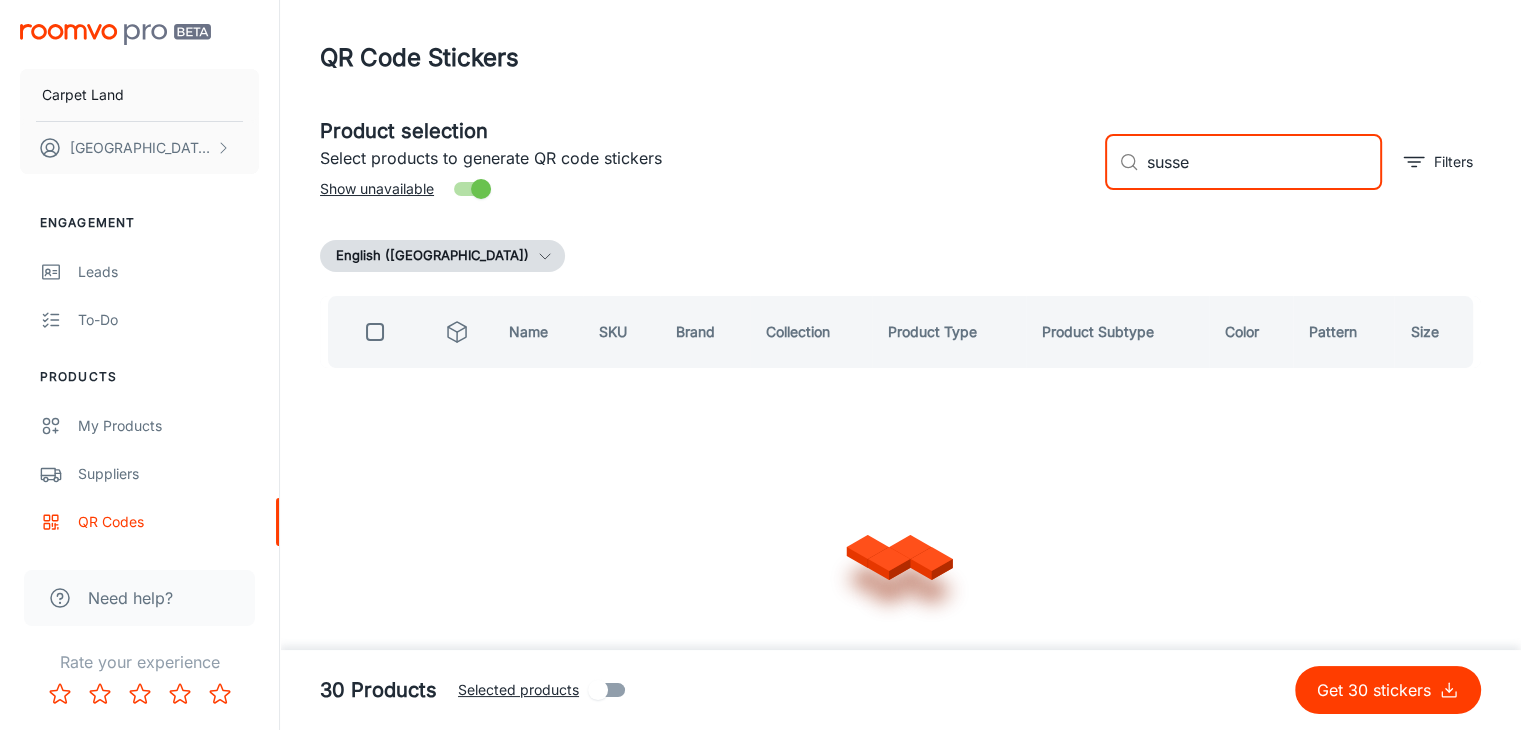 type on "[GEOGRAPHIC_DATA]" 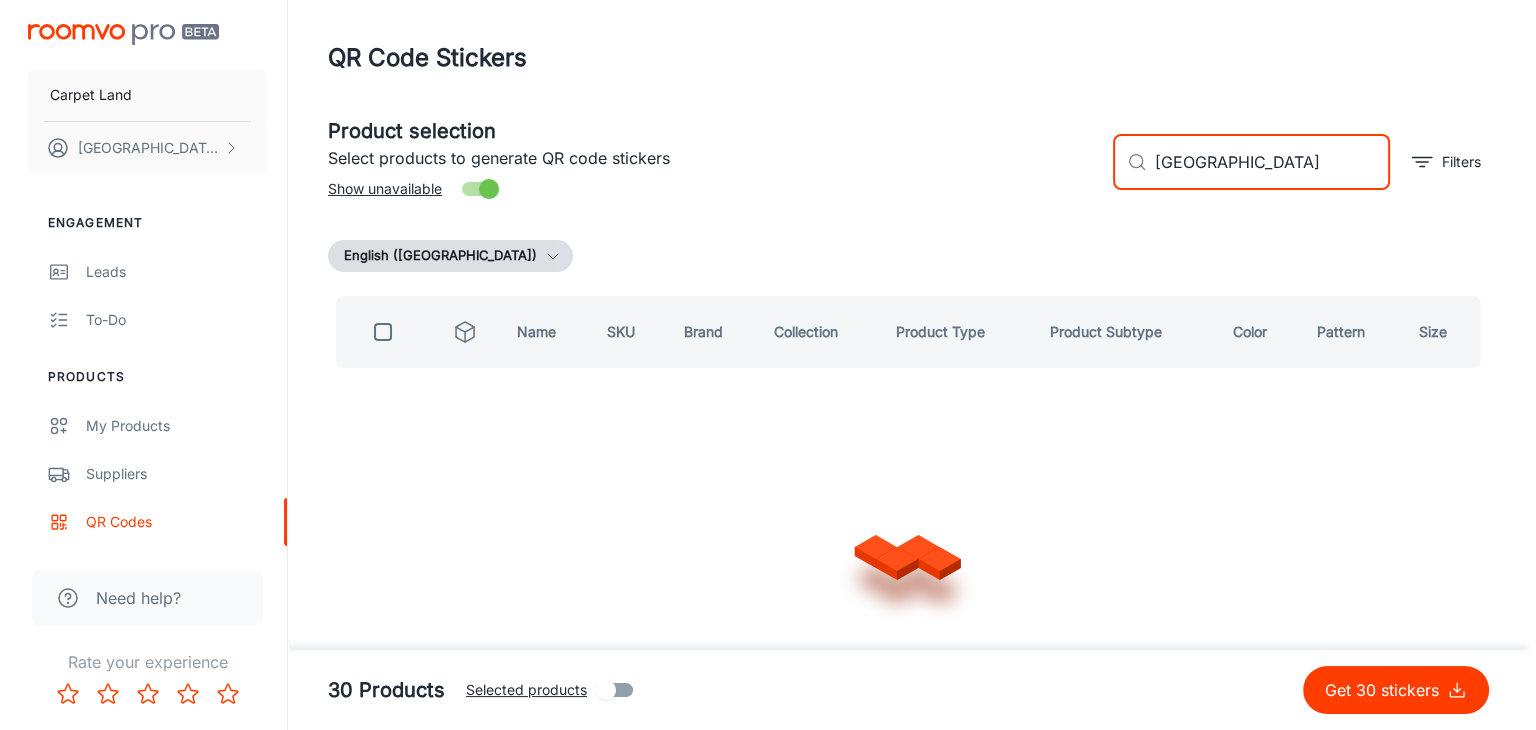 checkbox on "true" 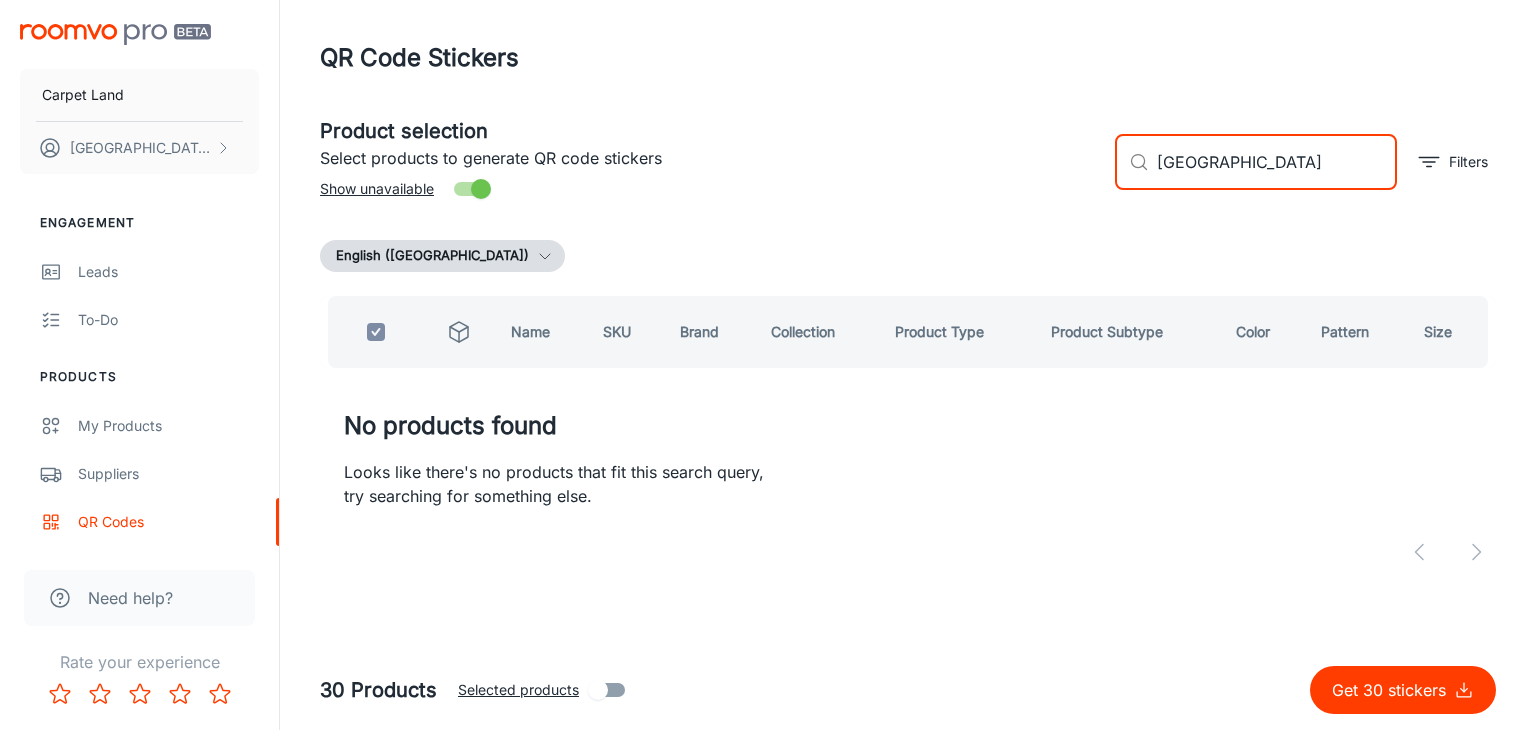 drag, startPoint x: 1269, startPoint y: 165, endPoint x: 1096, endPoint y: 162, distance: 173.02602 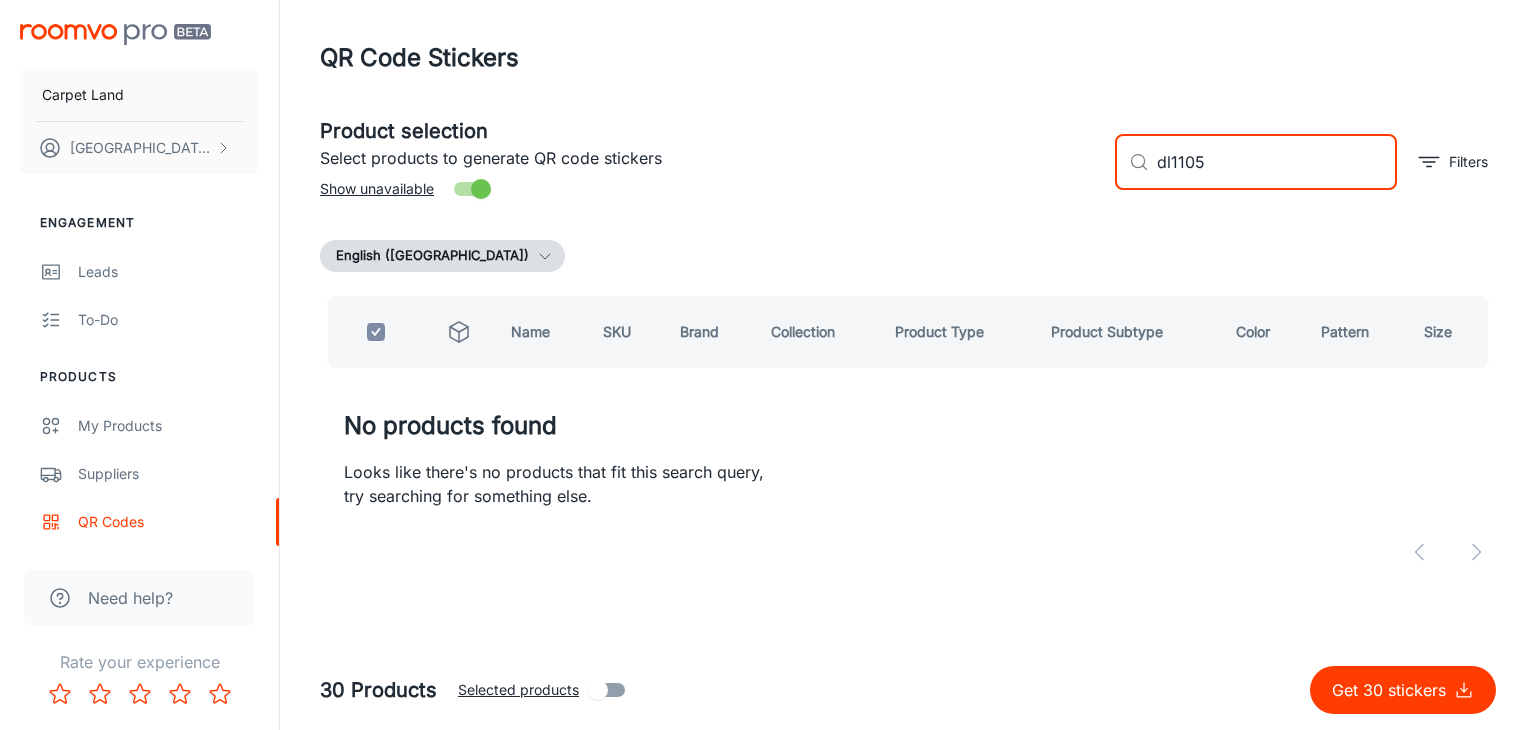 drag, startPoint x: 1220, startPoint y: 158, endPoint x: 1079, endPoint y: 146, distance: 141.50972 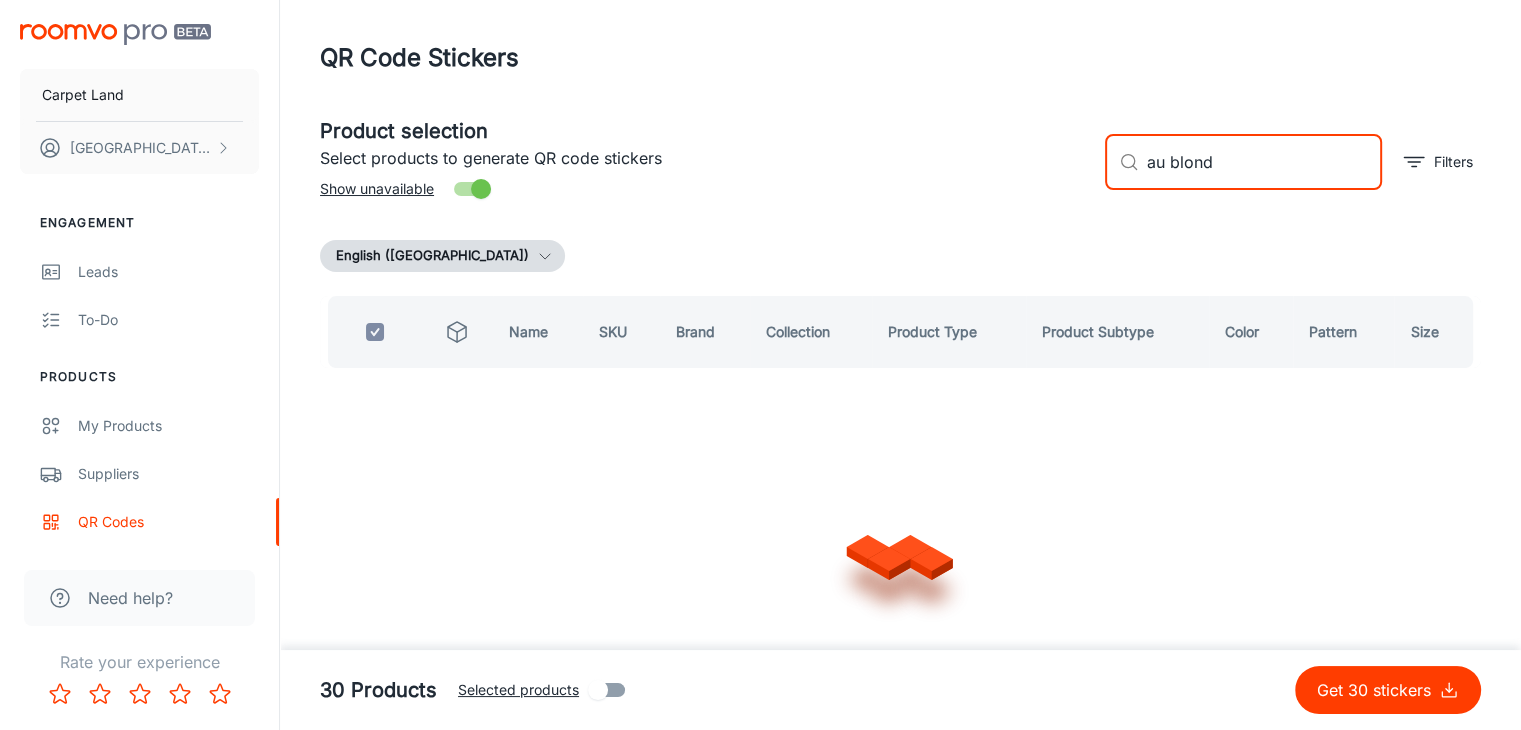 type on "au blonde" 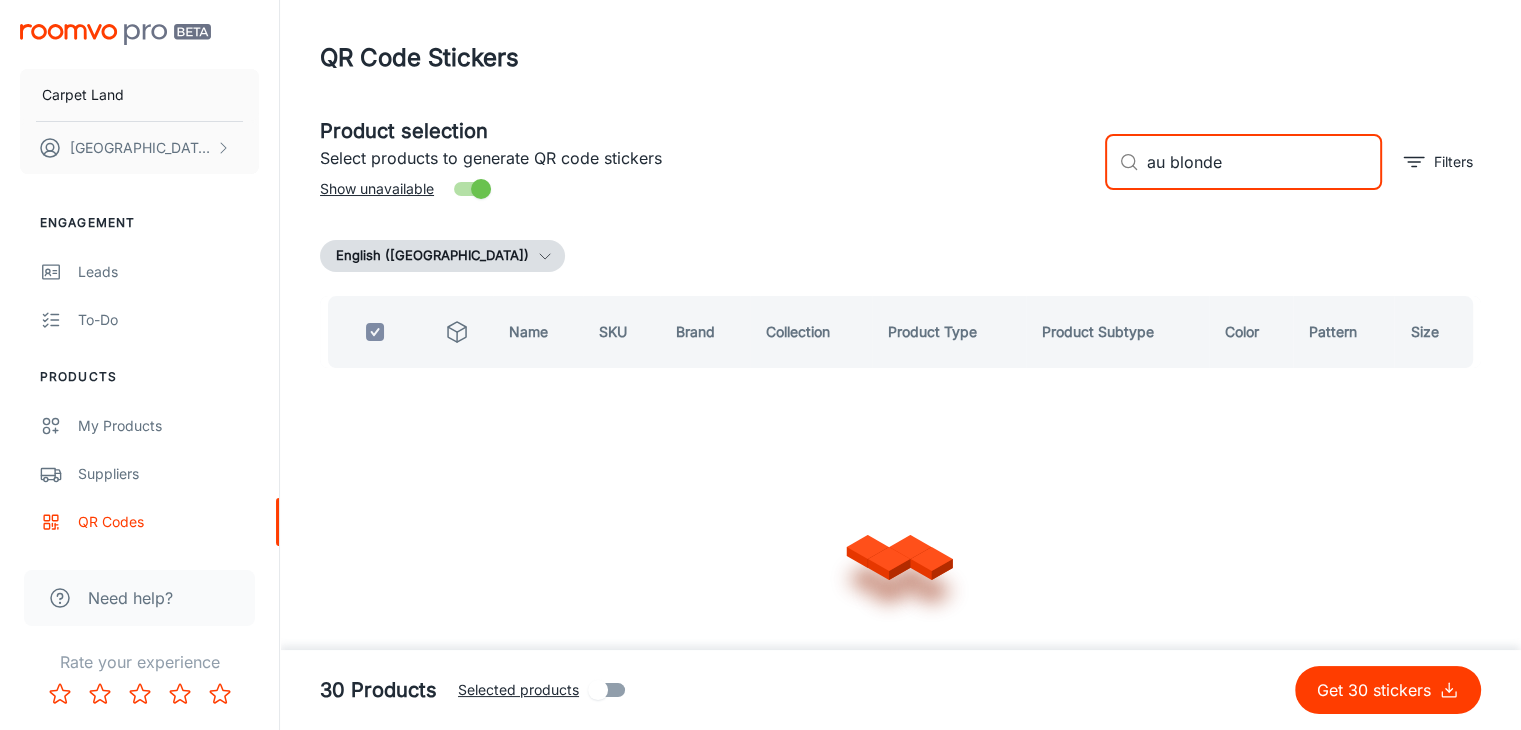 checkbox on "false" 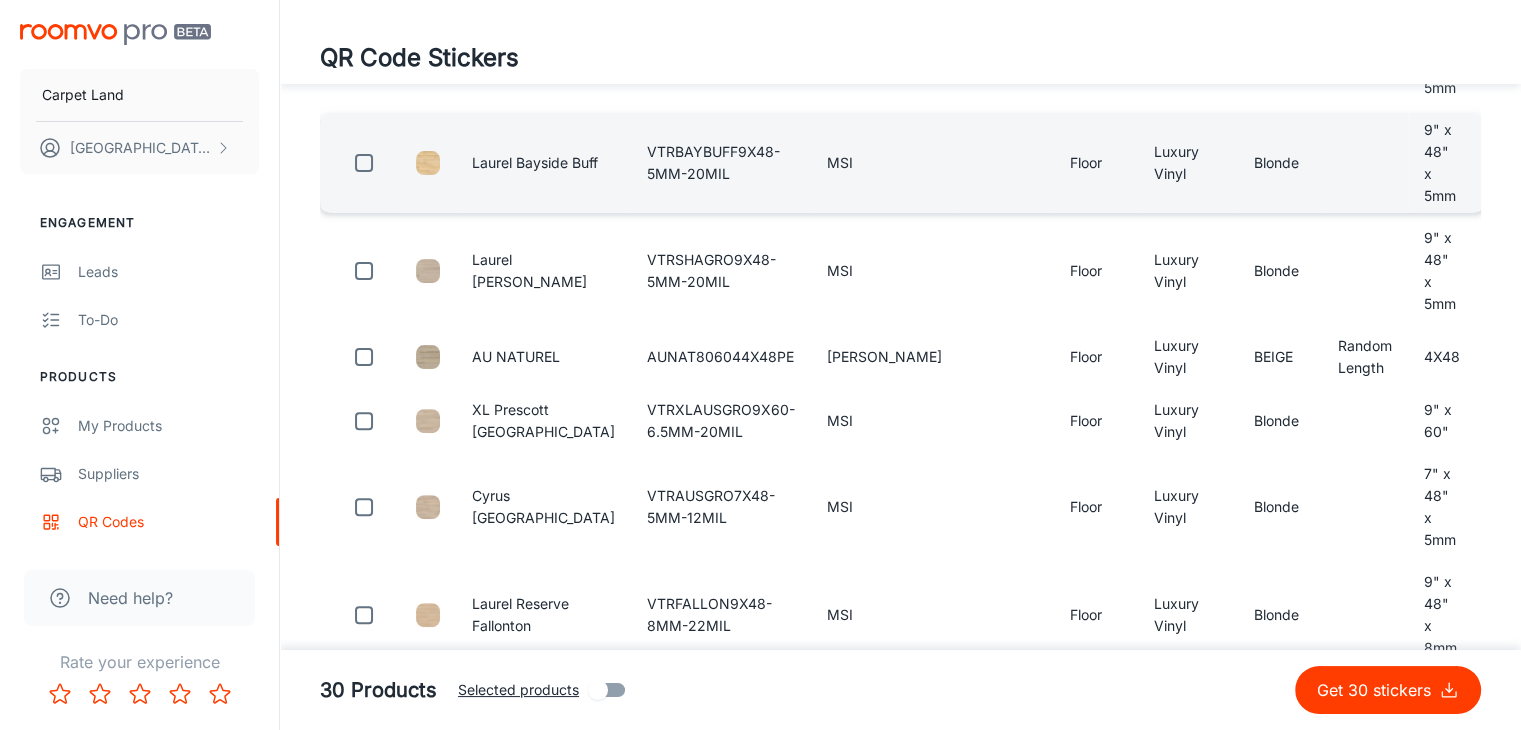 scroll, scrollTop: 600, scrollLeft: 0, axis: vertical 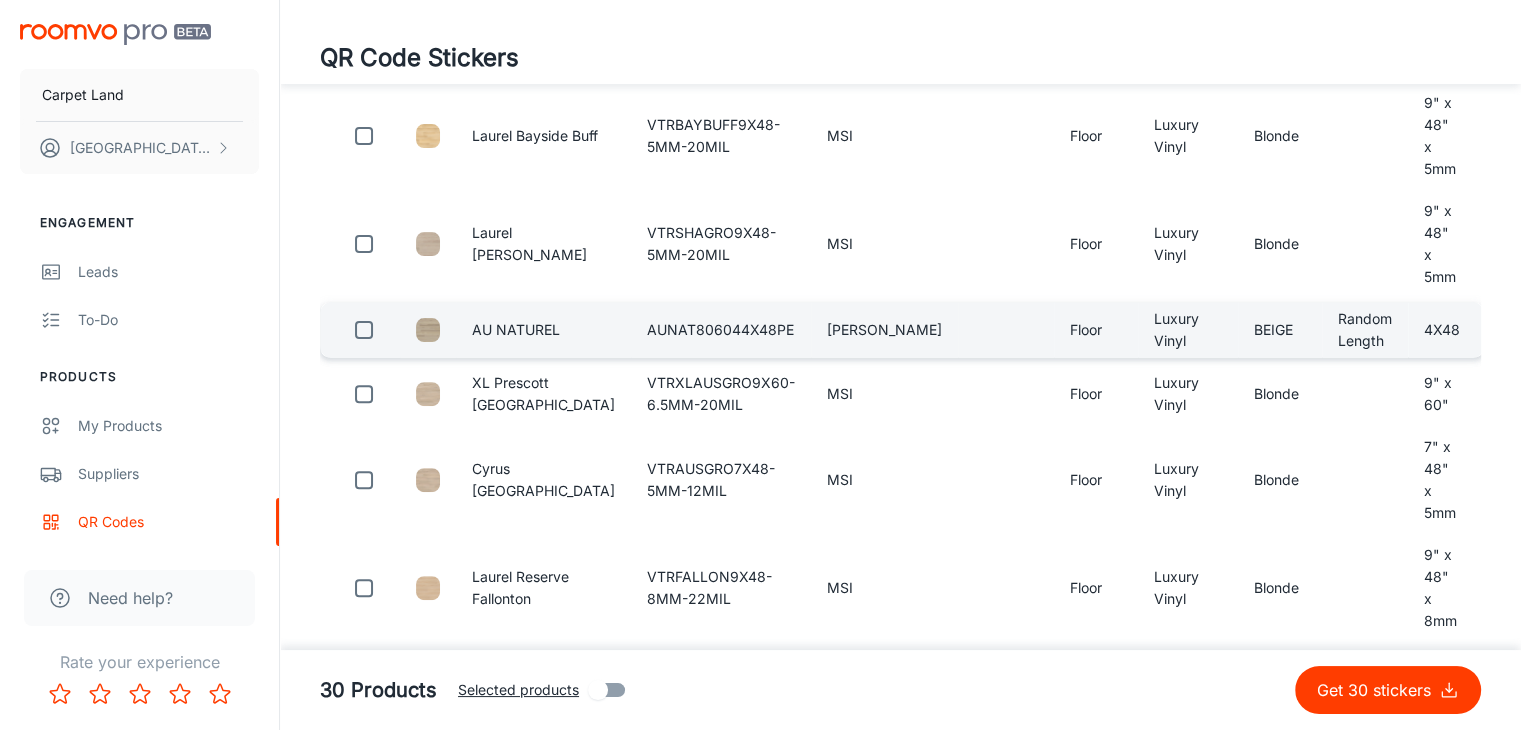 type on "au blonde" 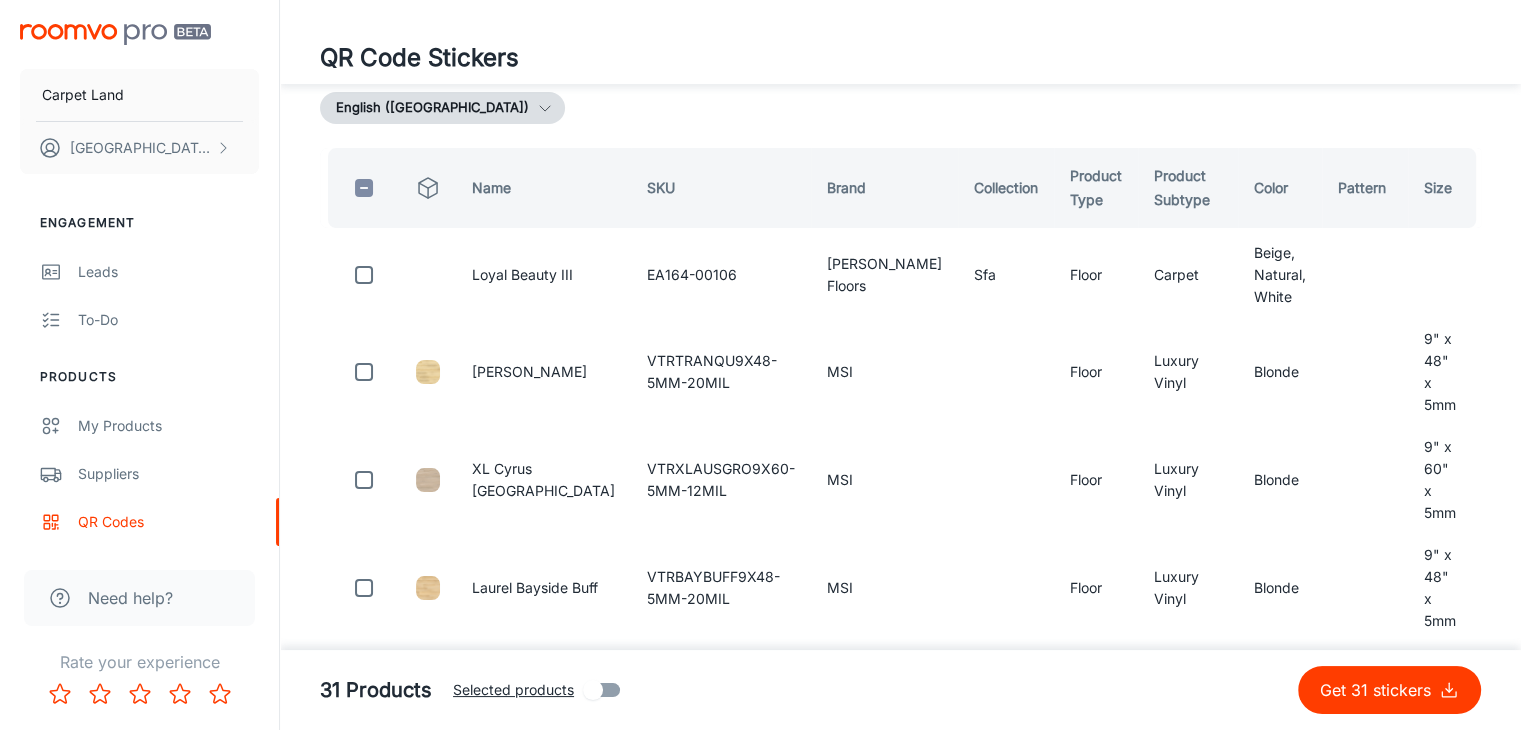scroll, scrollTop: 0, scrollLeft: 0, axis: both 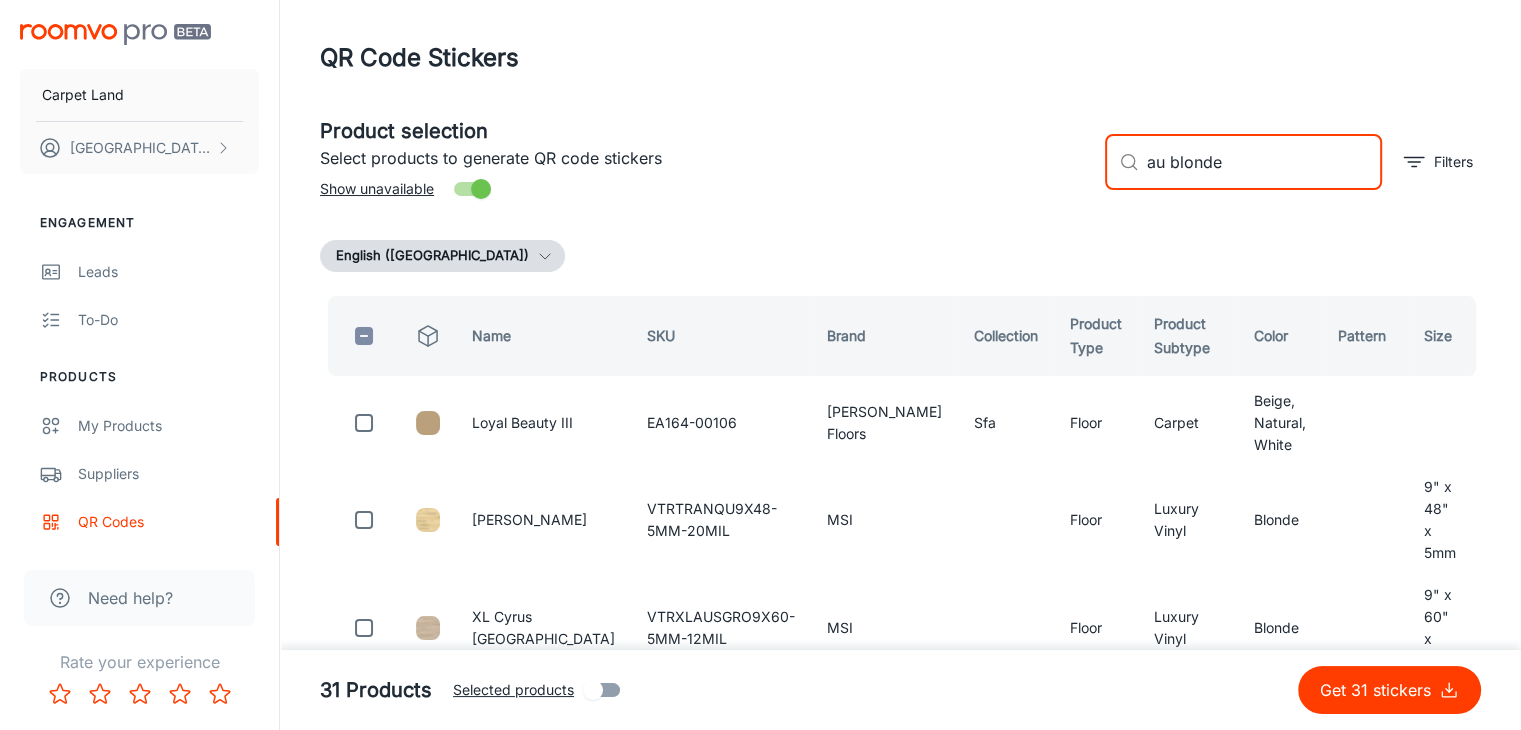 drag, startPoint x: 1280, startPoint y: 155, endPoint x: 1096, endPoint y: 157, distance: 184.01086 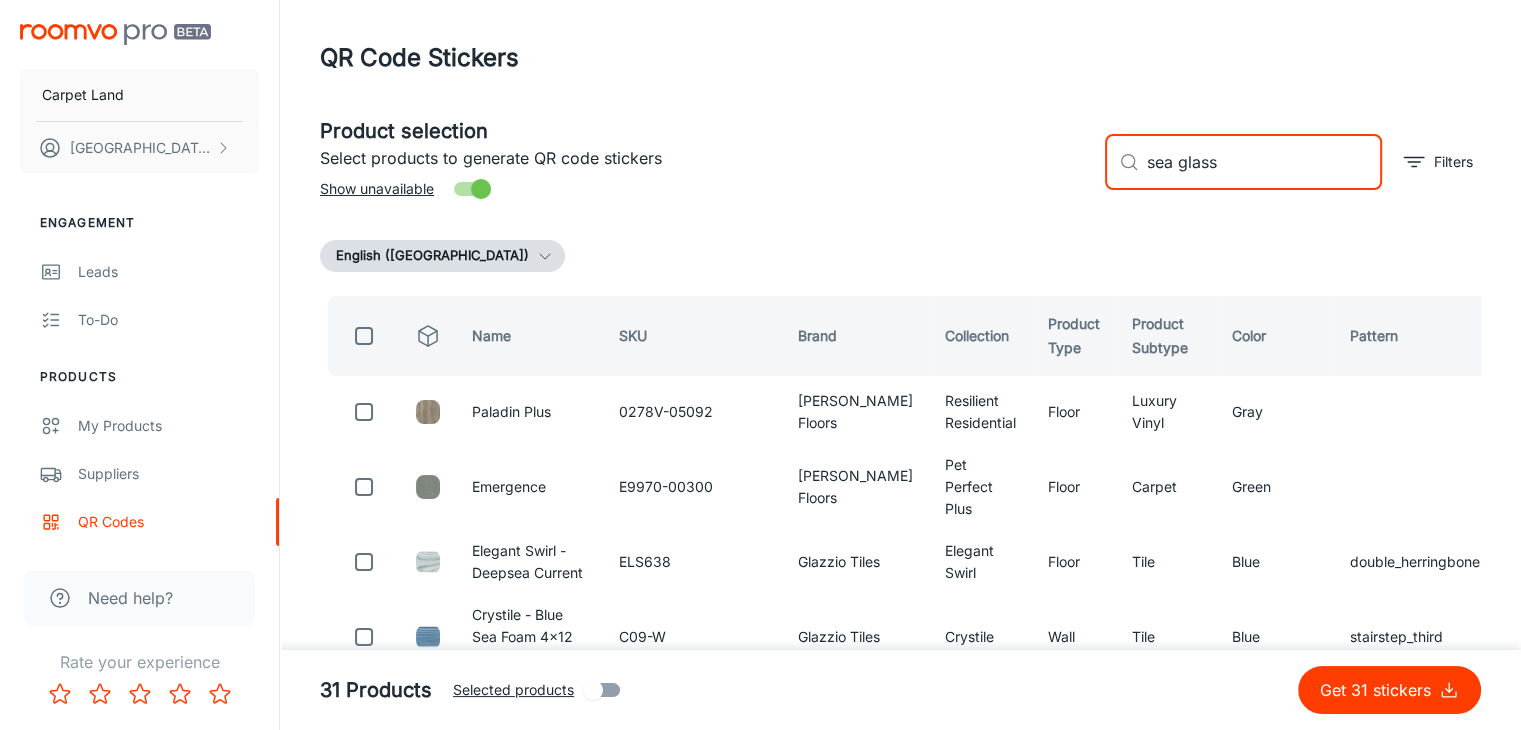 type on "sea glass" 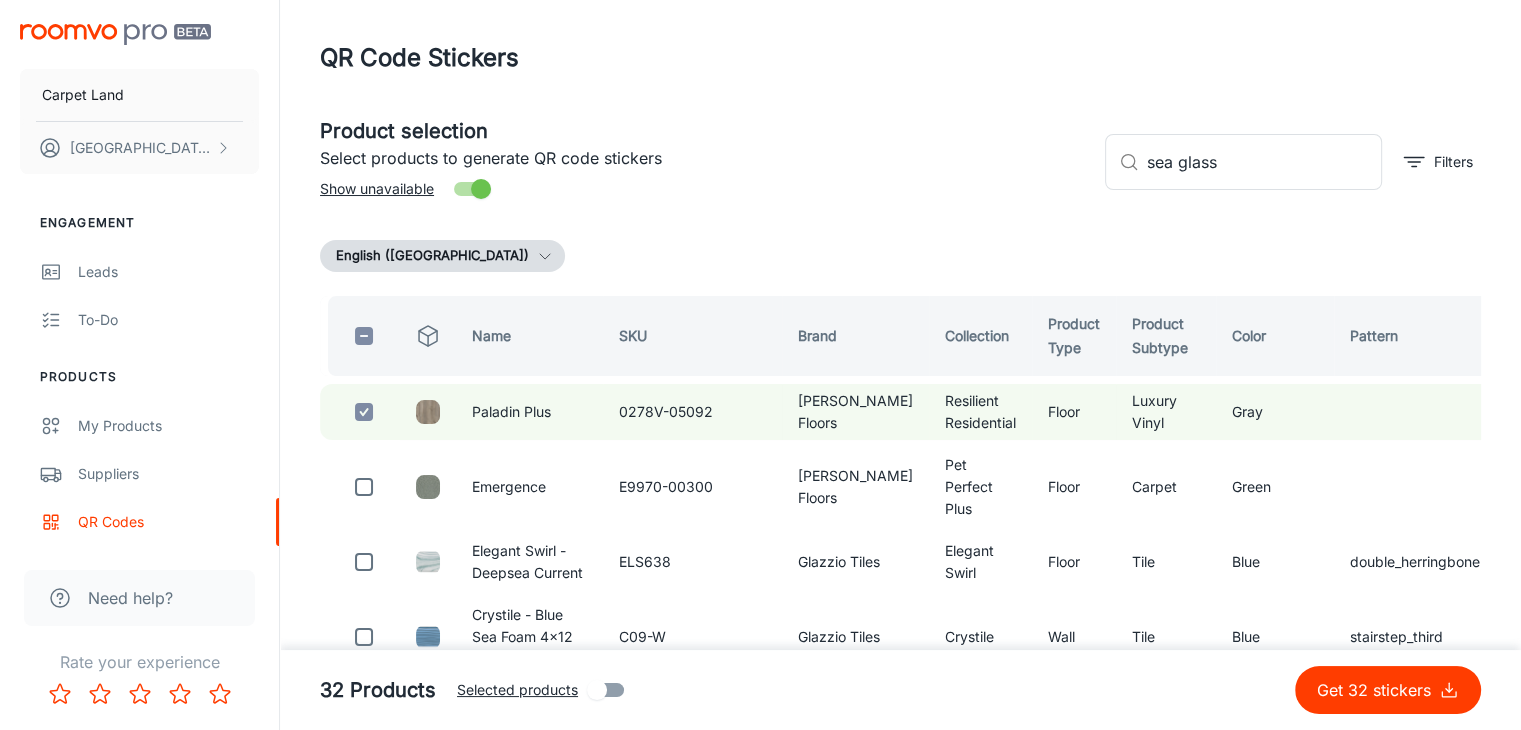 drag, startPoint x: 1324, startPoint y: 174, endPoint x: 1071, endPoint y: 174, distance: 253 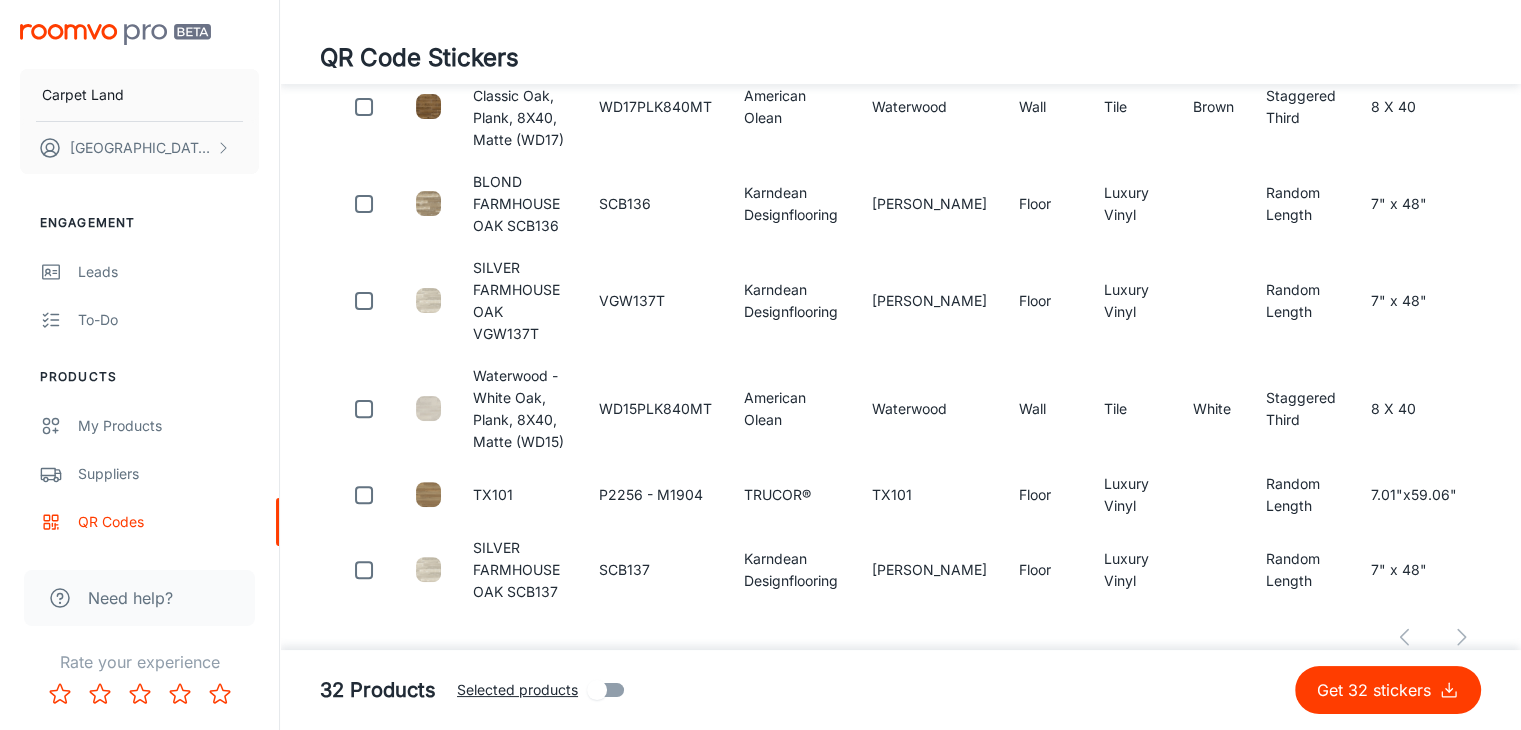 scroll, scrollTop: 544, scrollLeft: 0, axis: vertical 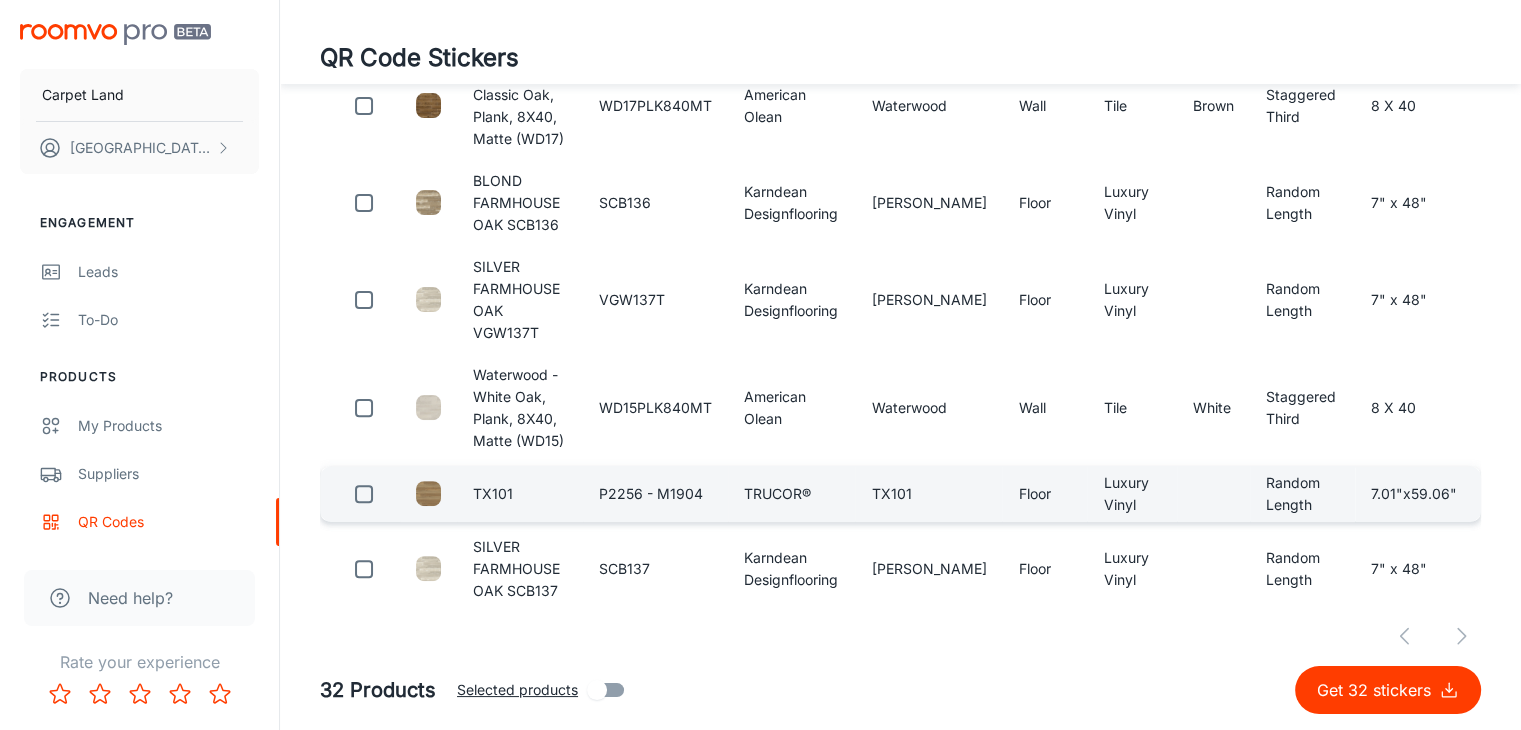 type on "farmhouse oak" 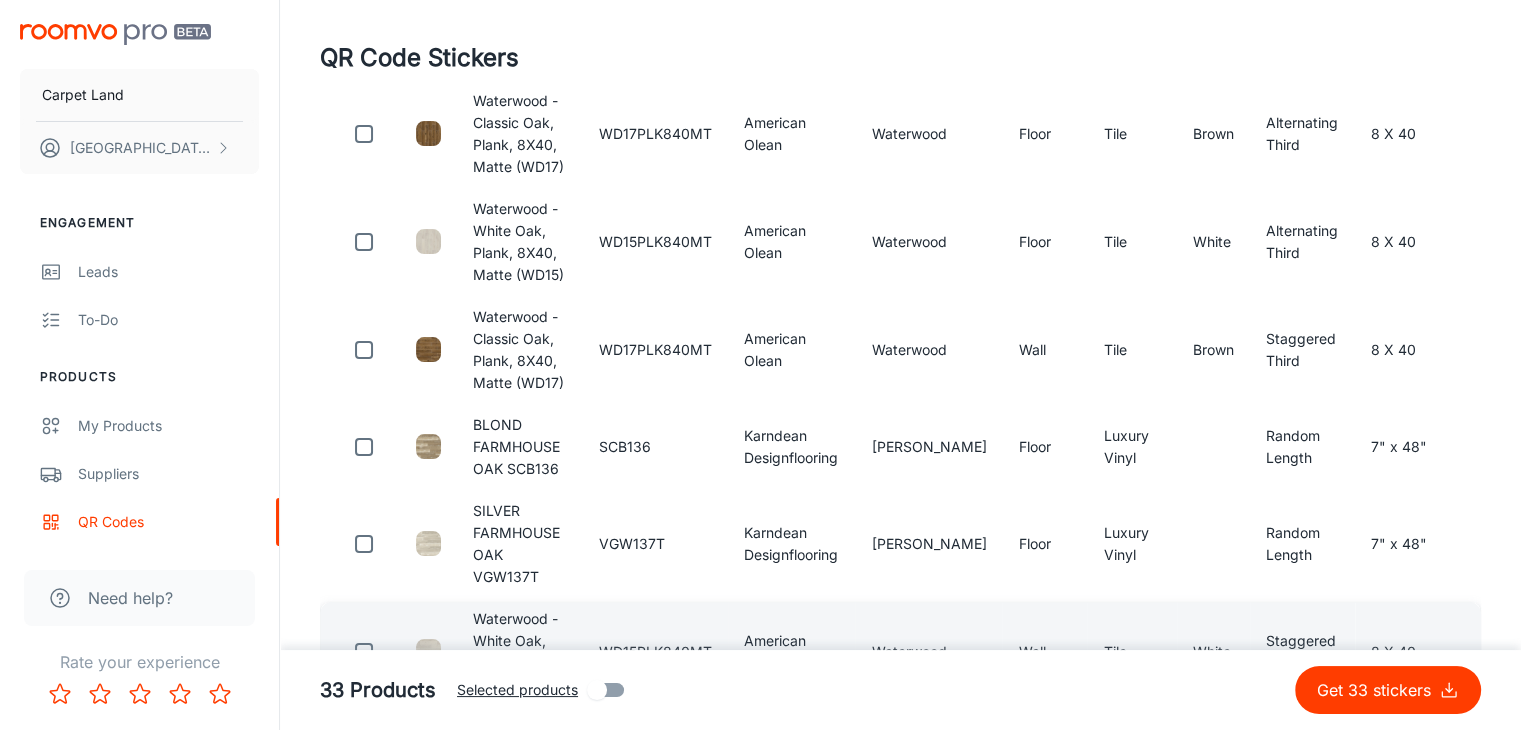 scroll, scrollTop: 0, scrollLeft: 0, axis: both 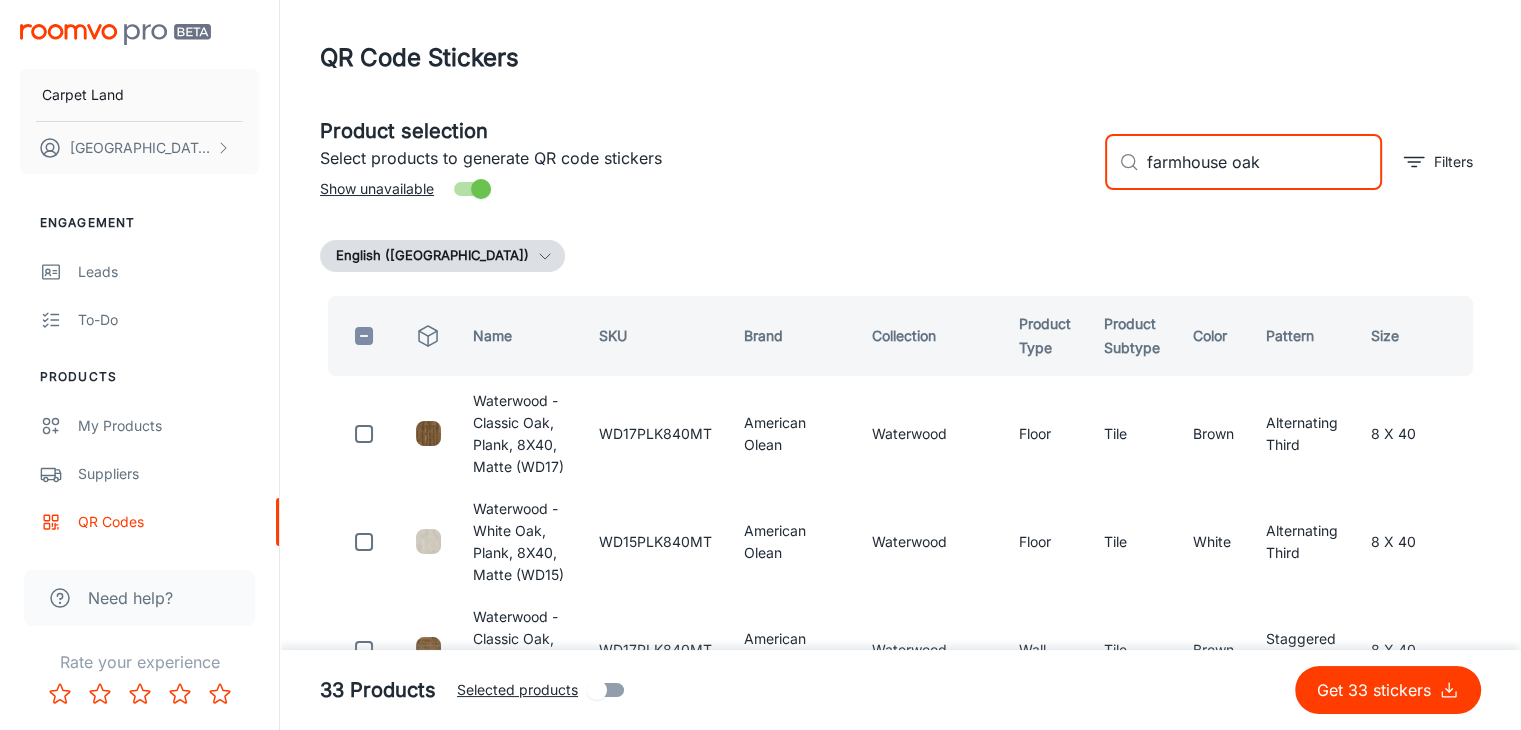 drag, startPoint x: 1304, startPoint y: 160, endPoint x: 967, endPoint y: 161, distance: 337.0015 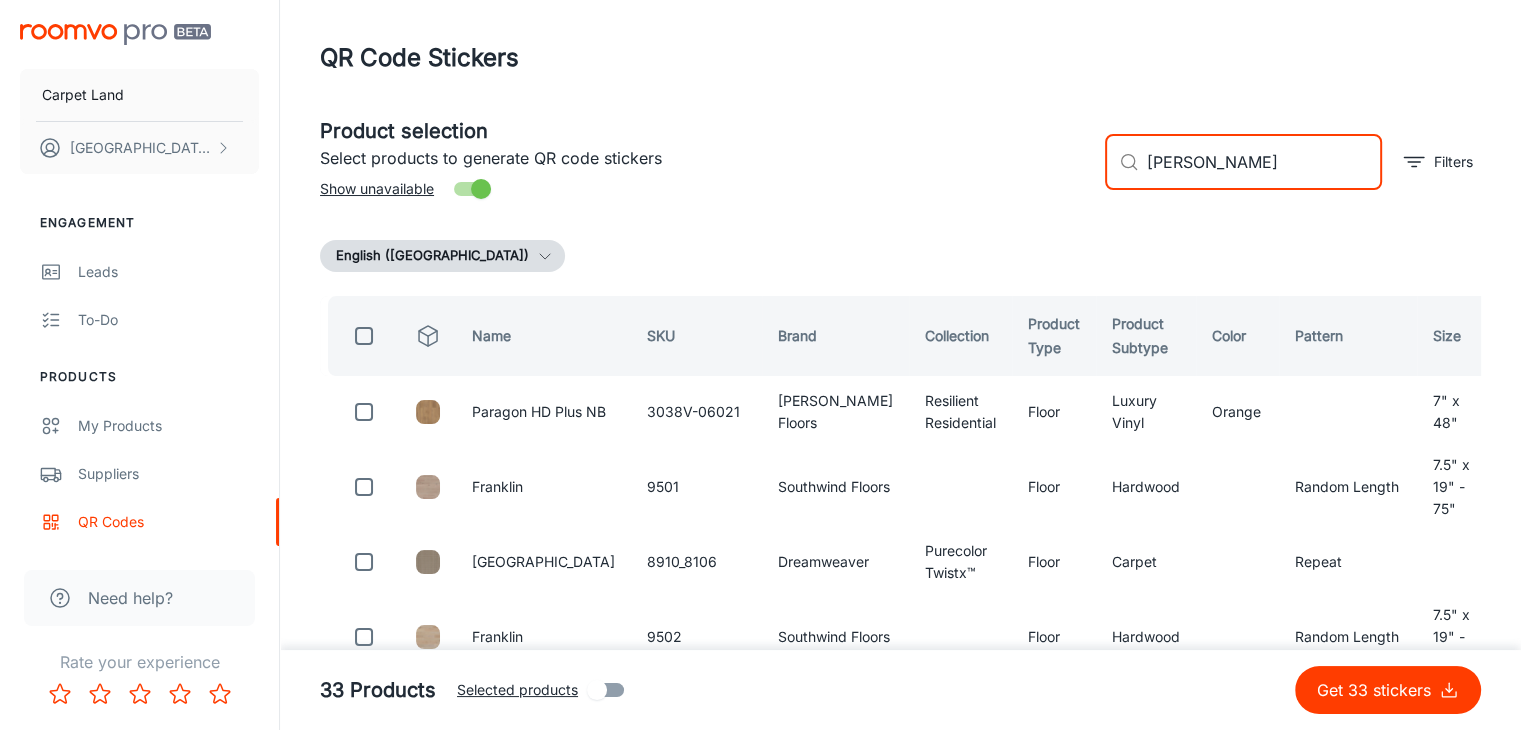 click on "[PERSON_NAME]" at bounding box center [1264, 162] 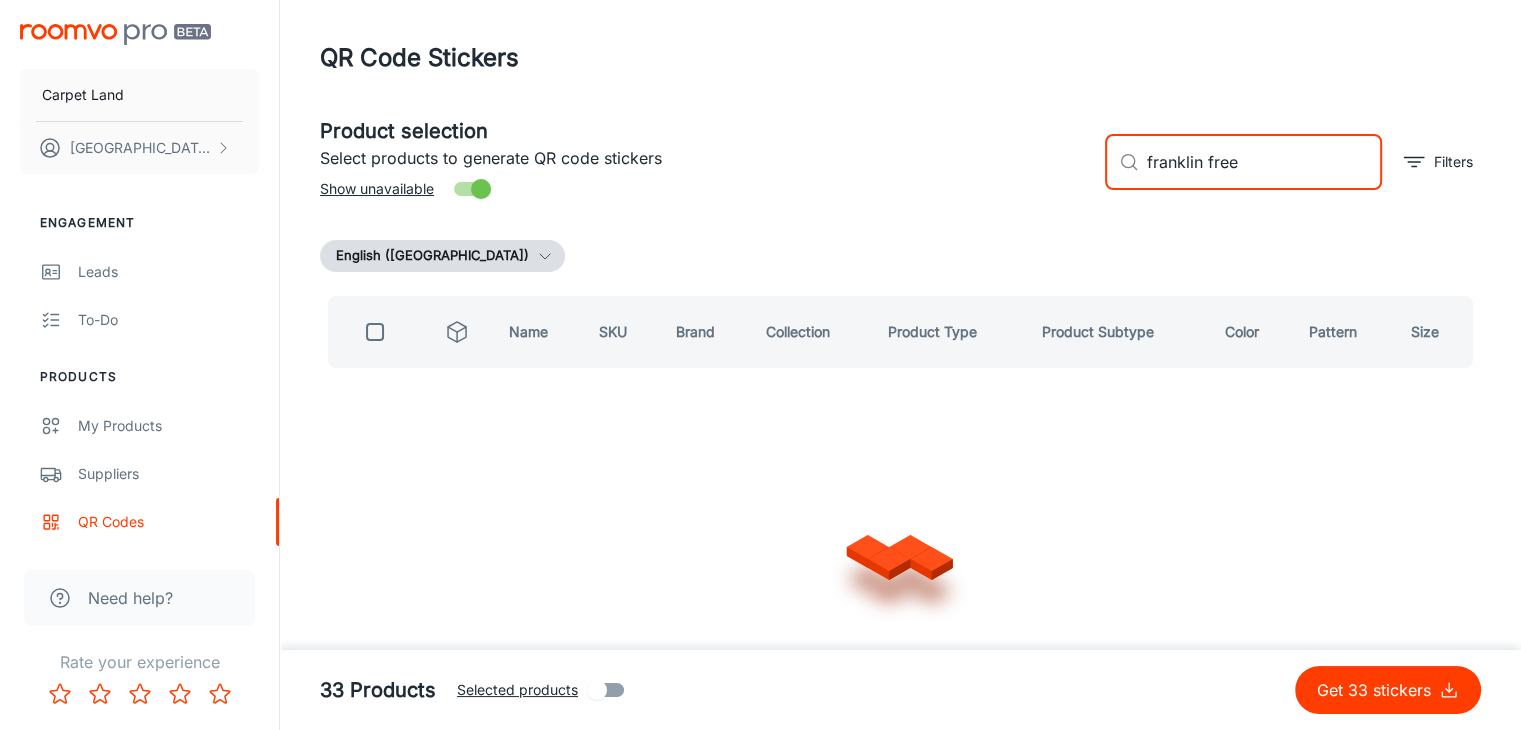 type on "[PERSON_NAME]" 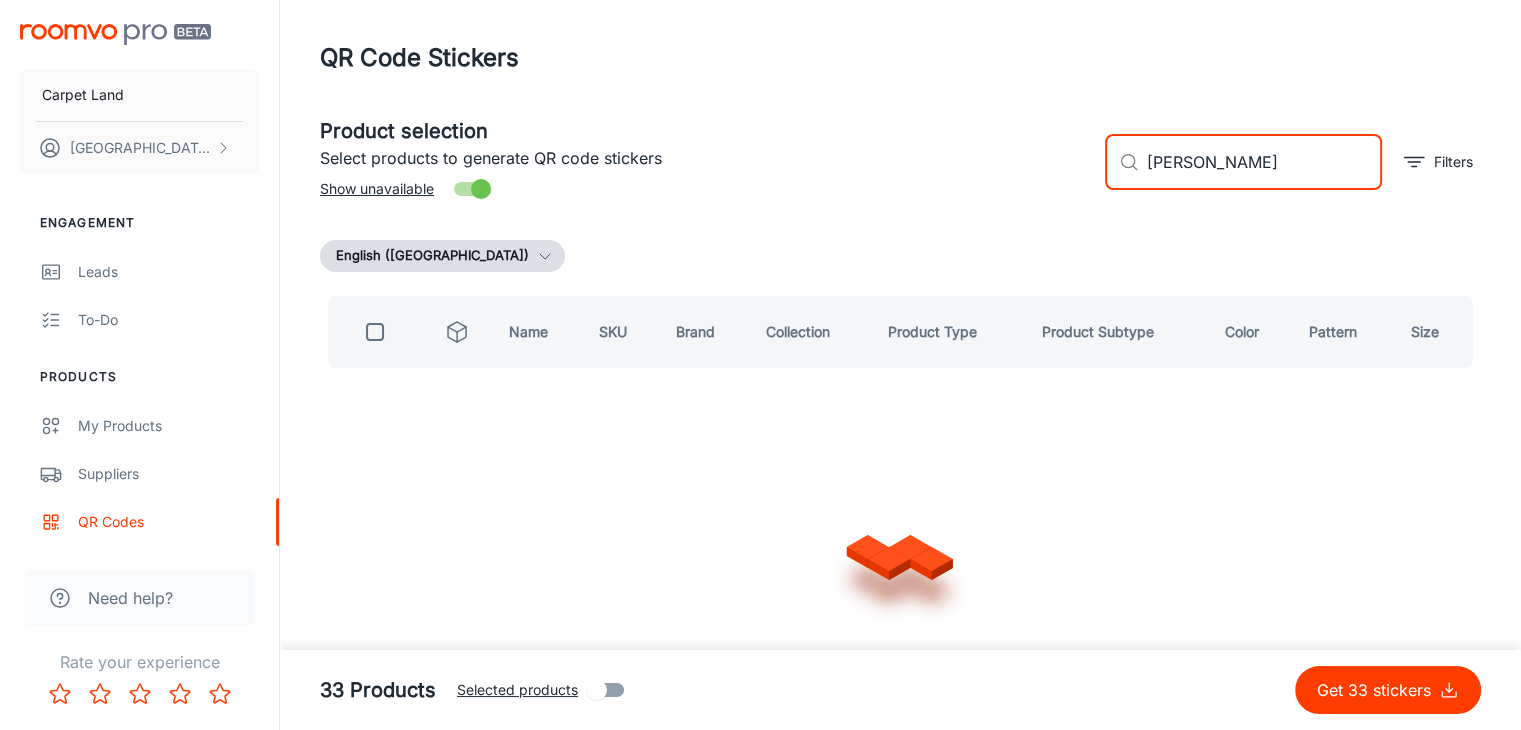 checkbox on "true" 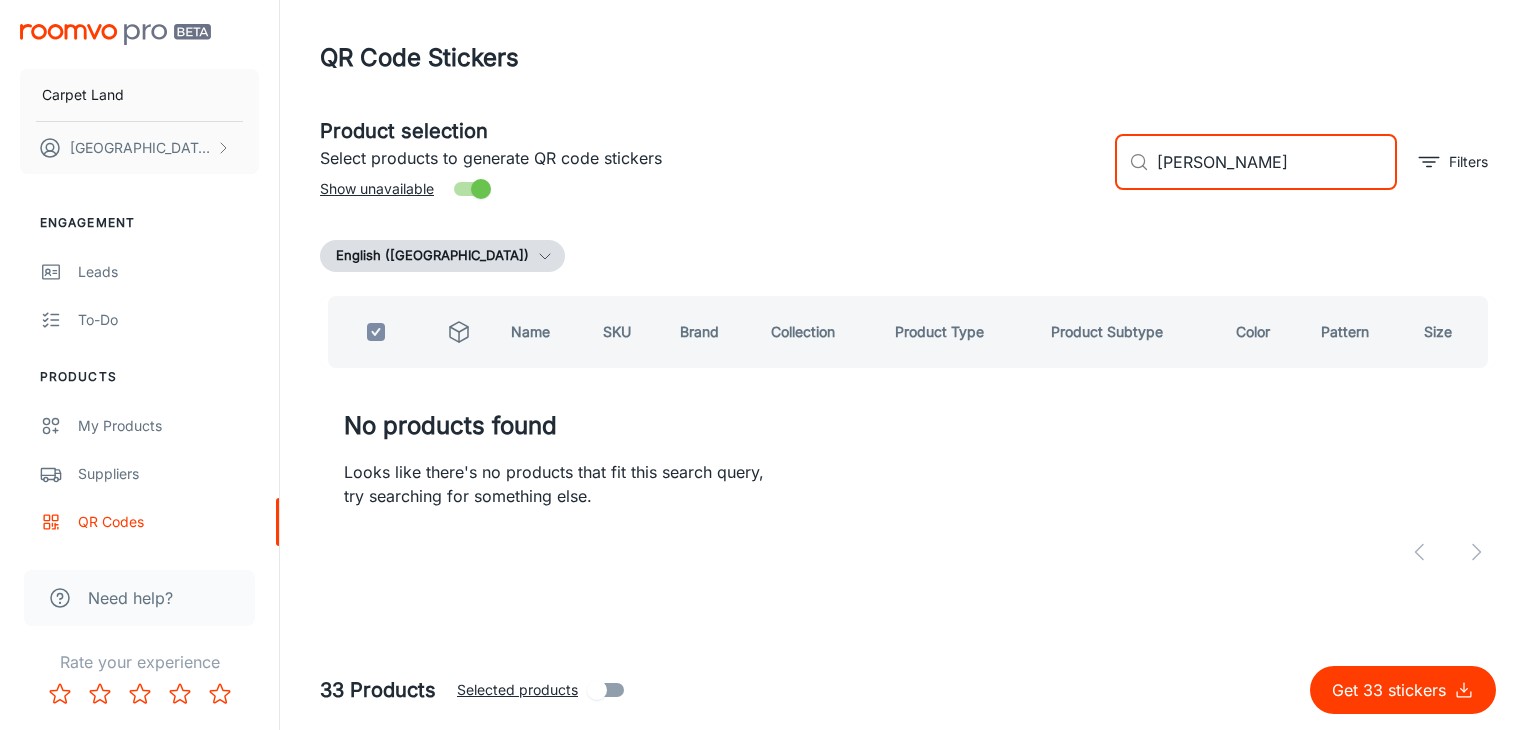 drag, startPoint x: 1288, startPoint y: 169, endPoint x: 1052, endPoint y: 169, distance: 236 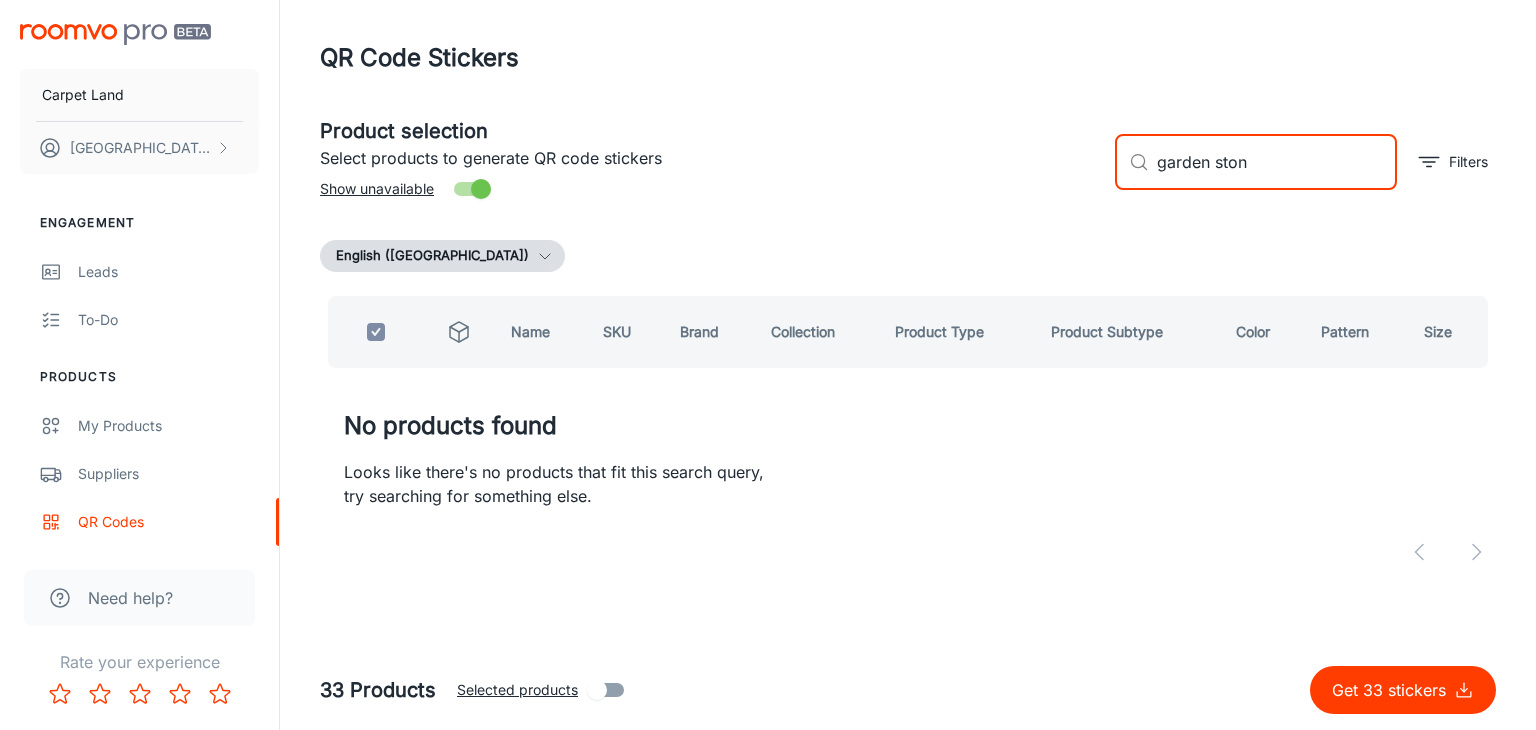 type on "garden stone" 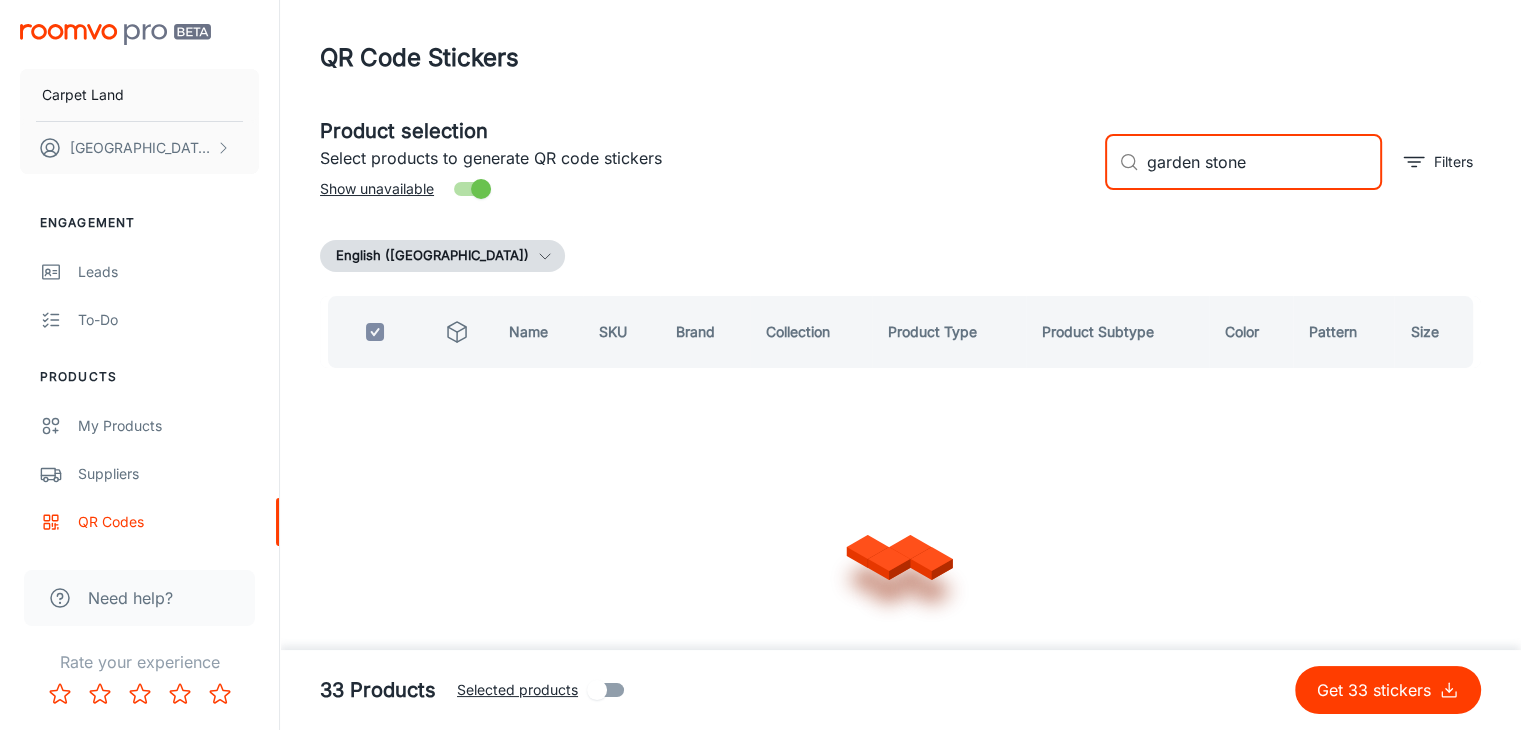 checkbox on "false" 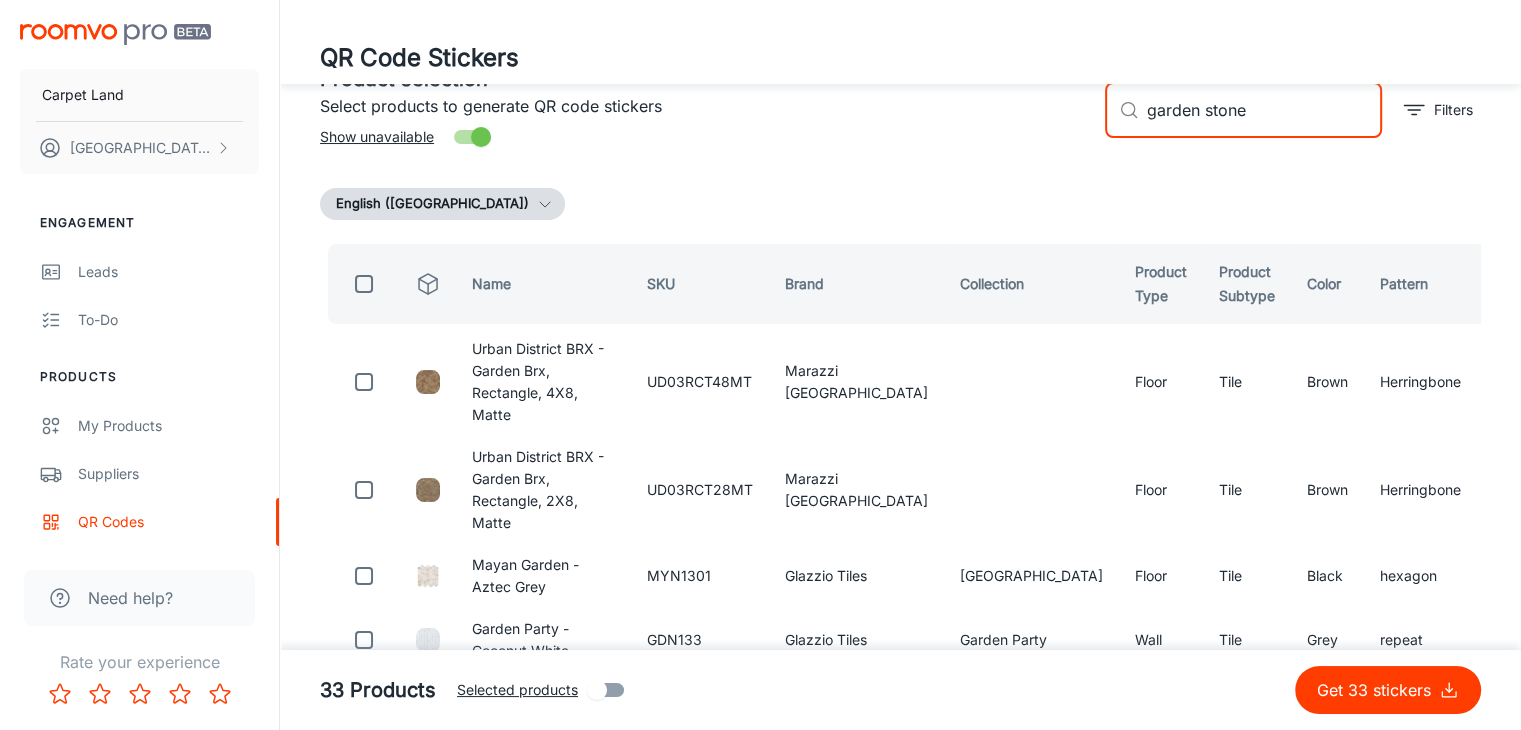 scroll, scrollTop: 0, scrollLeft: 0, axis: both 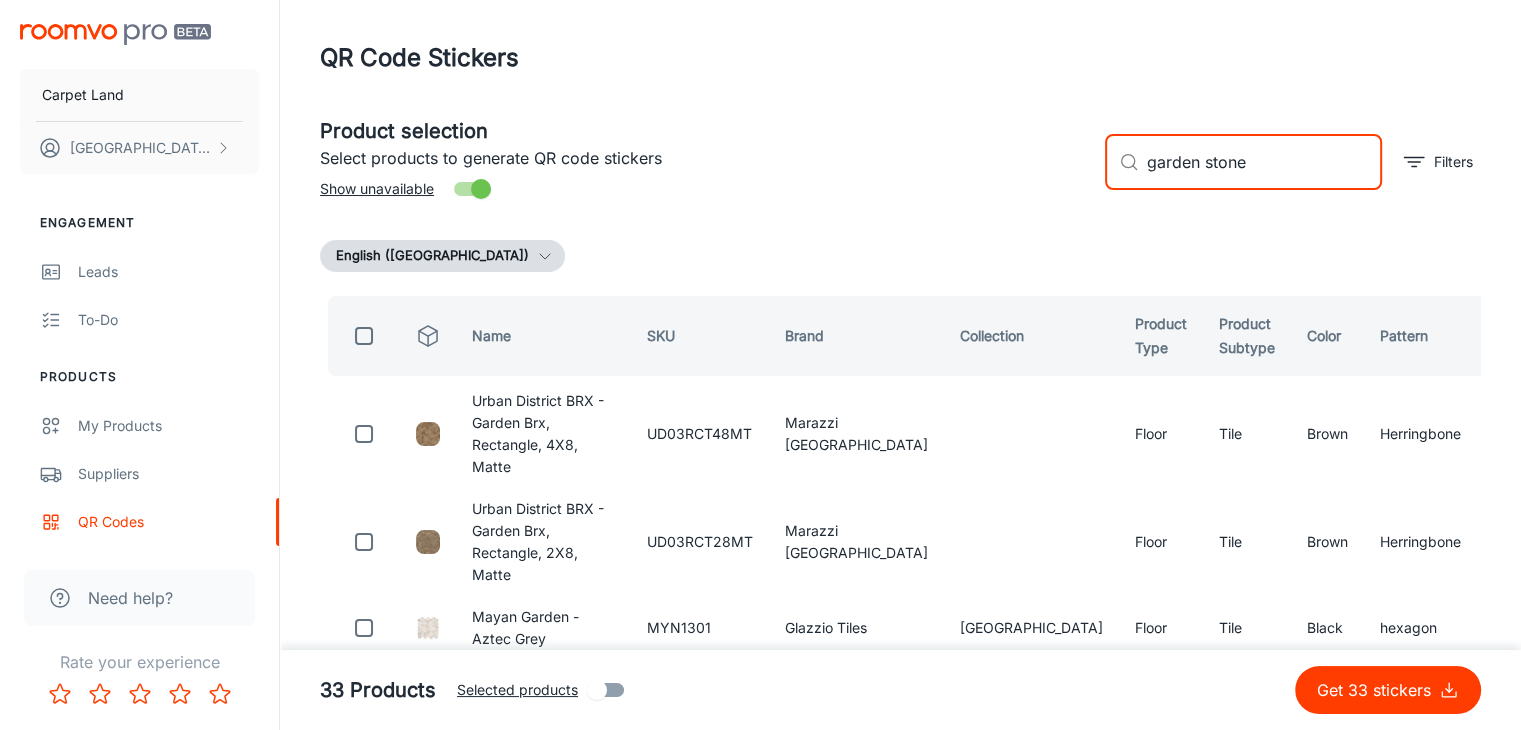 type on "garden stone" 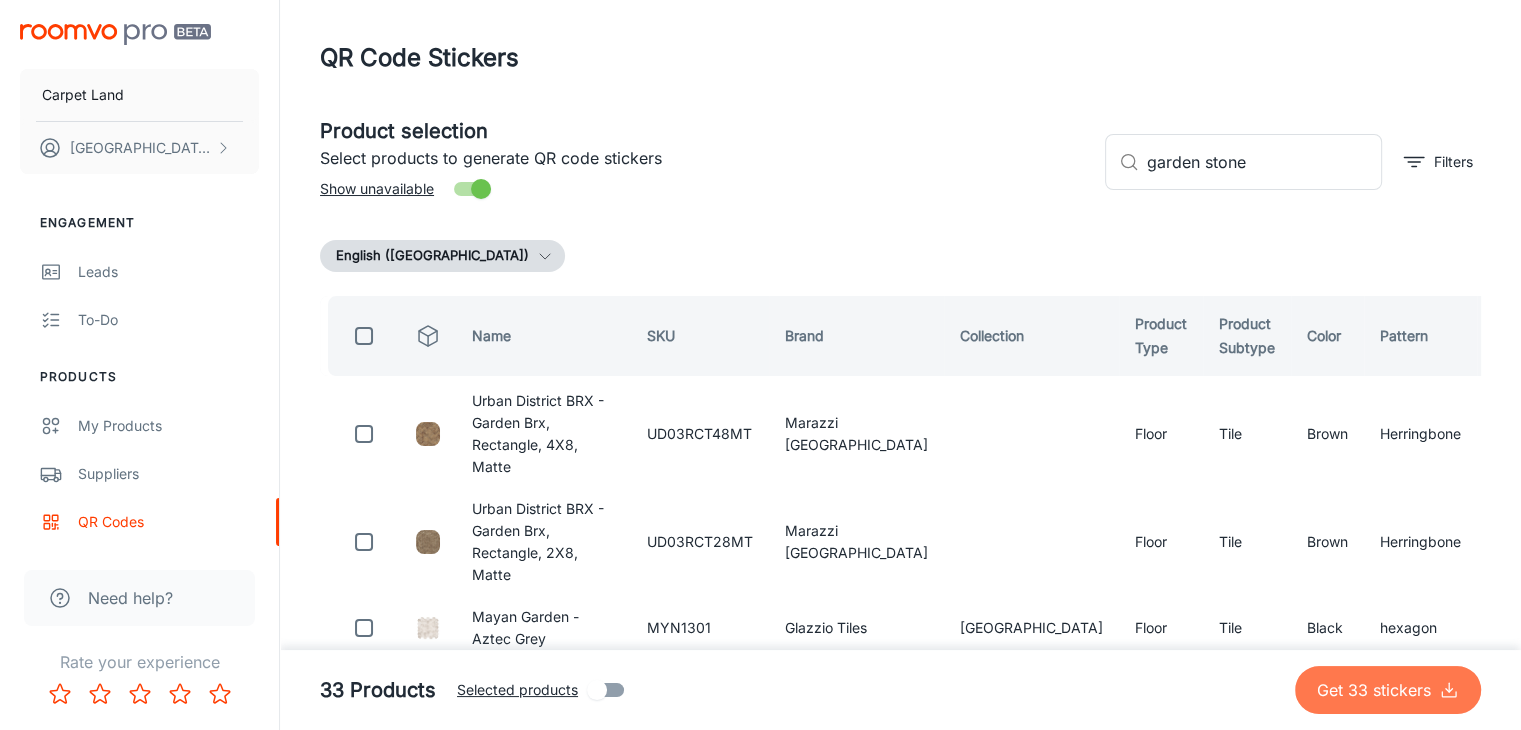 click 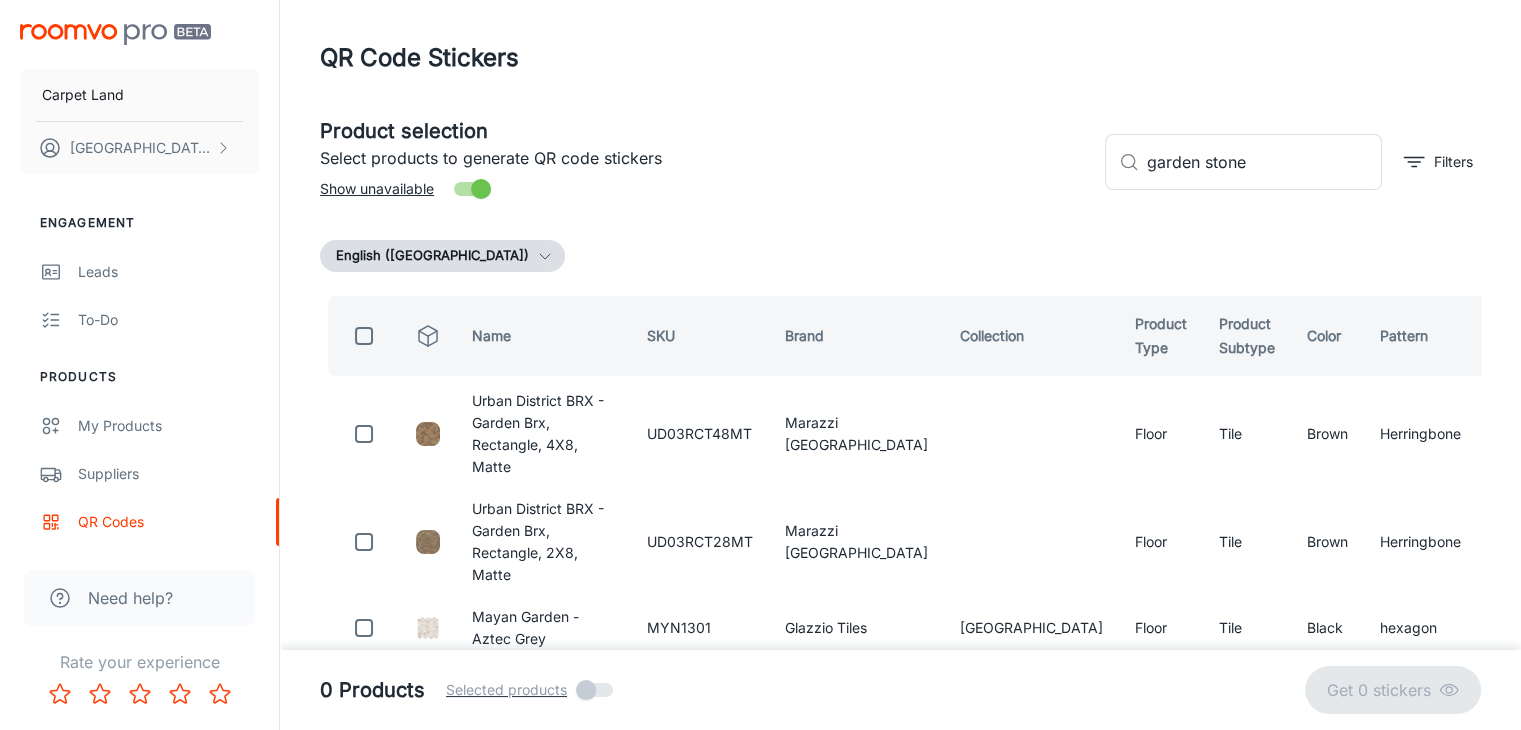 click on "English ([GEOGRAPHIC_DATA])" at bounding box center [900, 256] 